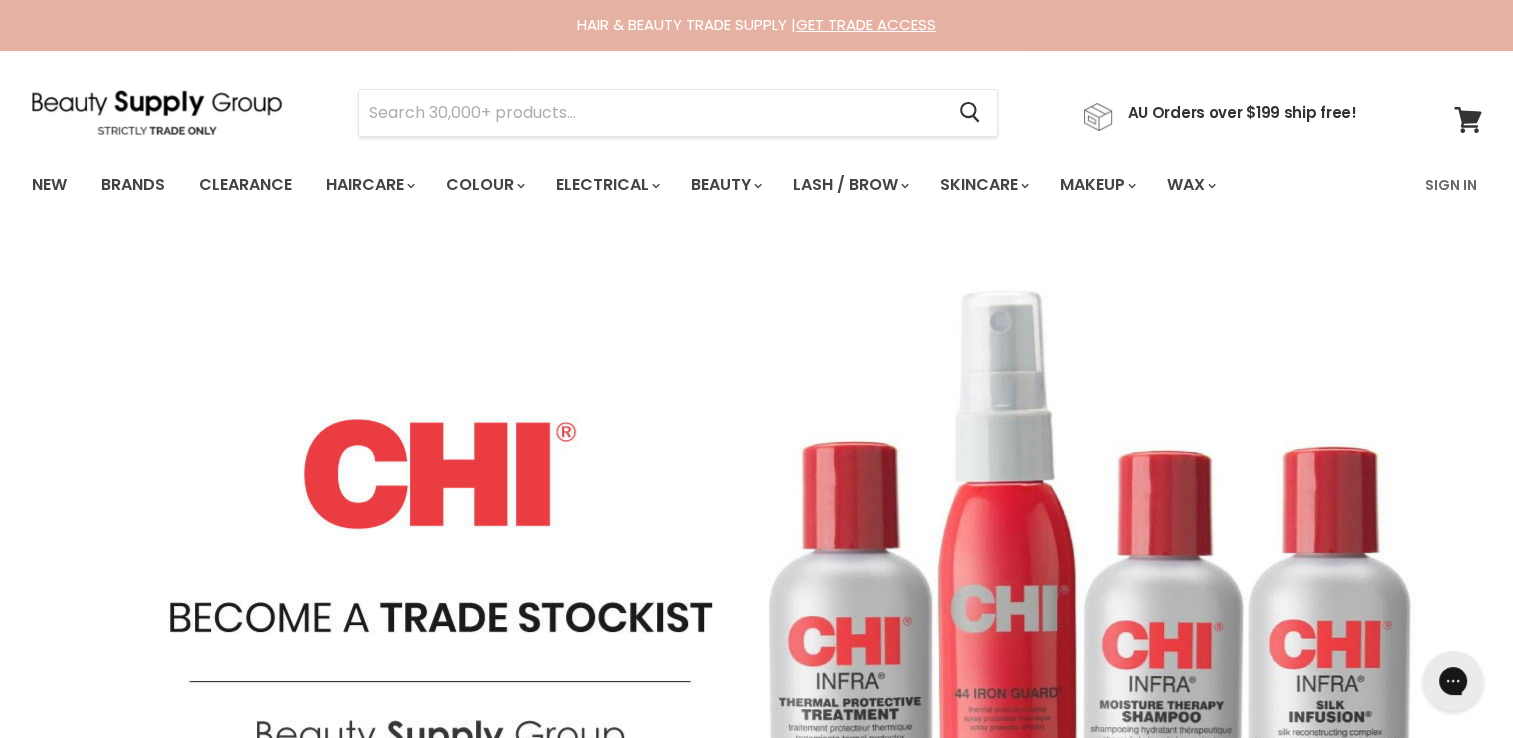 scroll, scrollTop: 0, scrollLeft: 0, axis: both 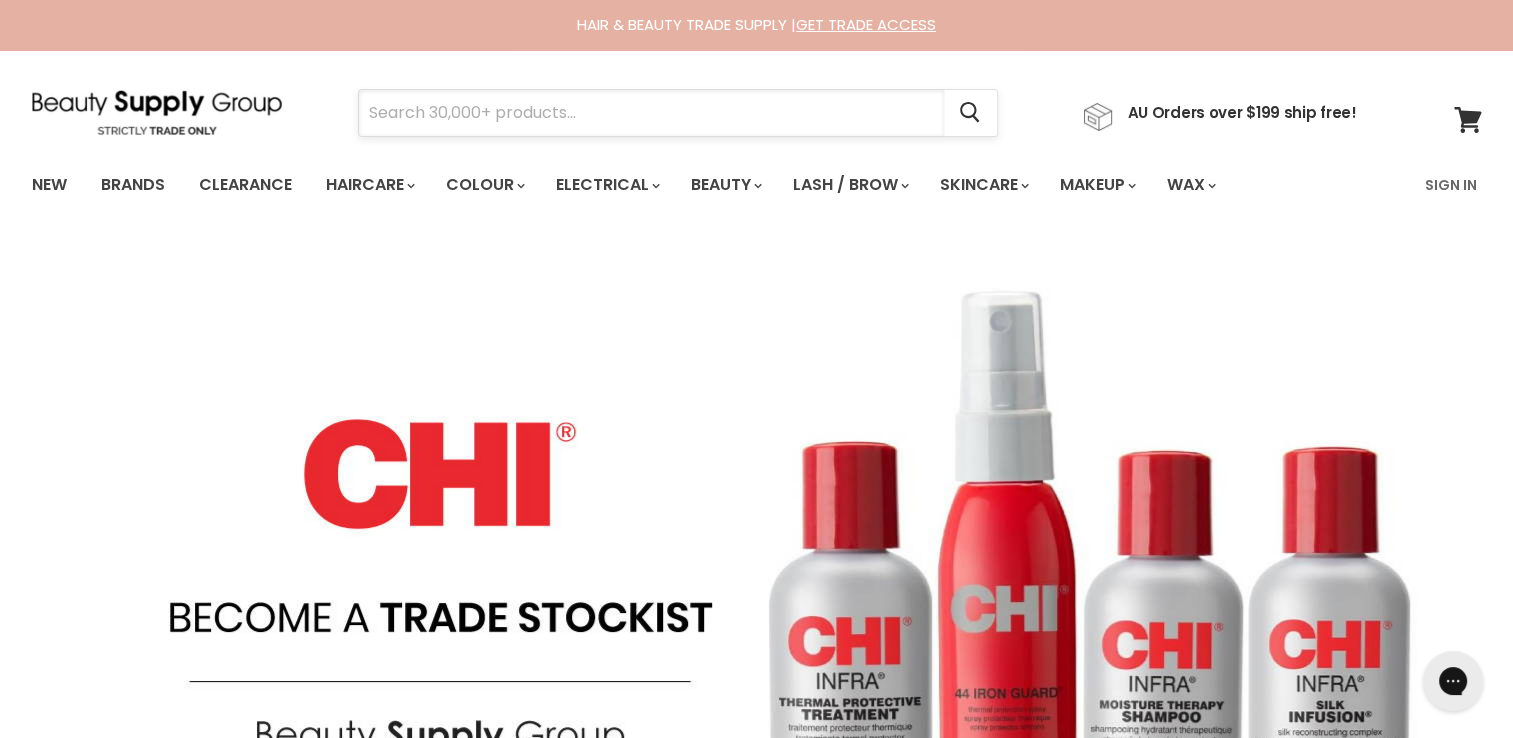 click at bounding box center [651, 113] 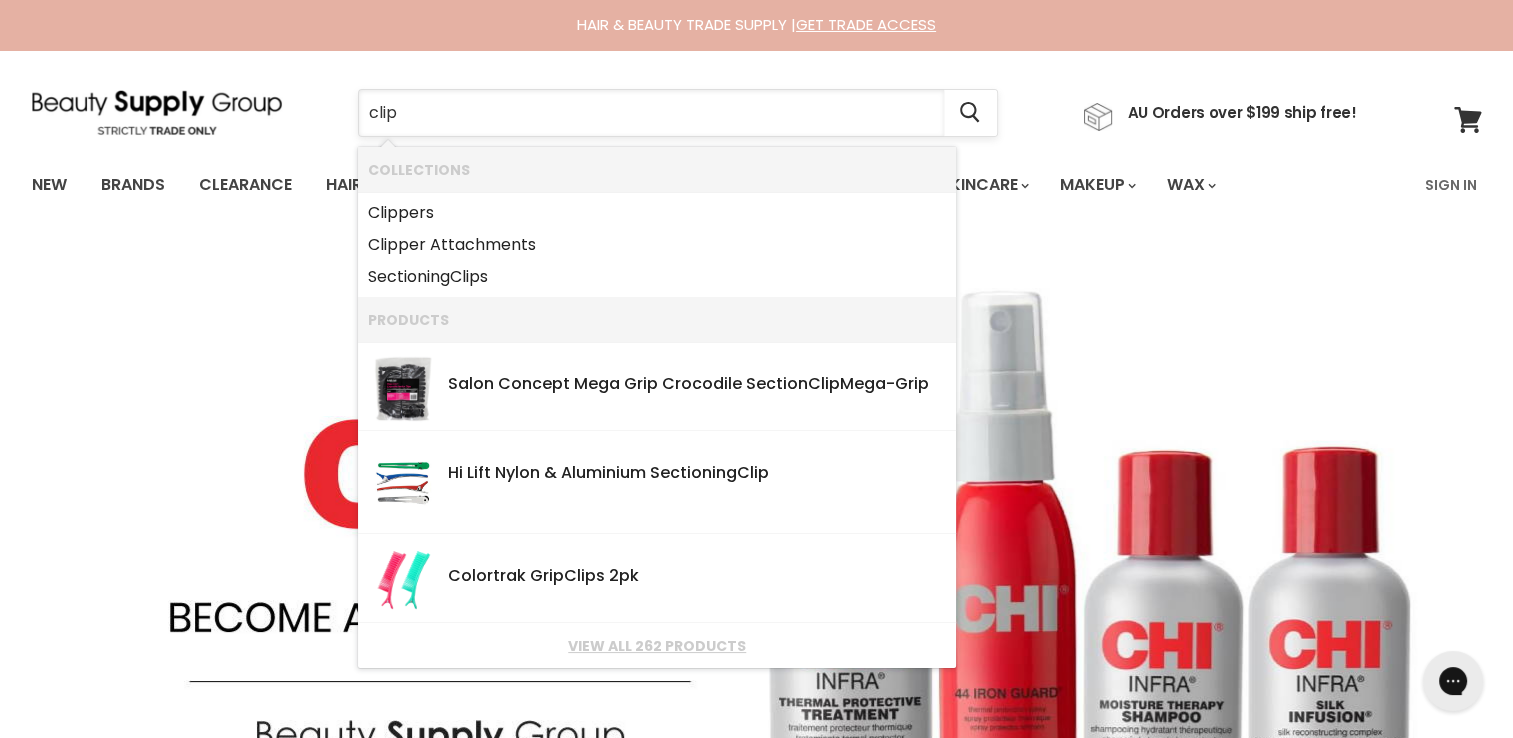 type on "clips" 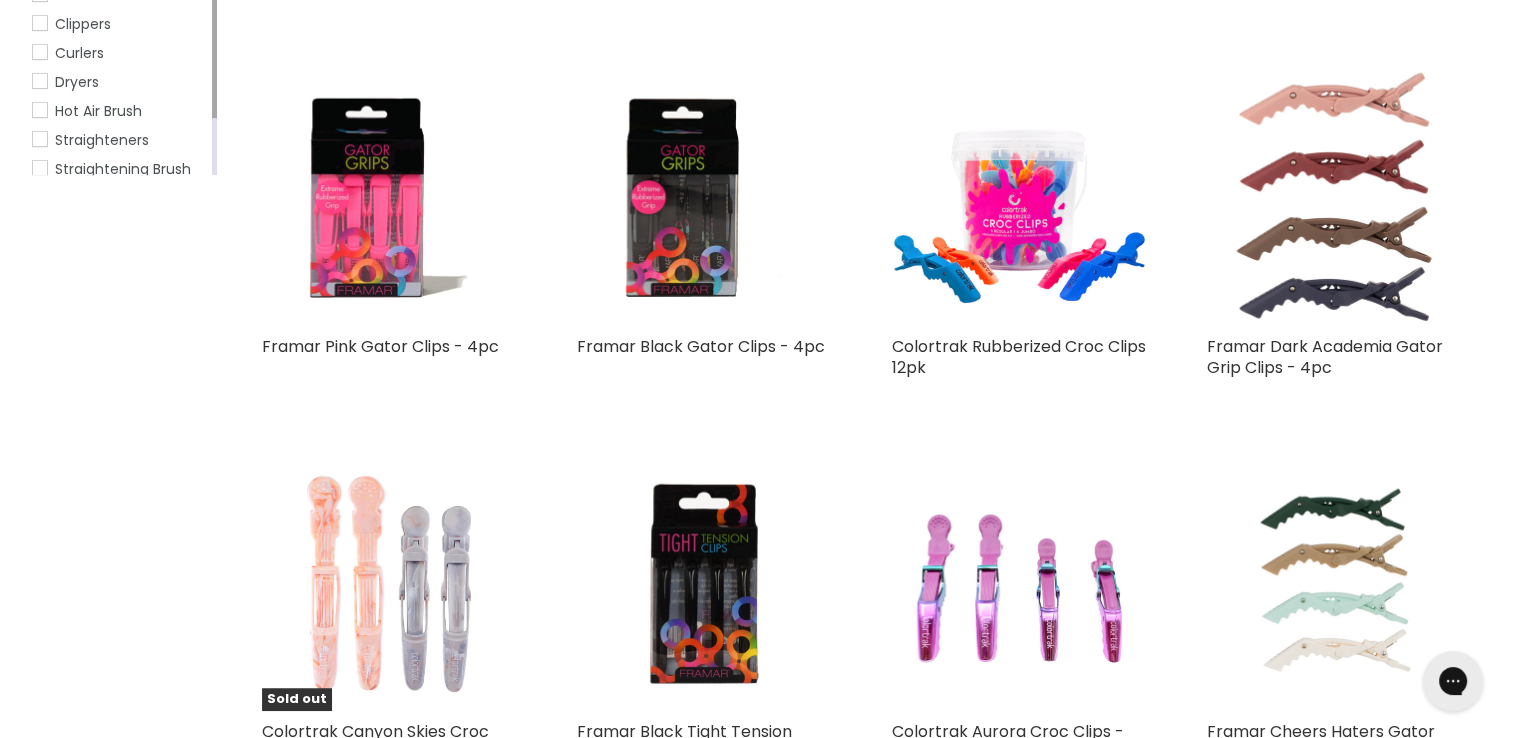 scroll, scrollTop: 1200, scrollLeft: 0, axis: vertical 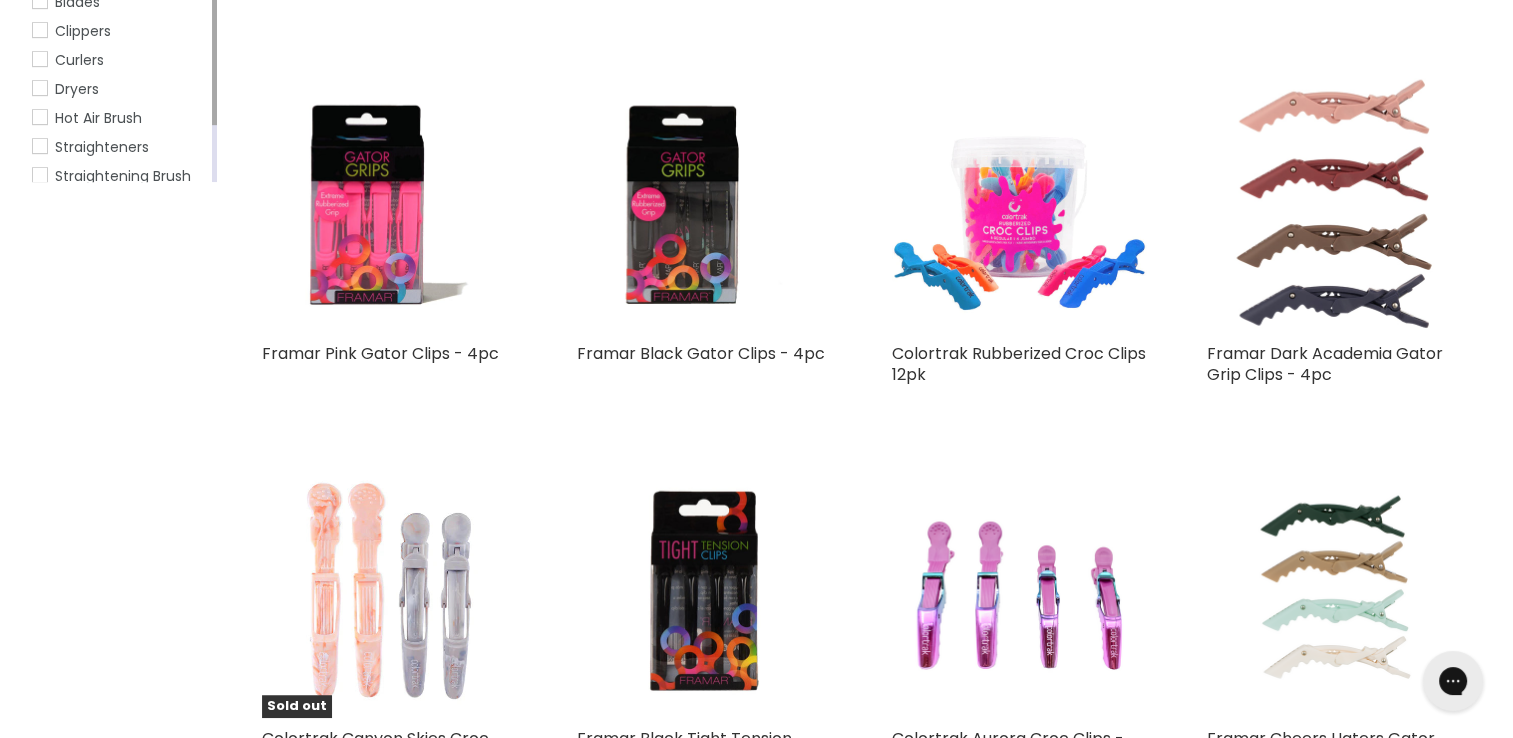 click at bounding box center [1019, 205] 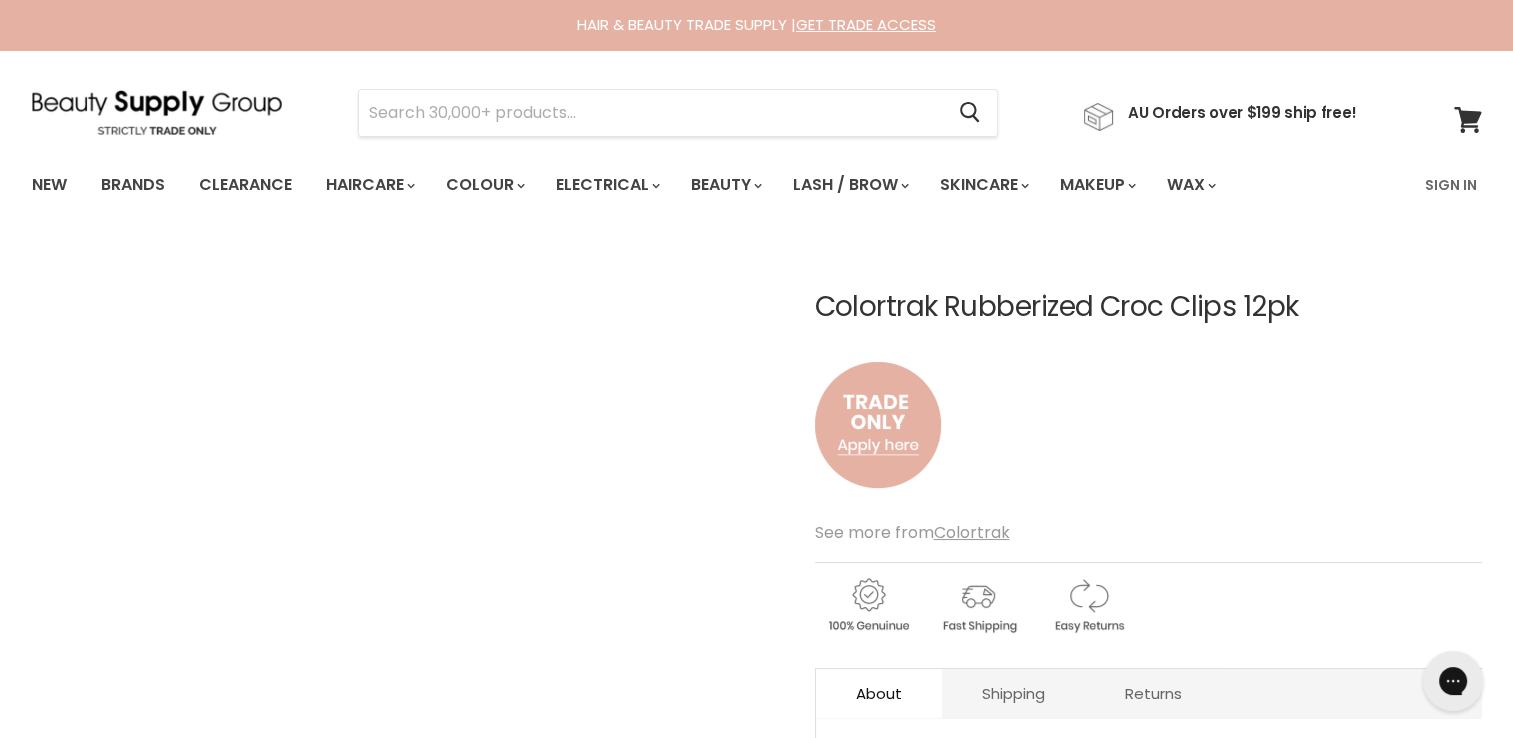 scroll, scrollTop: 0, scrollLeft: 0, axis: both 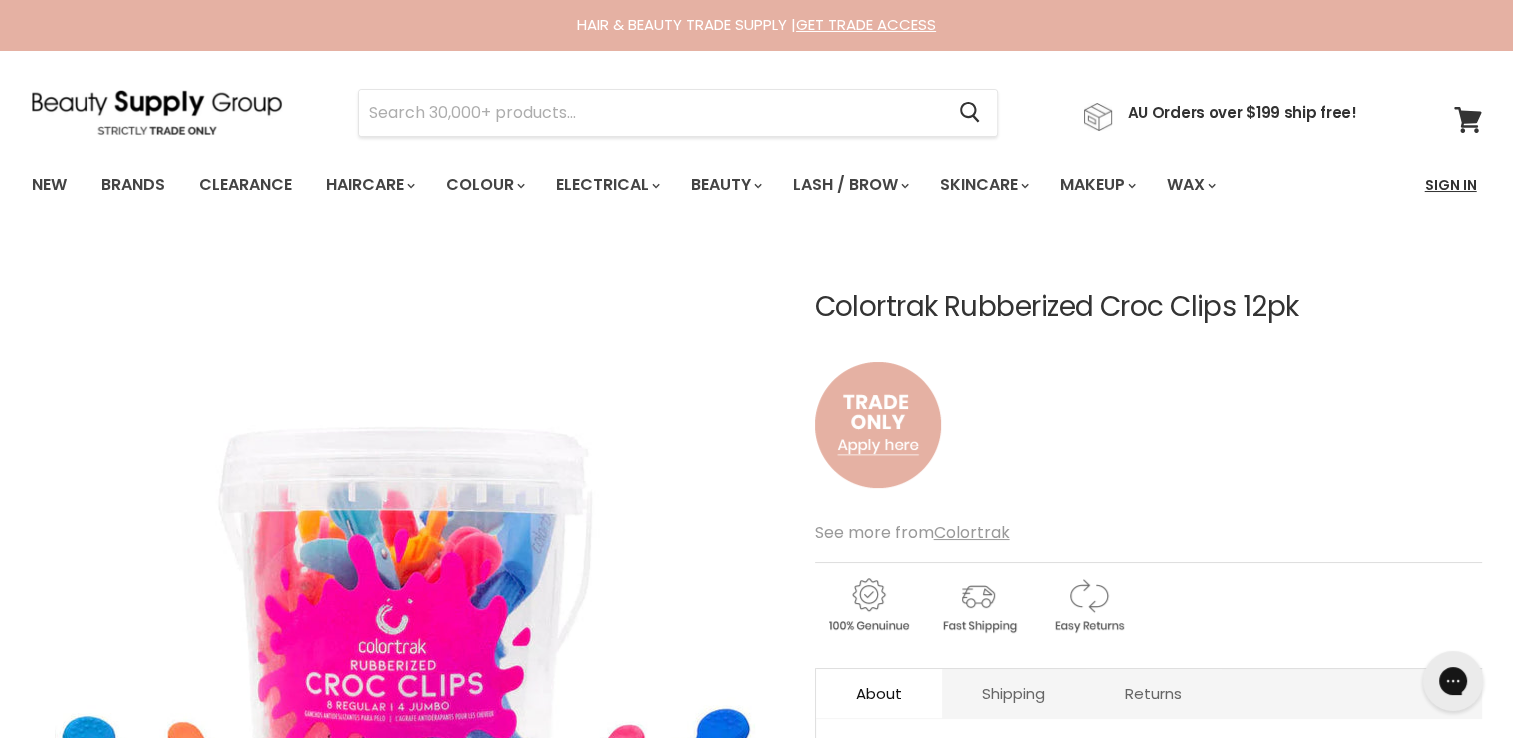 click on "Sign In" at bounding box center [1451, 185] 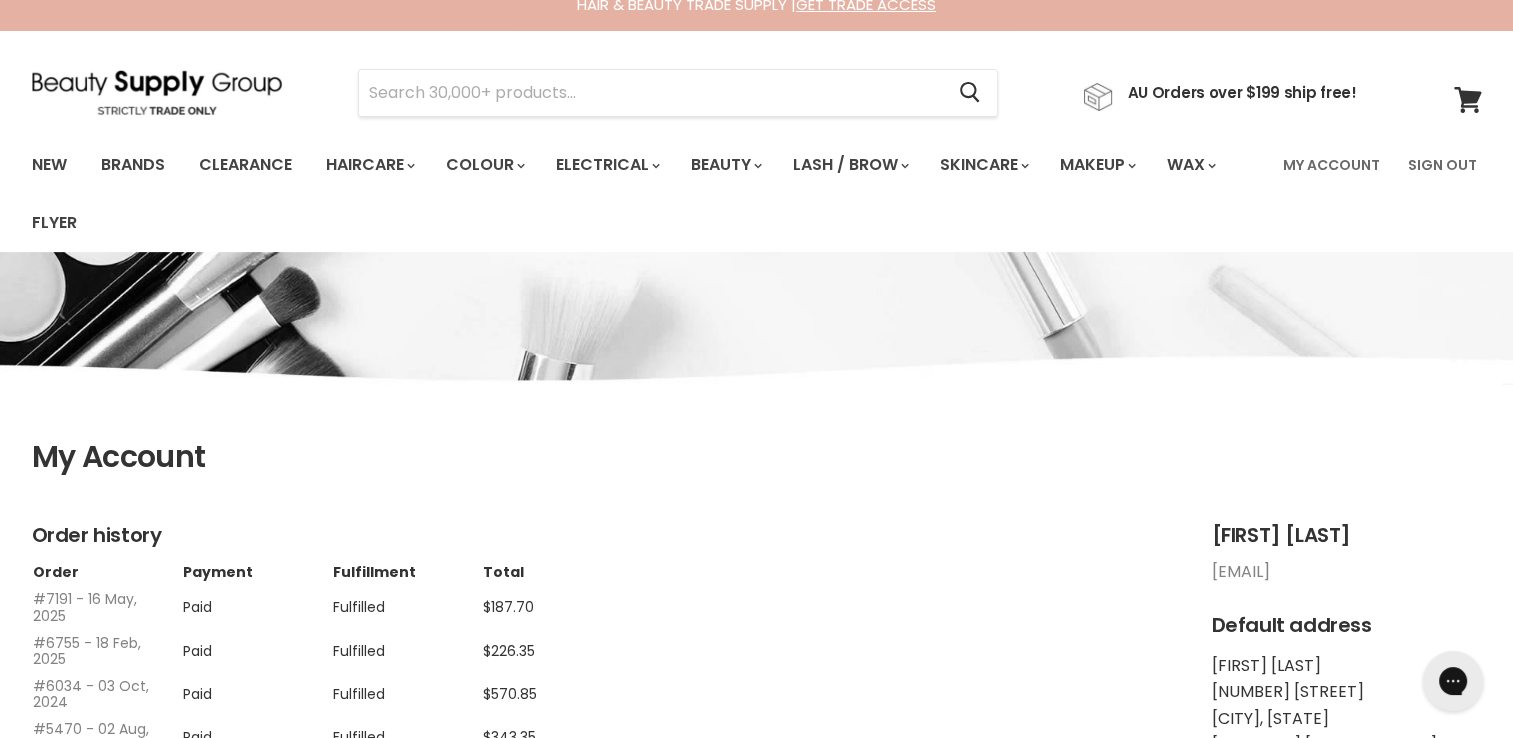 scroll, scrollTop: 0, scrollLeft: 0, axis: both 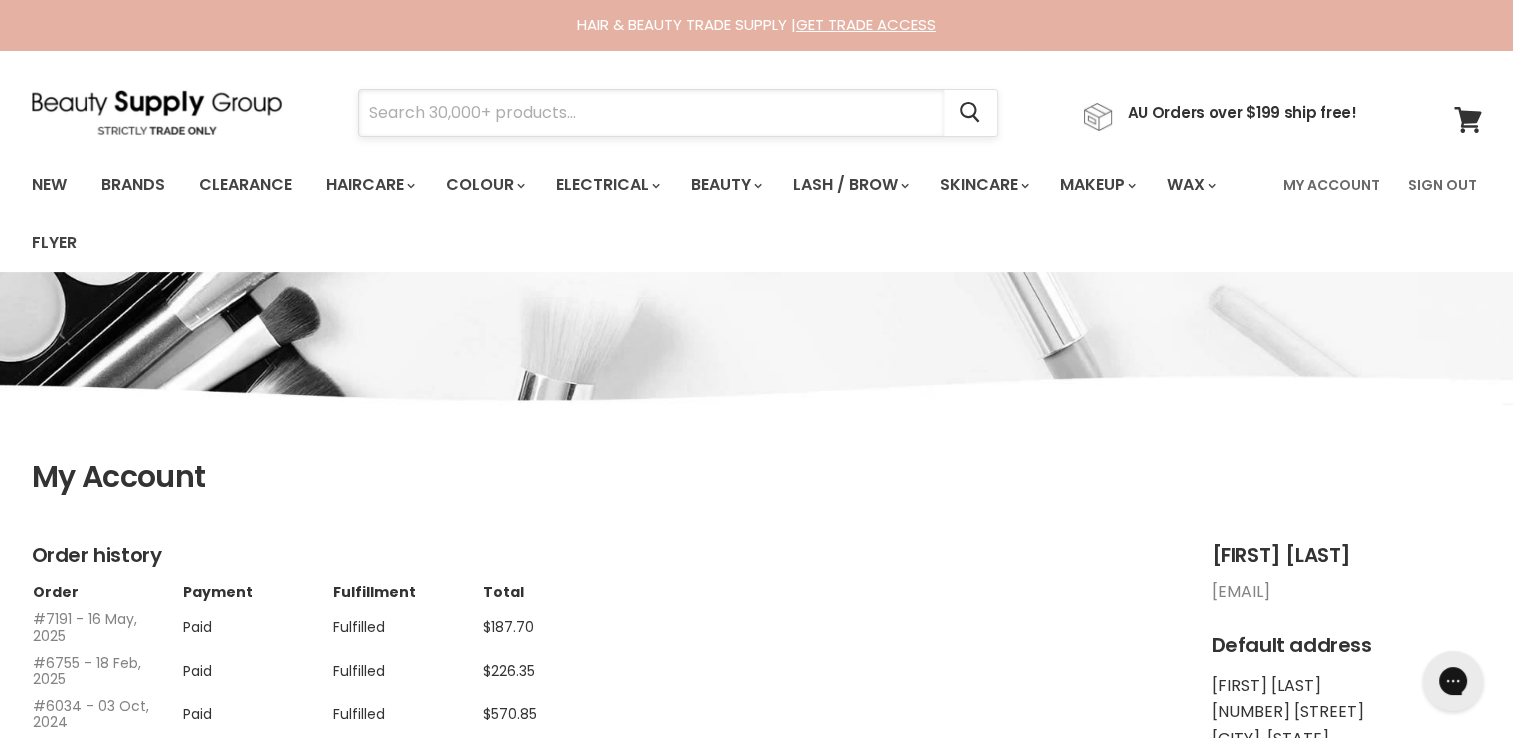 click at bounding box center (651, 113) 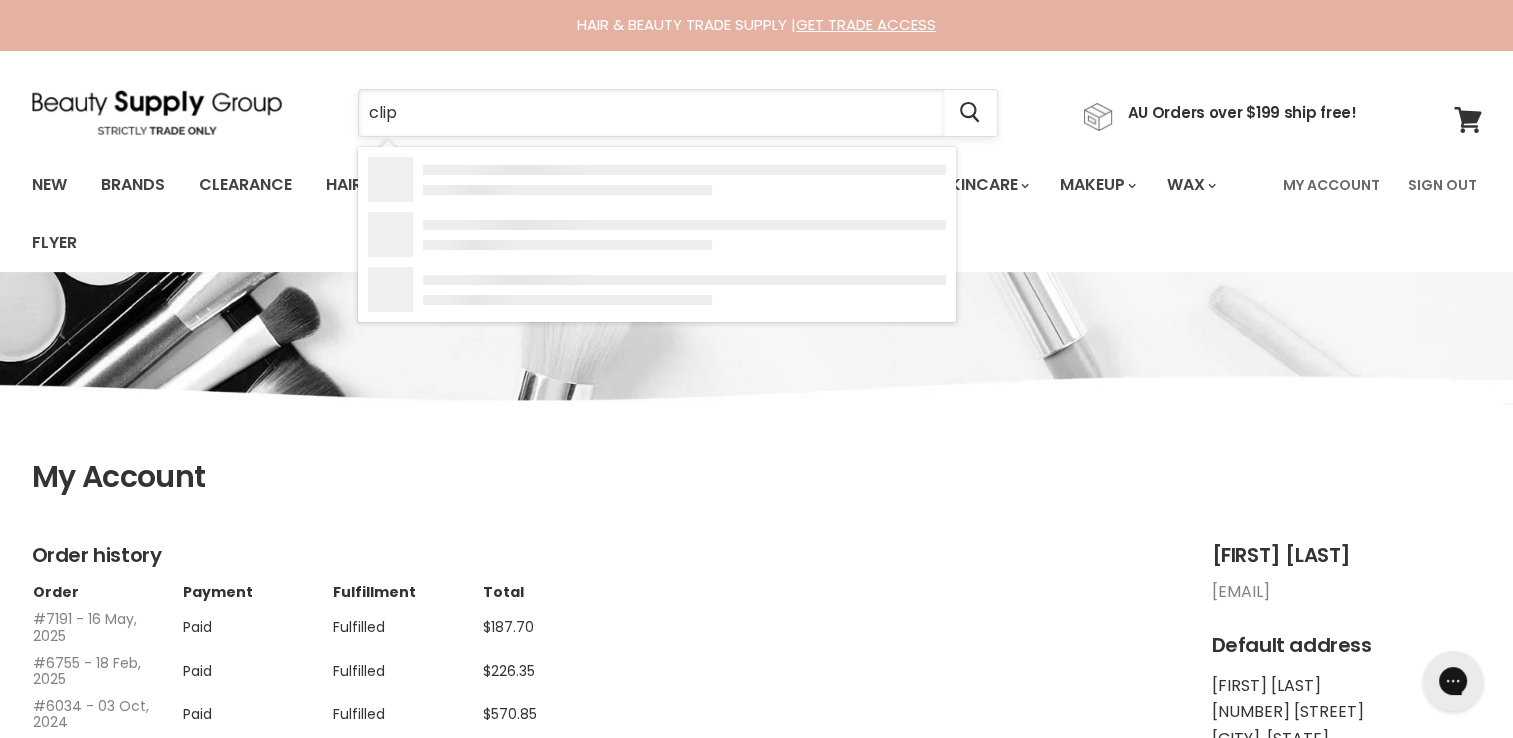 type on "clips" 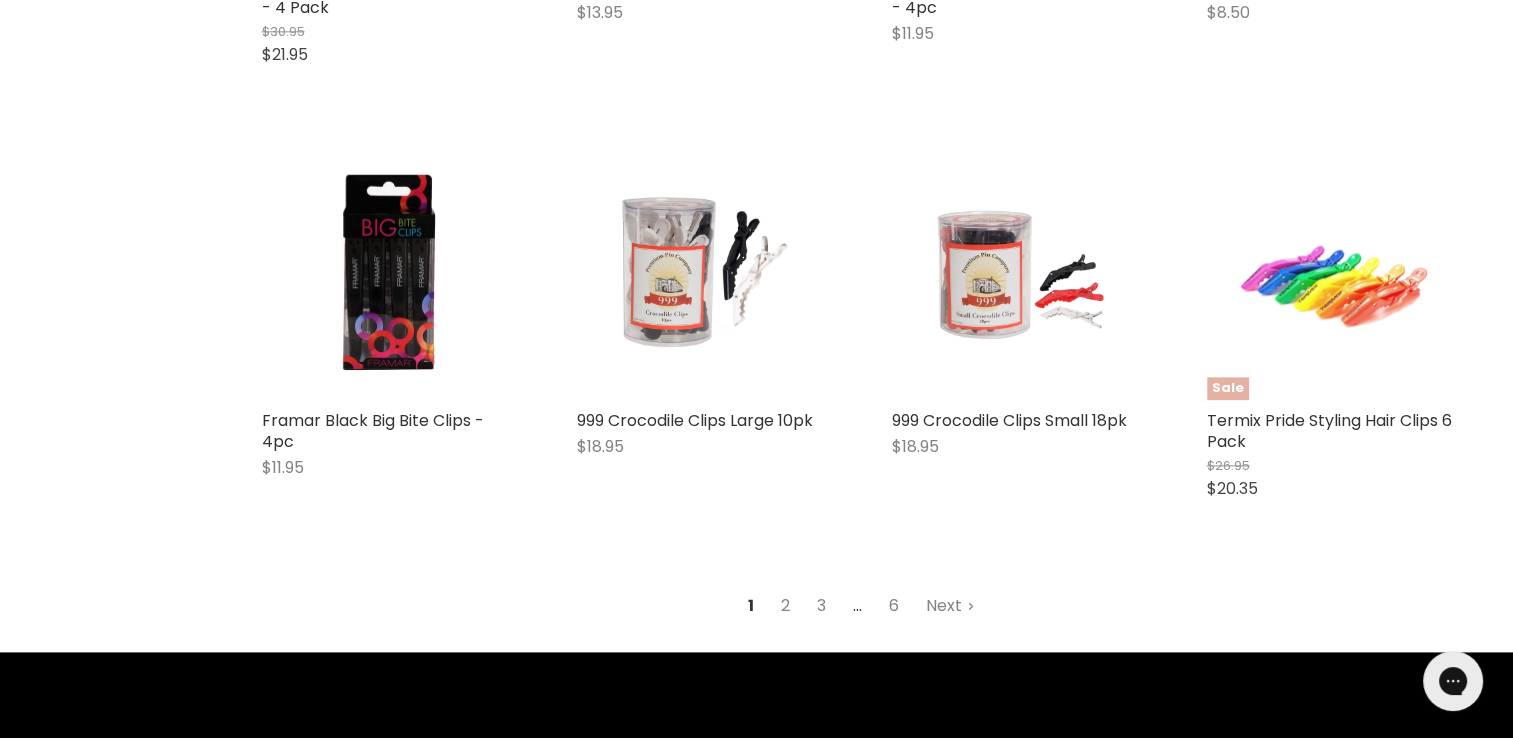 scroll, scrollTop: 2600, scrollLeft: 0, axis: vertical 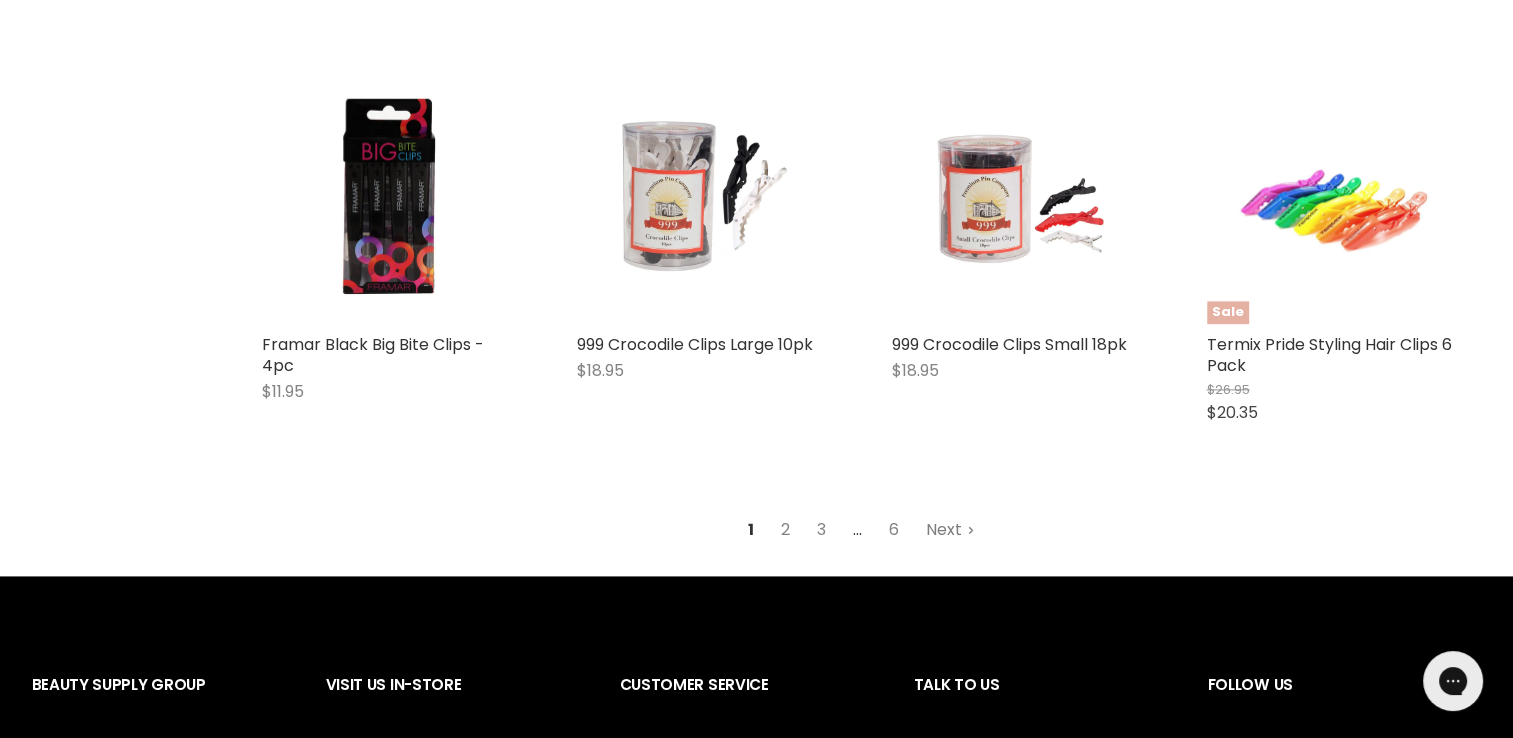 click on "Next" at bounding box center [950, 530] 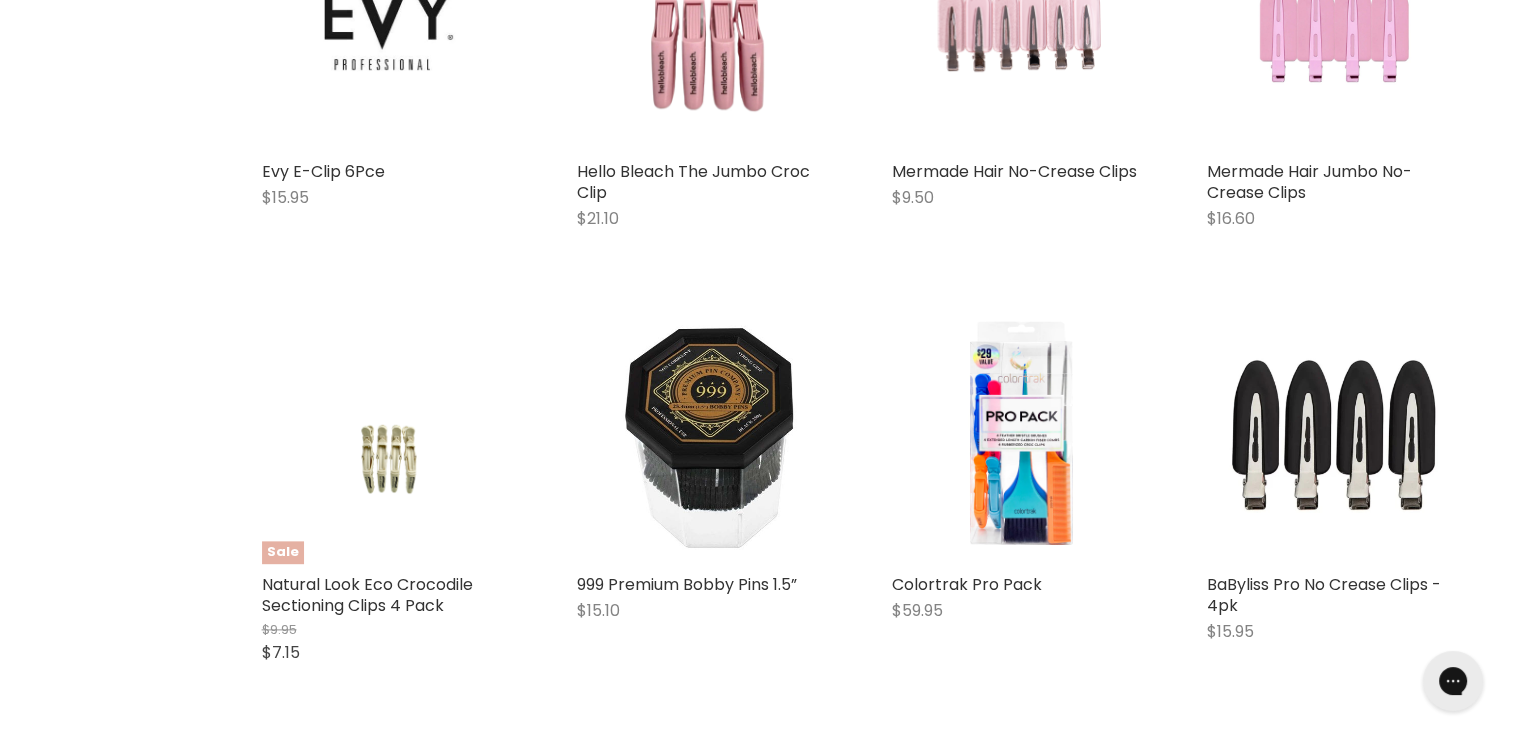 scroll, scrollTop: 2573, scrollLeft: 0, axis: vertical 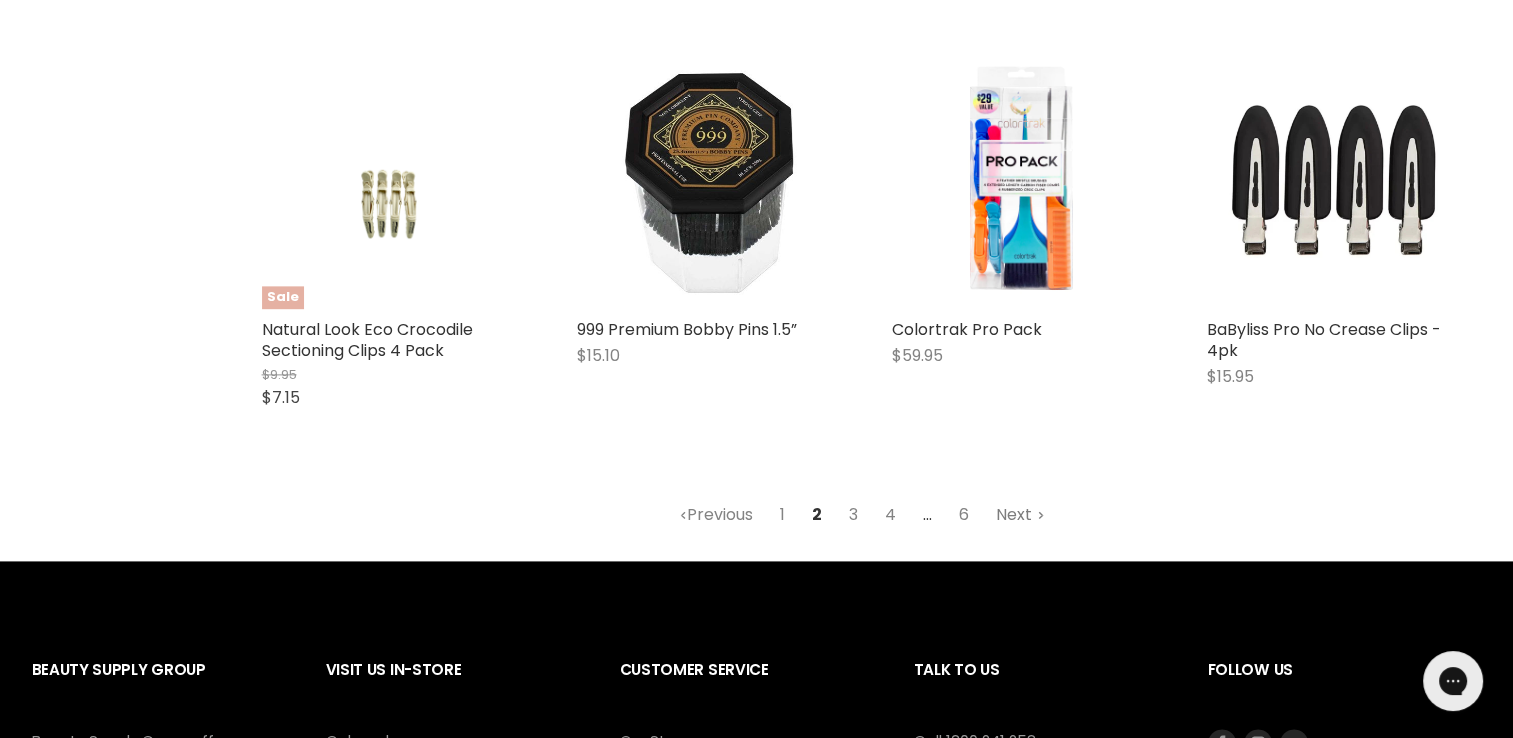 click on "Next" at bounding box center [1020, 515] 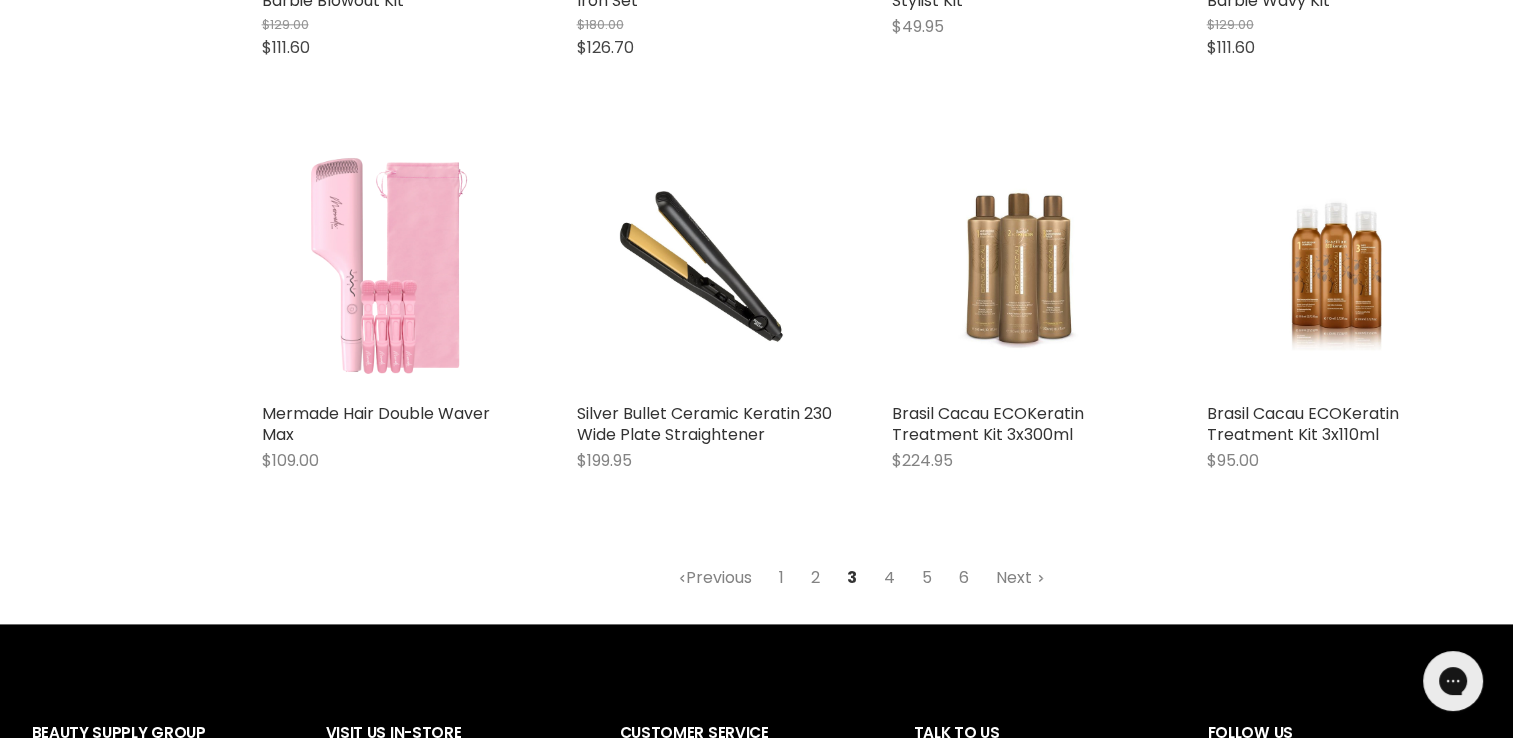 scroll, scrollTop: 2573, scrollLeft: 0, axis: vertical 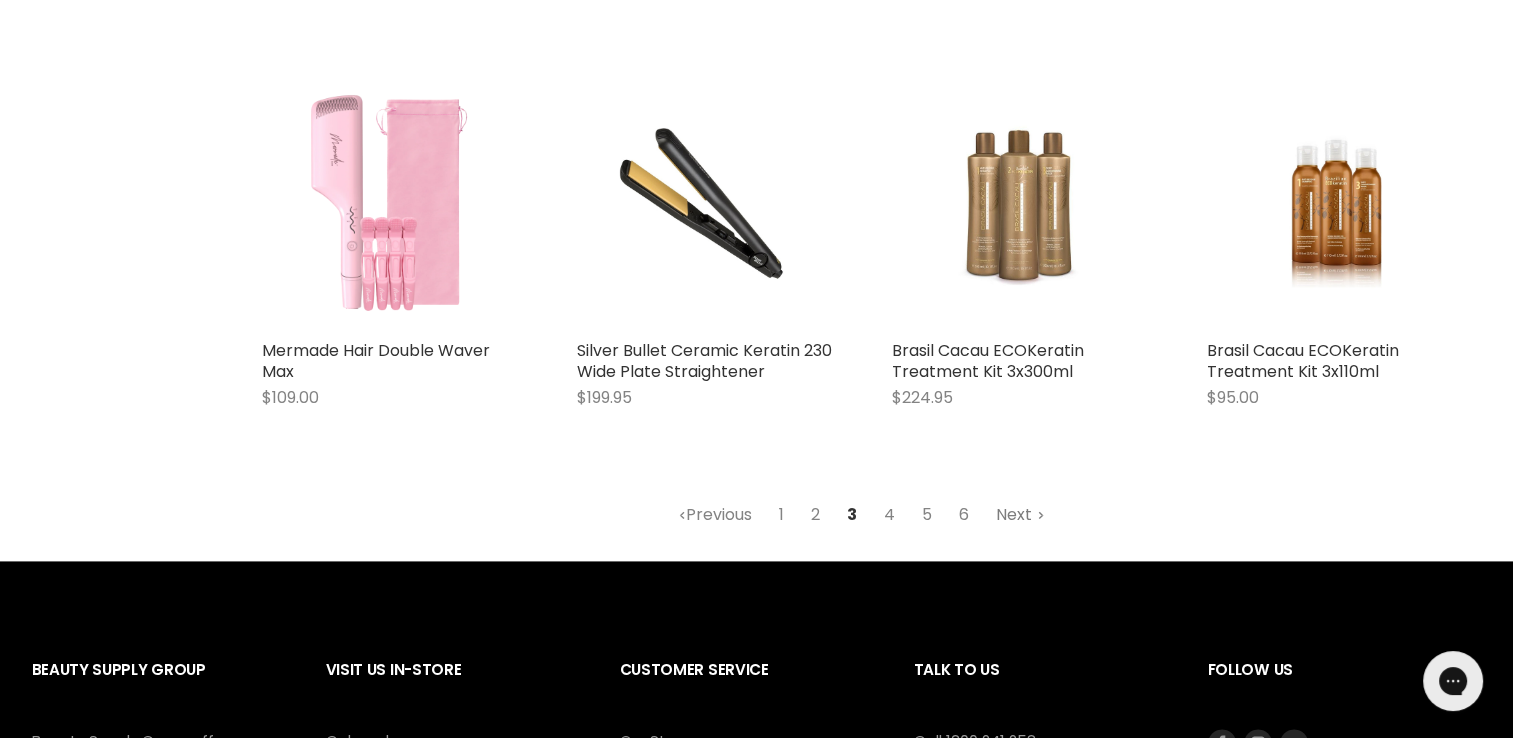 click on "Next" at bounding box center (1020, 515) 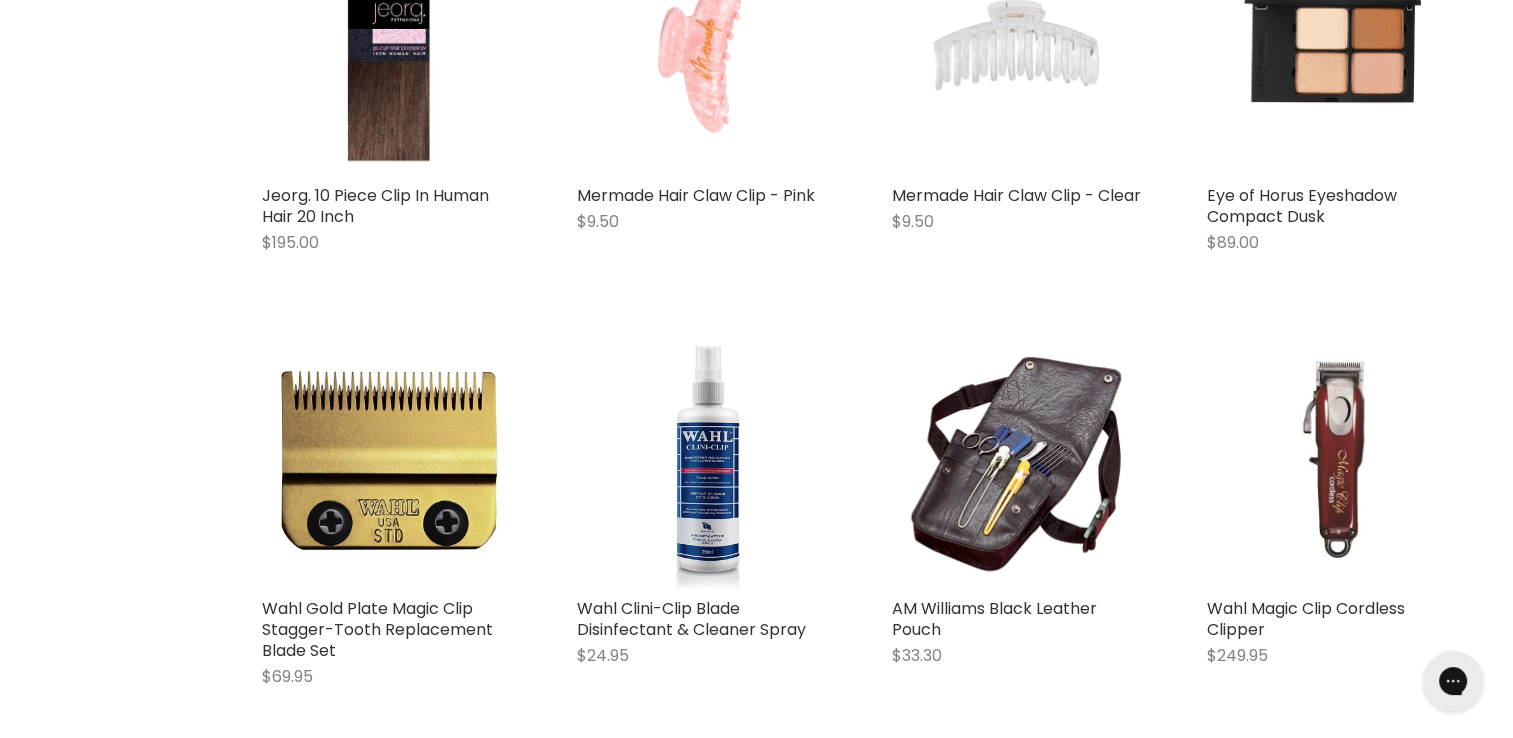 scroll, scrollTop: 2473, scrollLeft: 0, axis: vertical 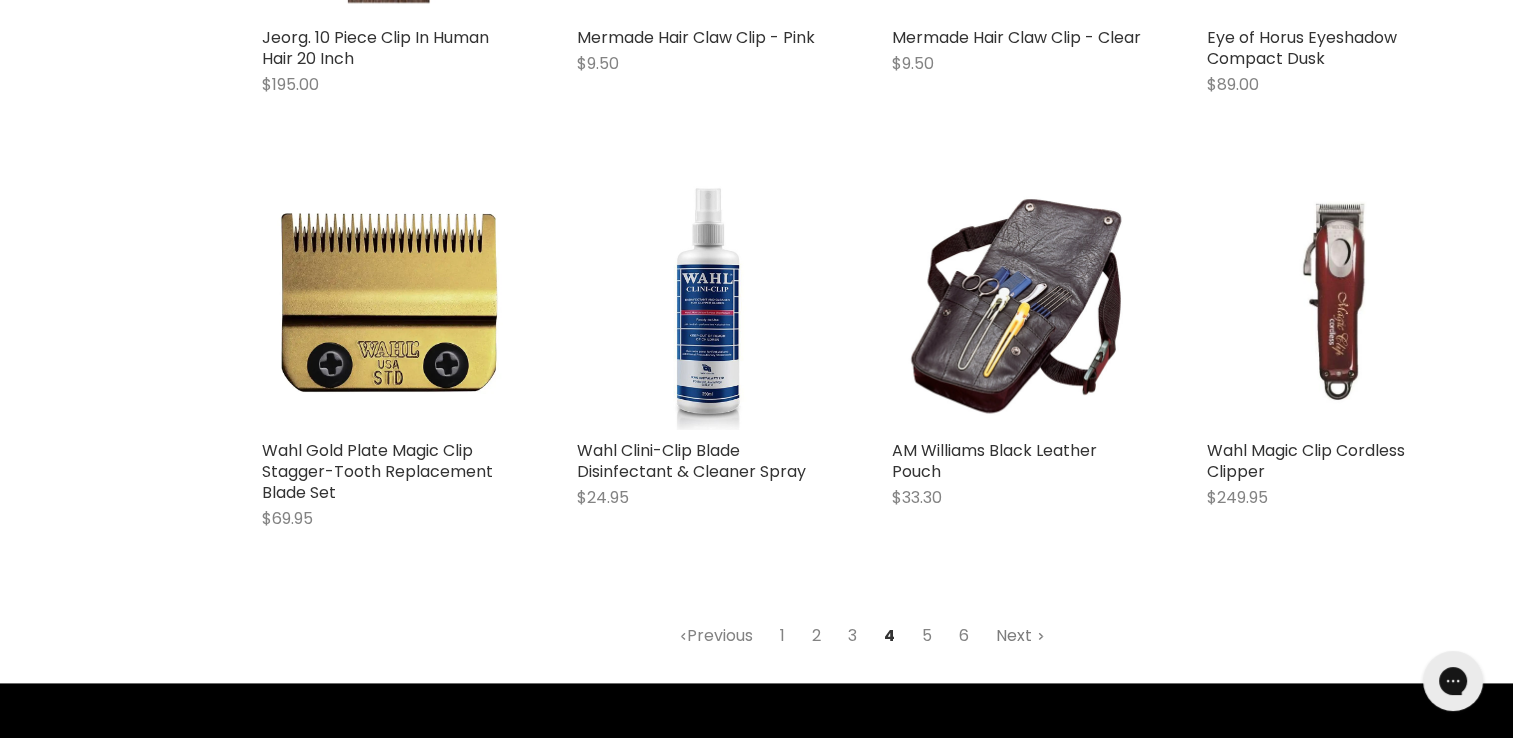click on "Next" at bounding box center [1020, 636] 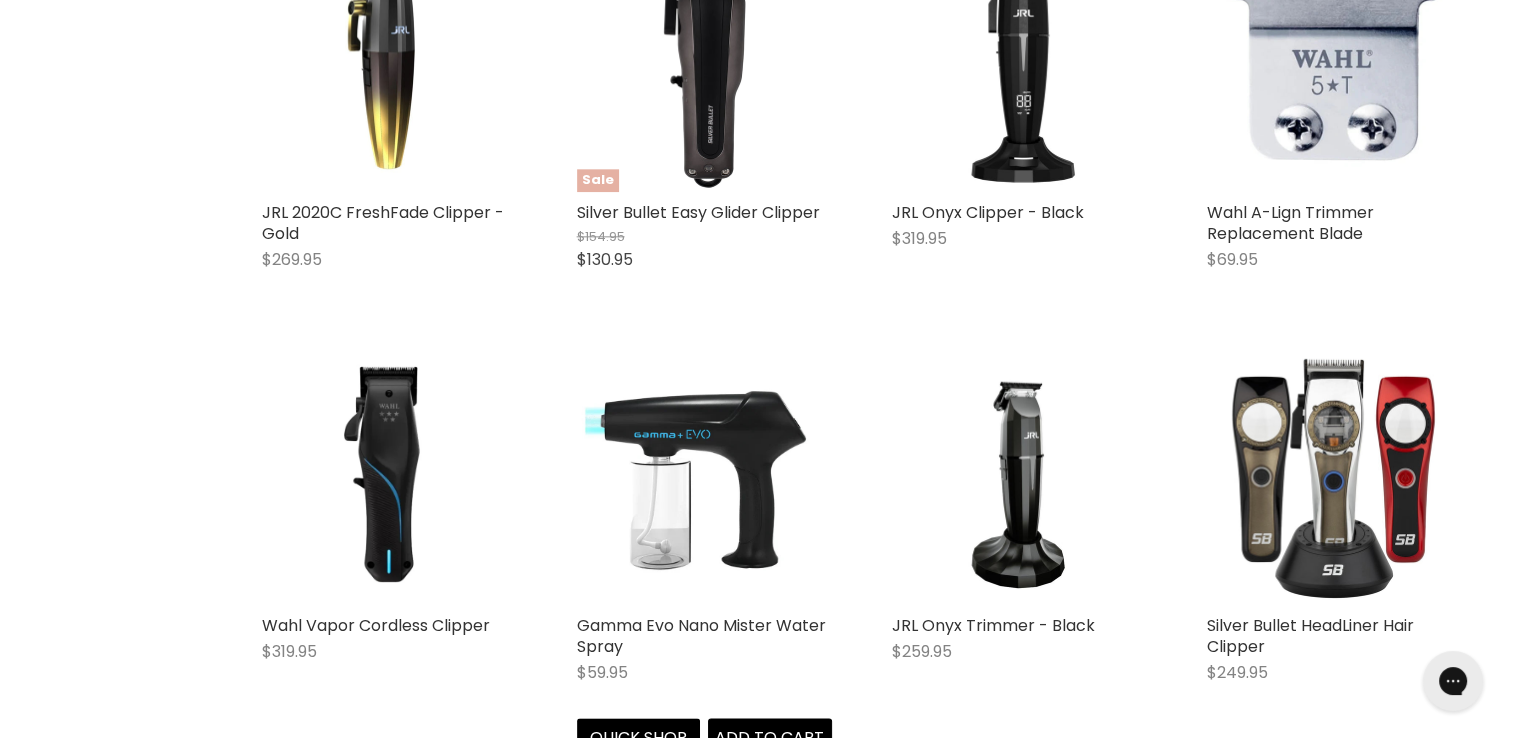 scroll, scrollTop: 2573, scrollLeft: 0, axis: vertical 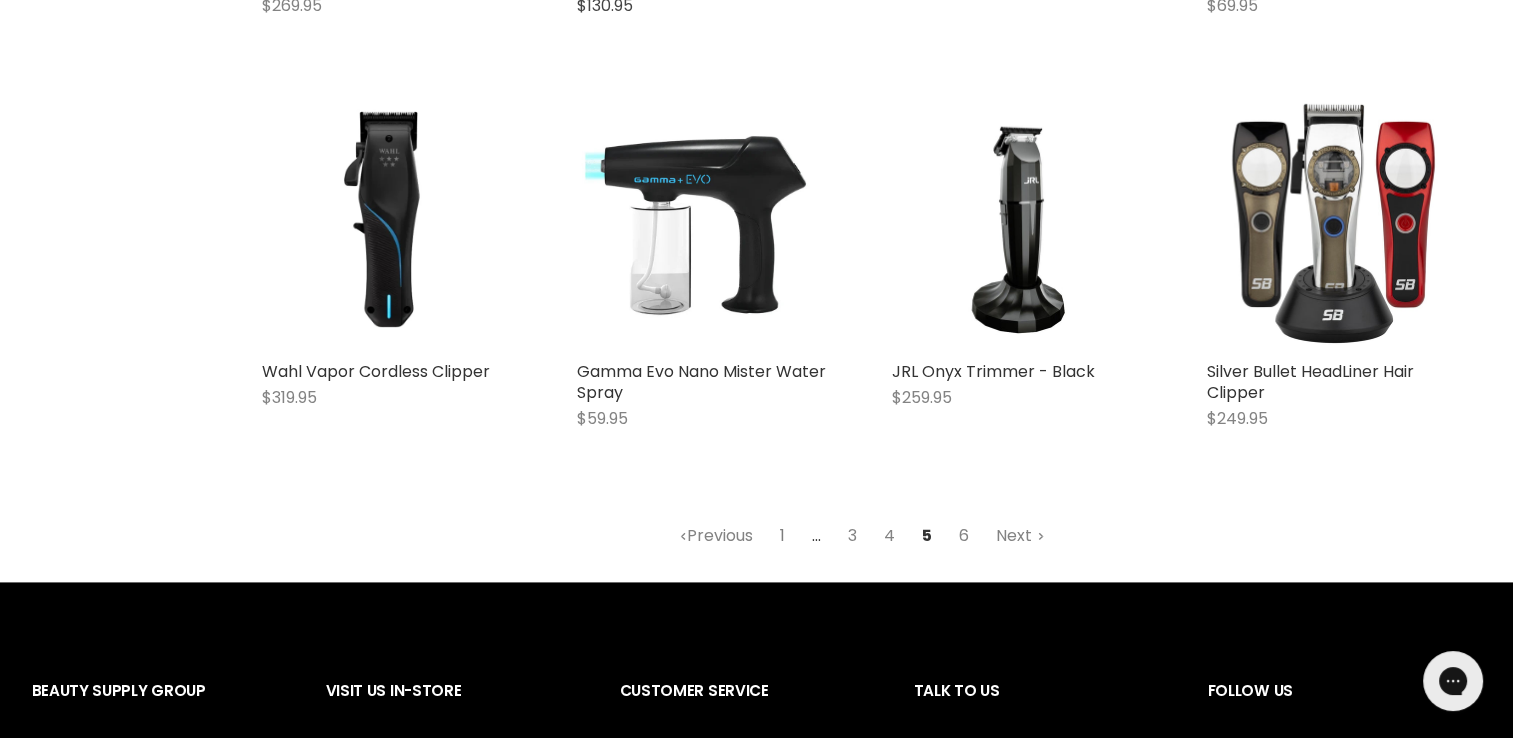 click on "1" at bounding box center [782, 536] 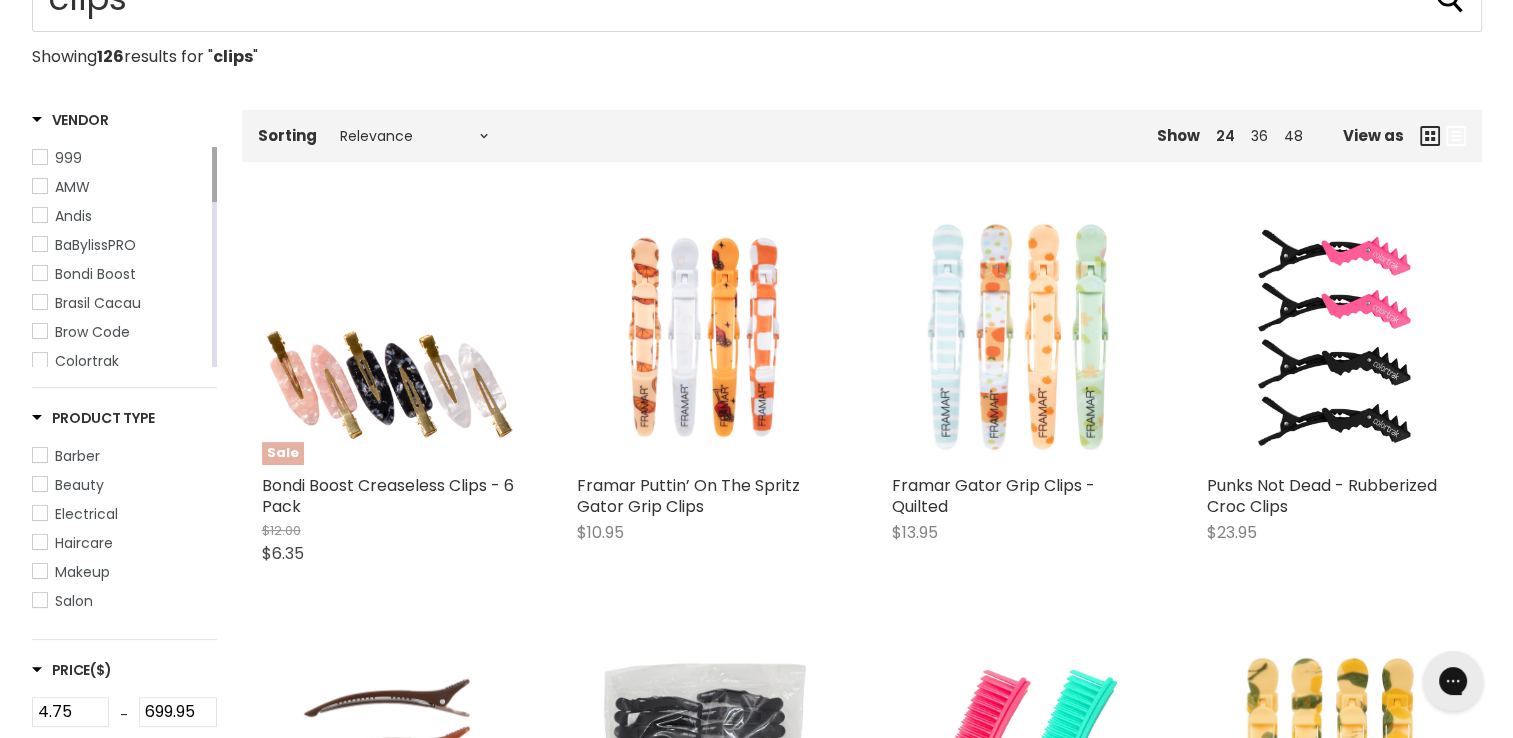 scroll, scrollTop: 373, scrollLeft: 0, axis: vertical 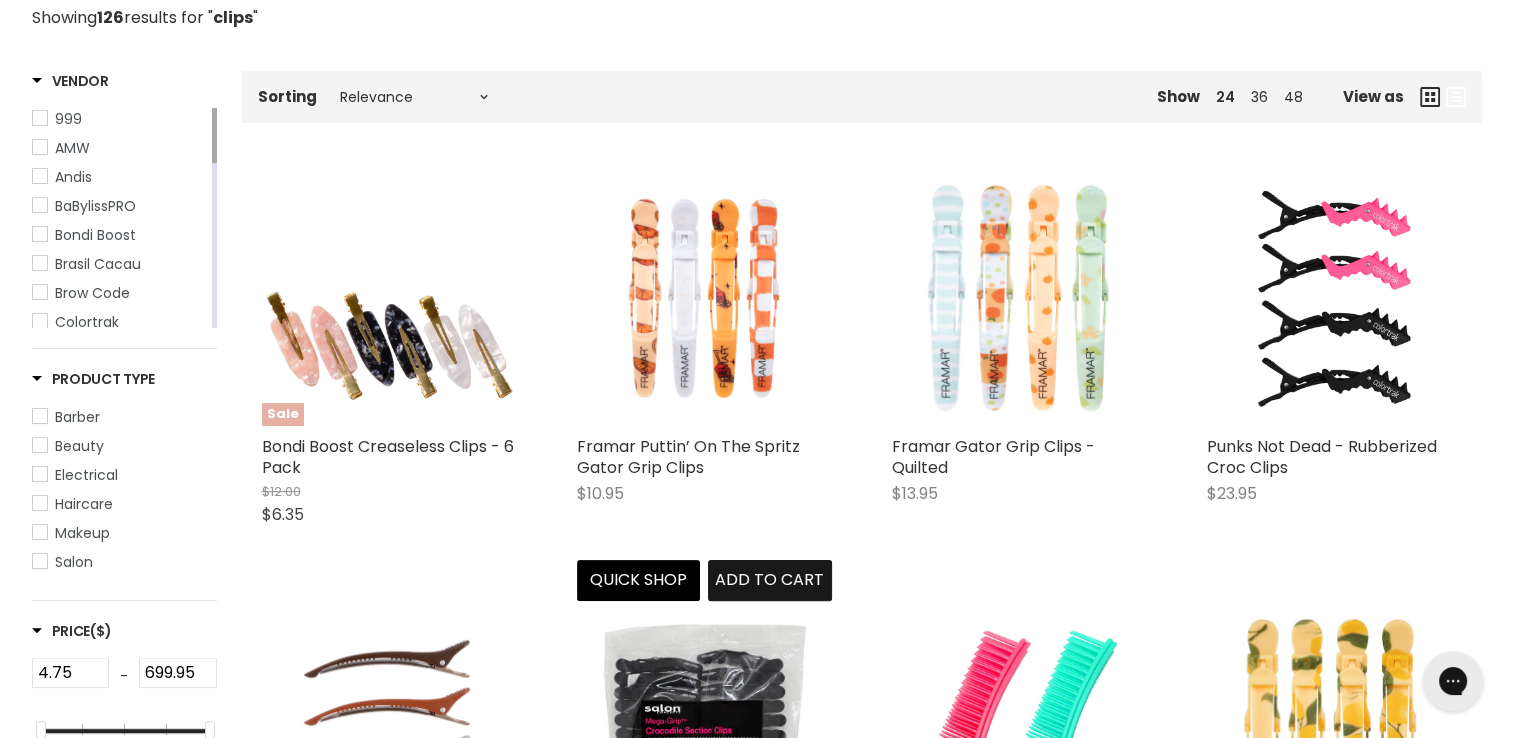 click on "Add to cart" at bounding box center (769, 579) 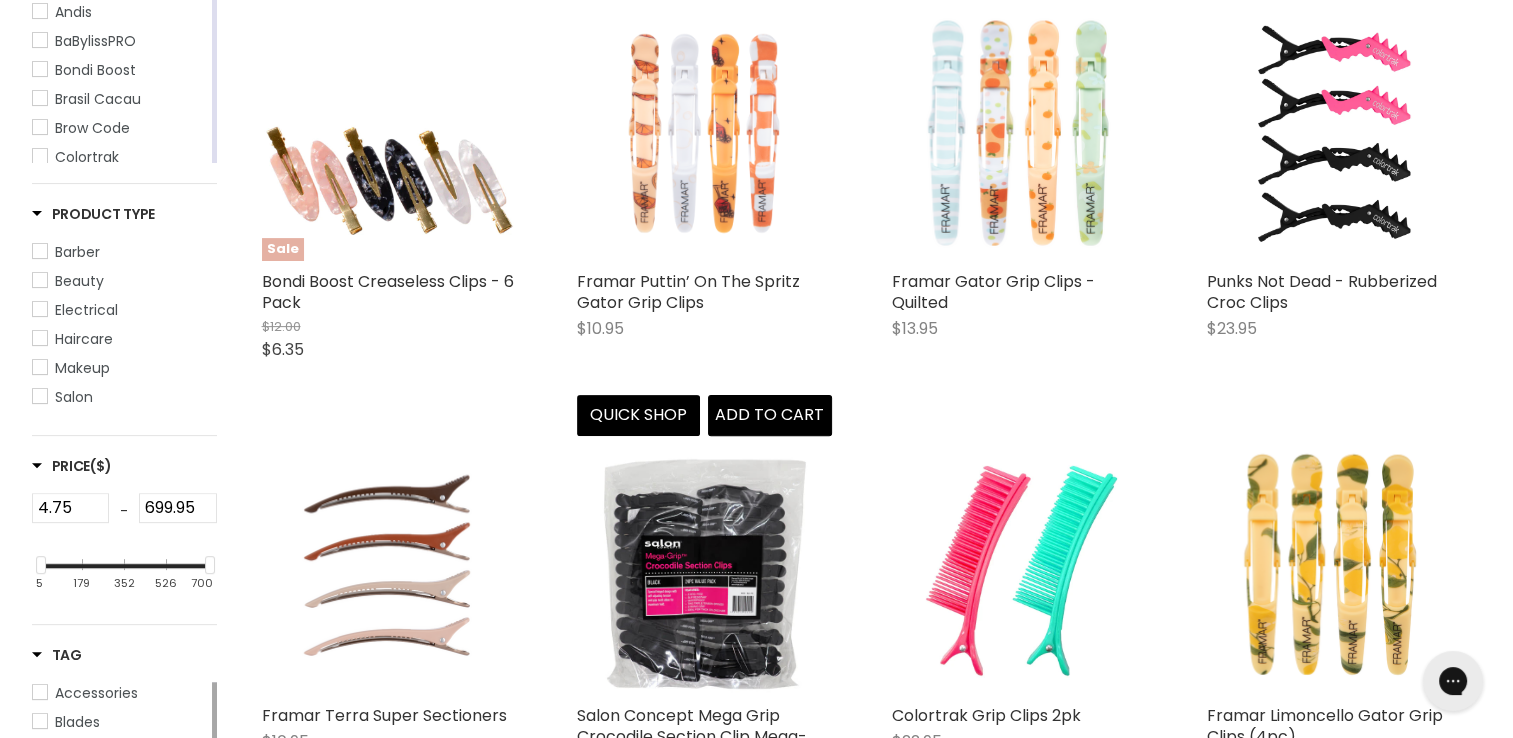 scroll, scrollTop: 573, scrollLeft: 0, axis: vertical 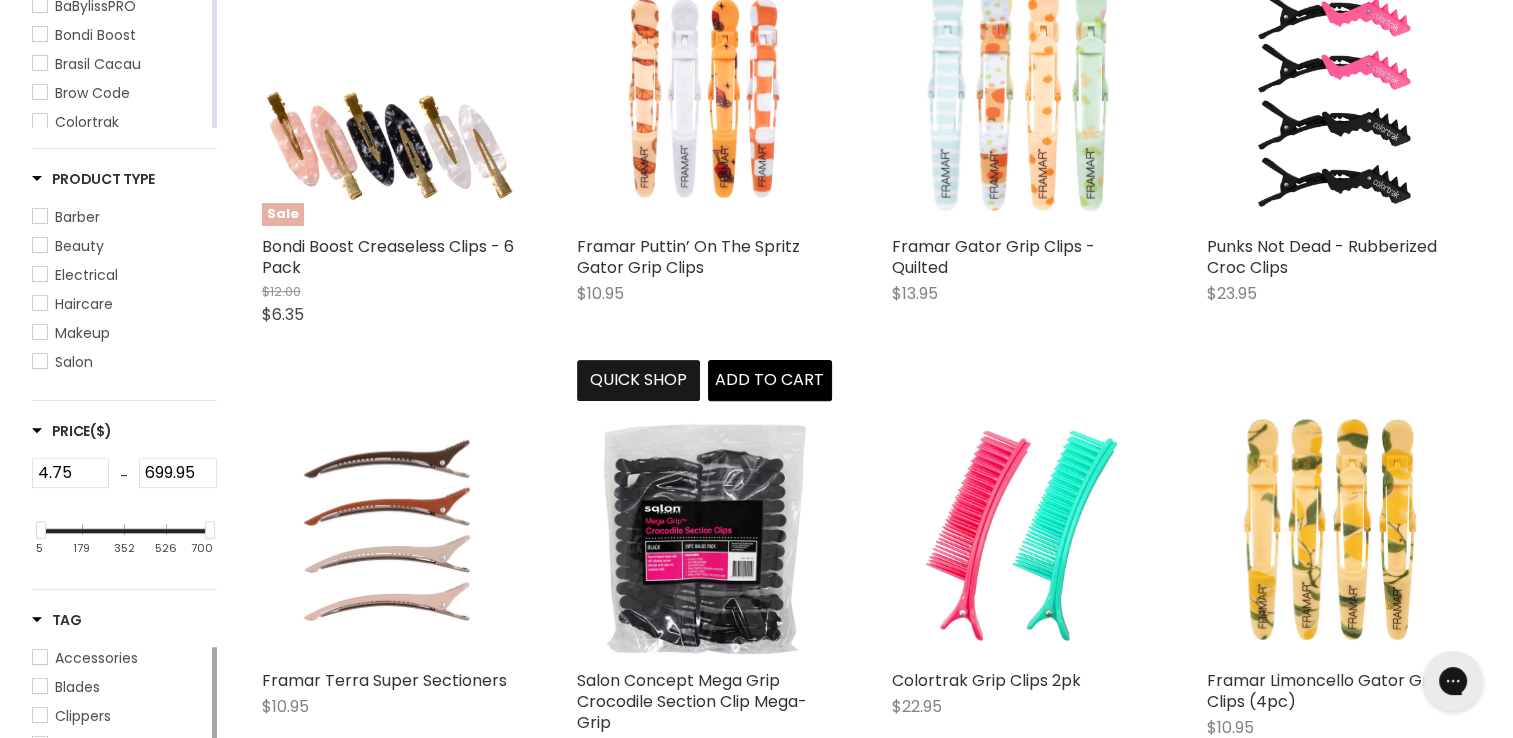 click on "Quick shop" at bounding box center (639, 380) 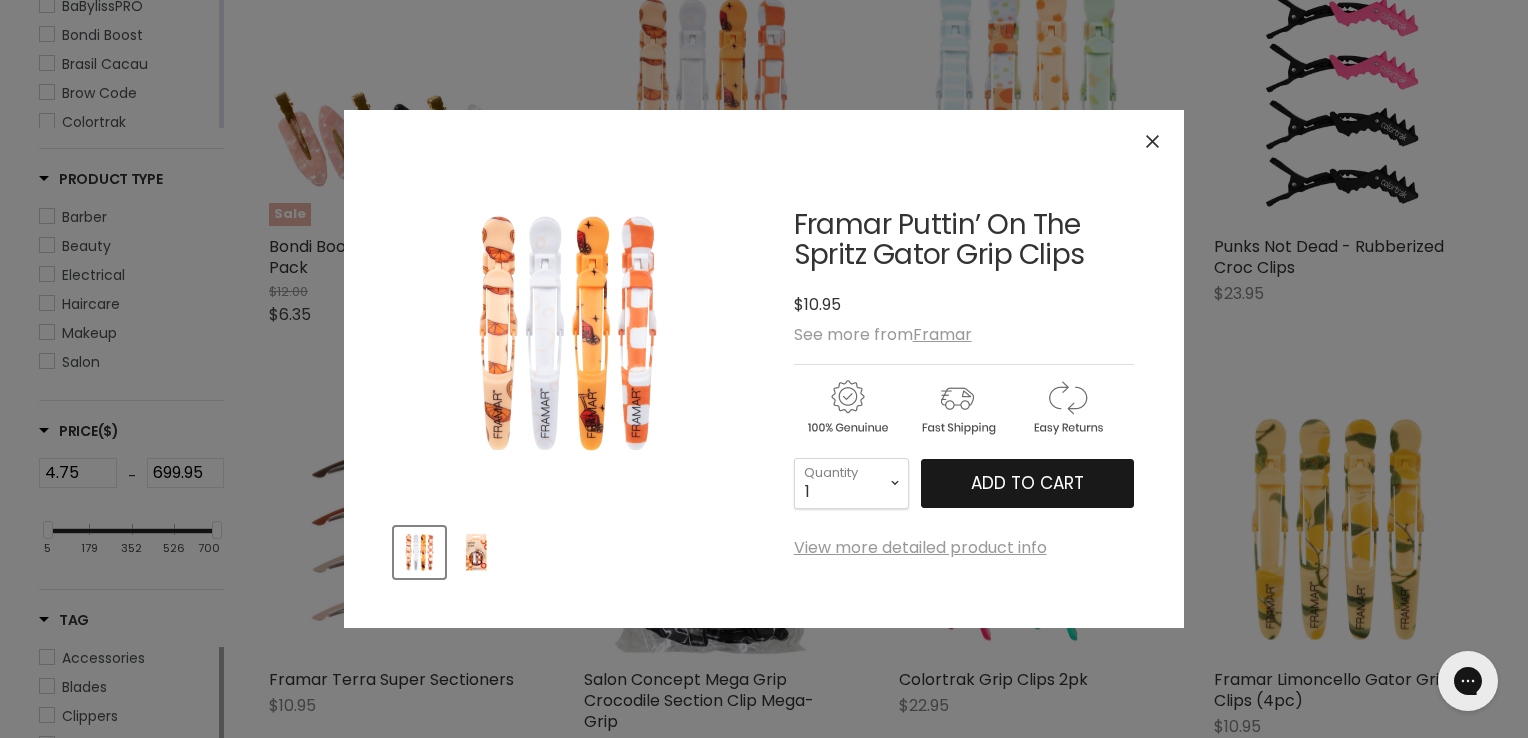 click on "Add to cart" at bounding box center (1027, 483) 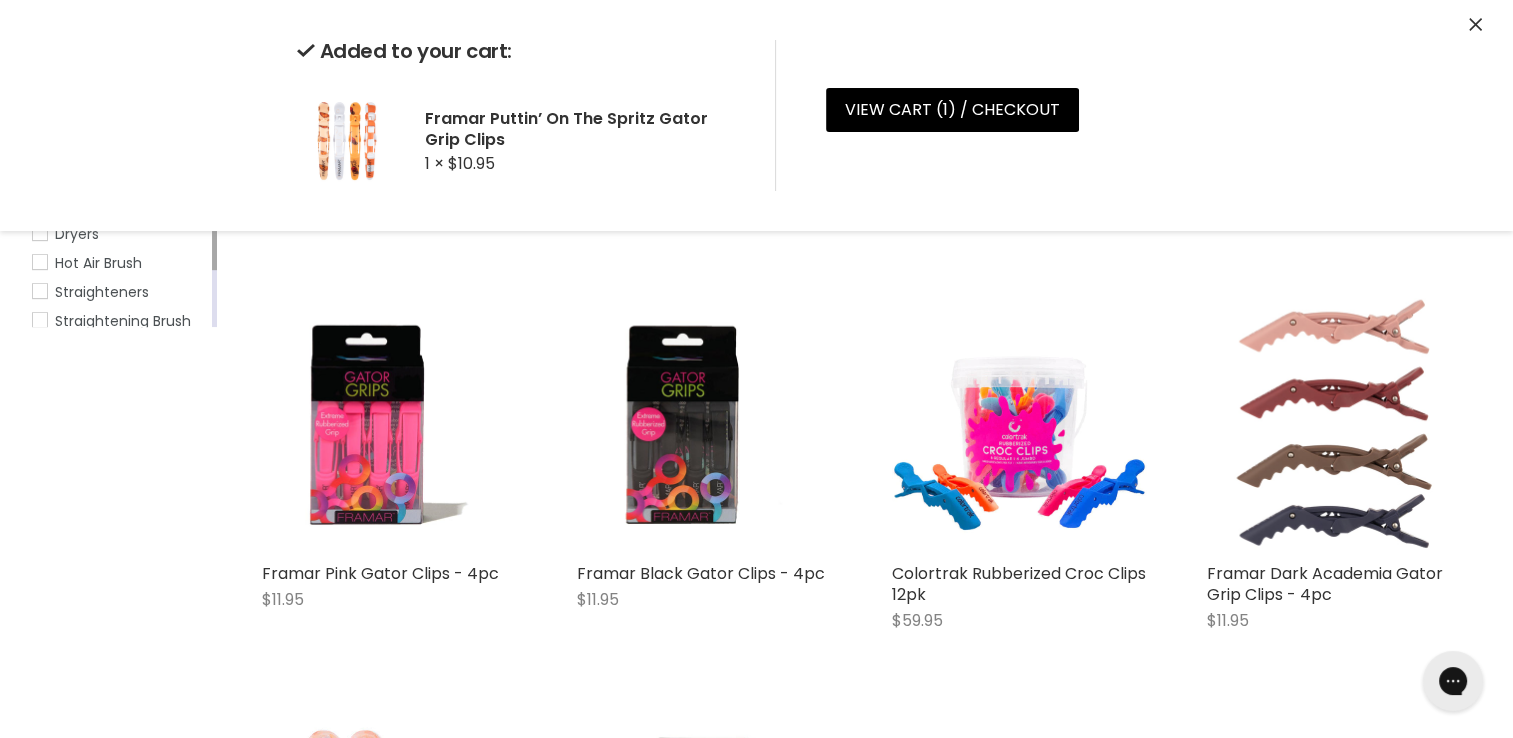 scroll, scrollTop: 1173, scrollLeft: 0, axis: vertical 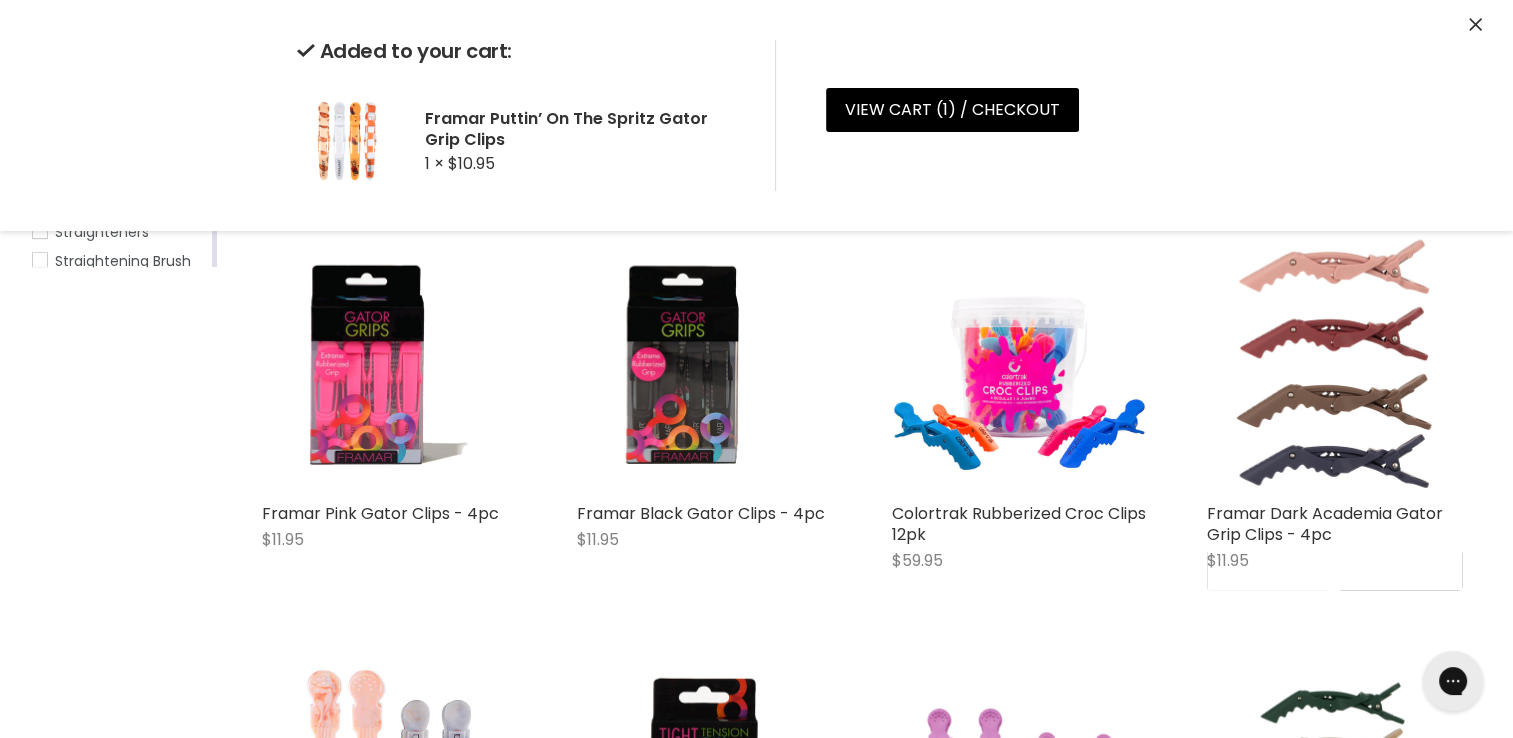 click on "Framar Dark Academia Gator Grip Clips - 4pc $11.95 Framar Quick shop Add to cart" at bounding box center (1334, 414) 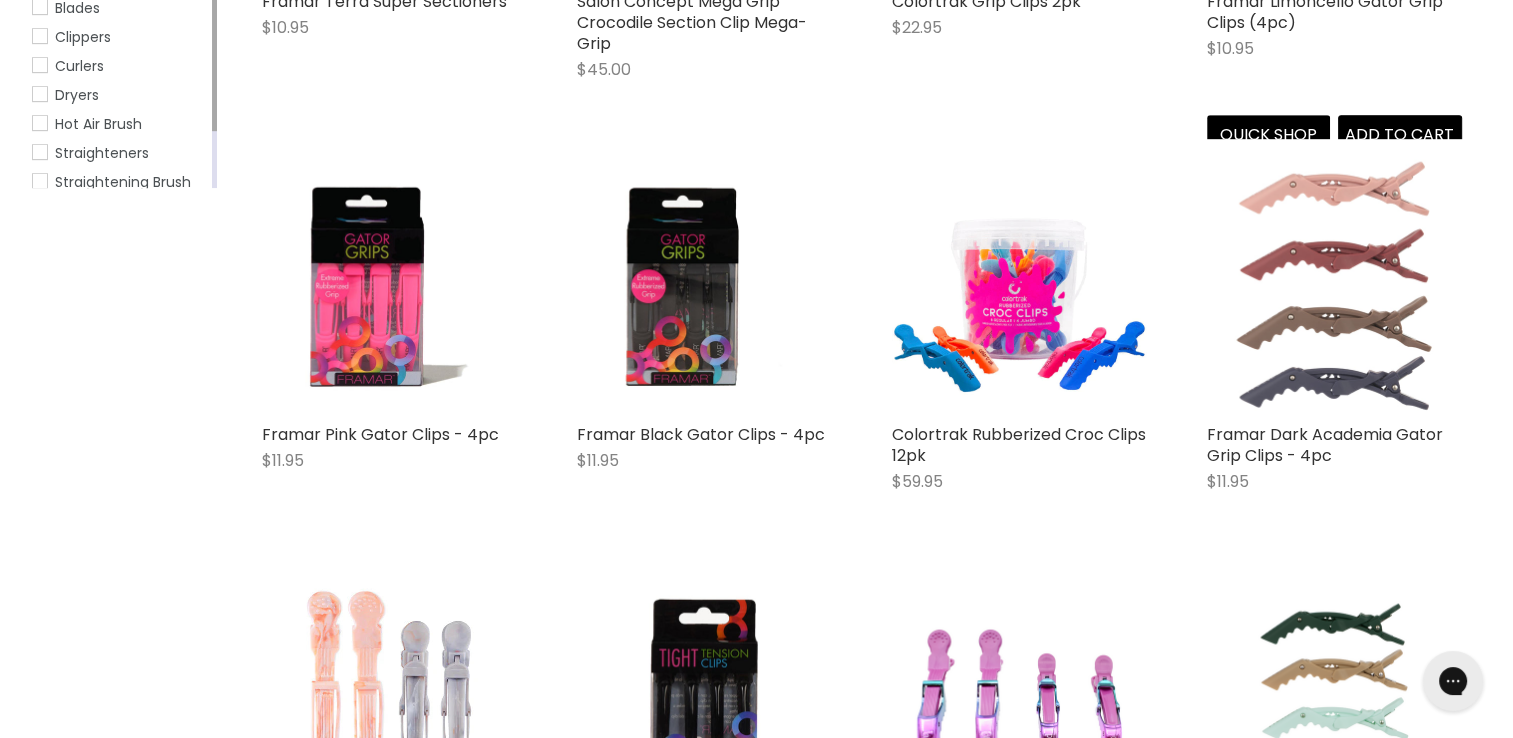 scroll, scrollTop: 1260, scrollLeft: 0, axis: vertical 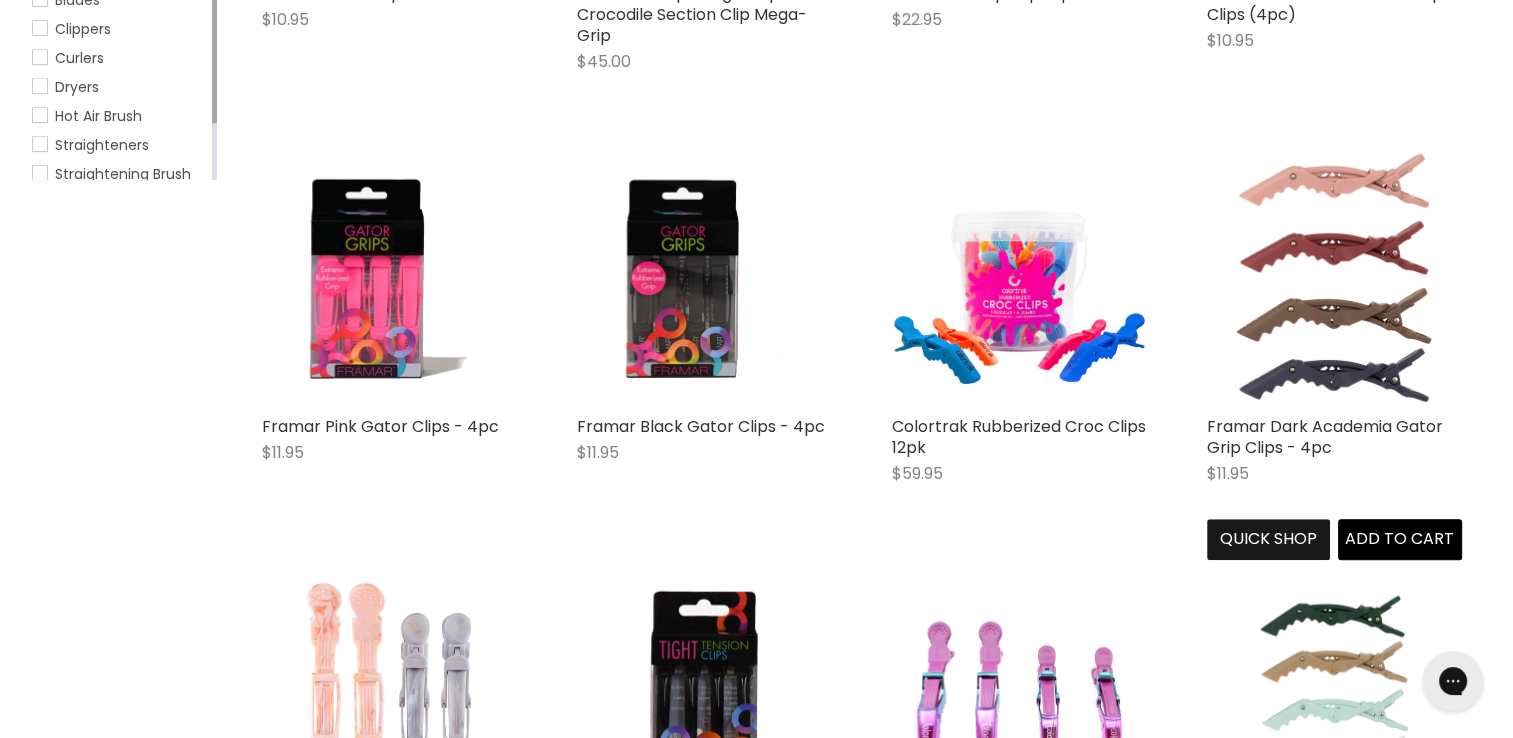 click on "Quick shop" at bounding box center (1269, 539) 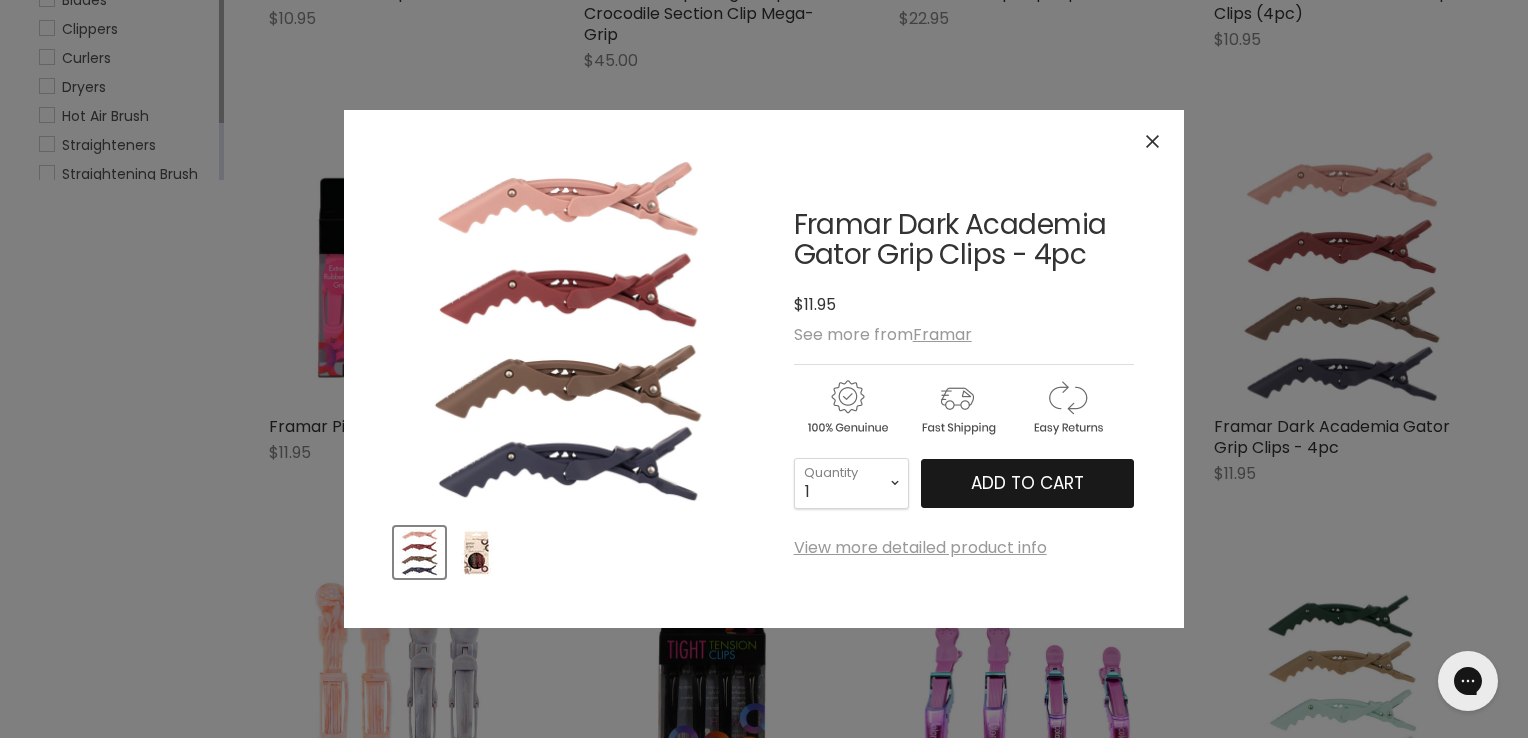 click on "Add to cart" at bounding box center [1027, 483] 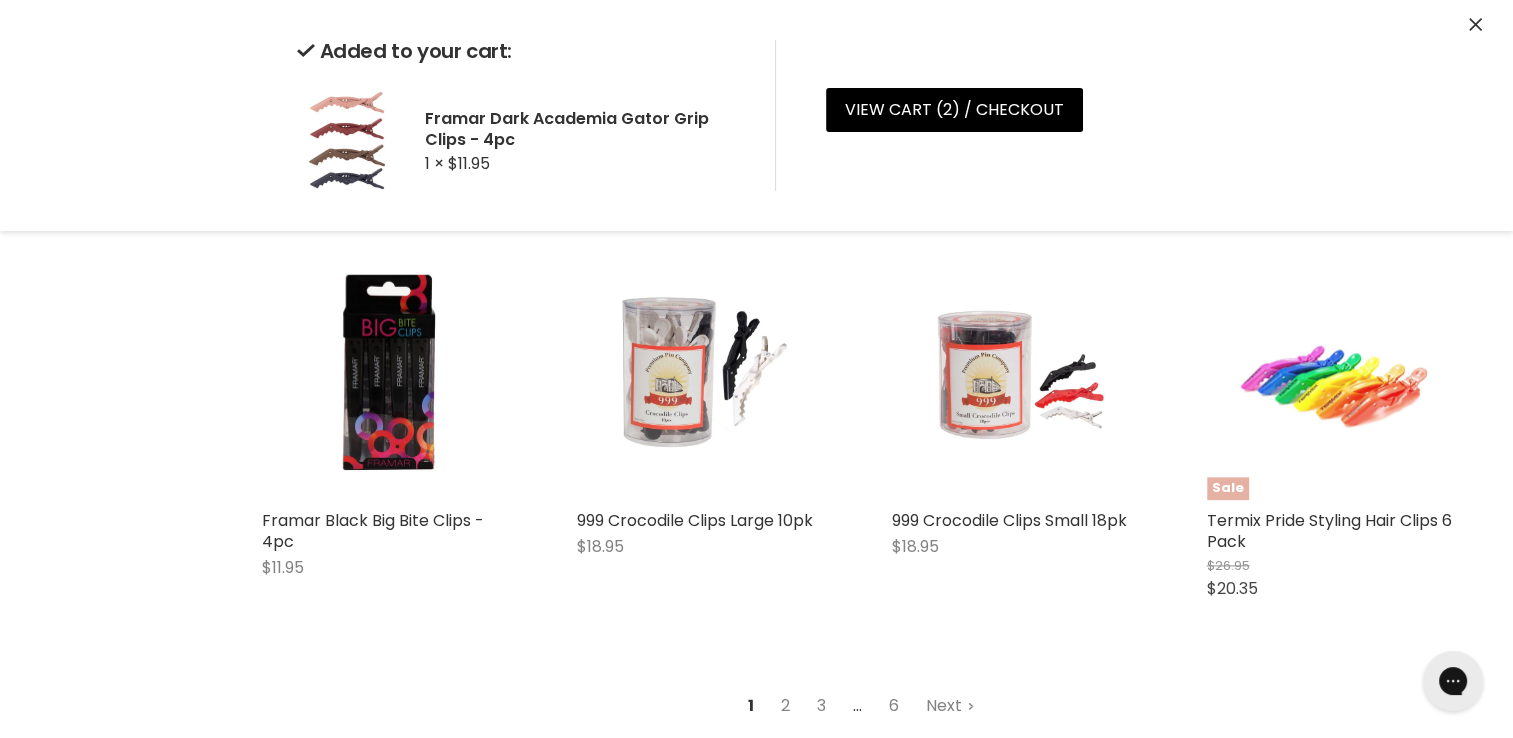 scroll, scrollTop: 2460, scrollLeft: 0, axis: vertical 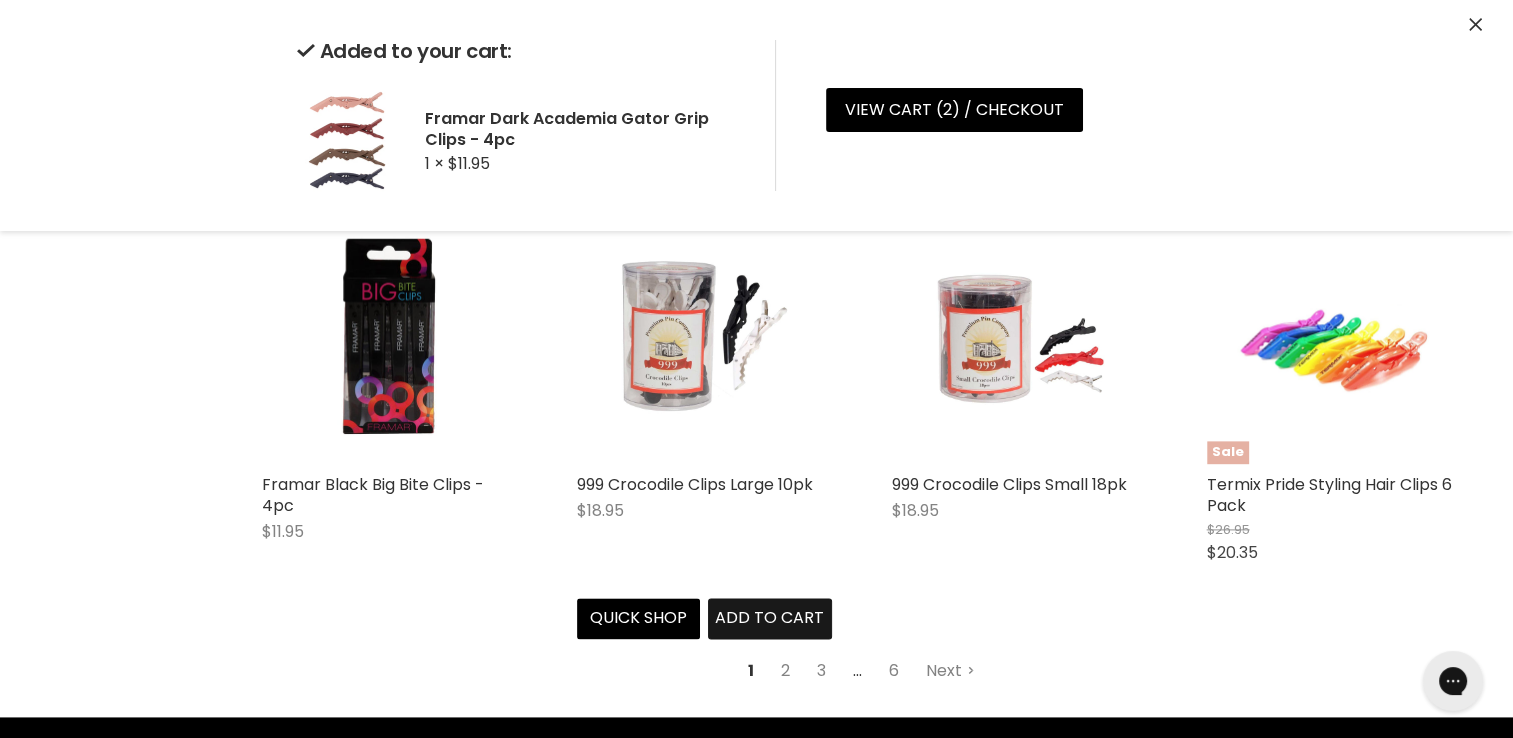 click on "999 Crocodile Clips Large 10pk $18.95 999 Quick shop Add to cart" at bounding box center [704, 424] 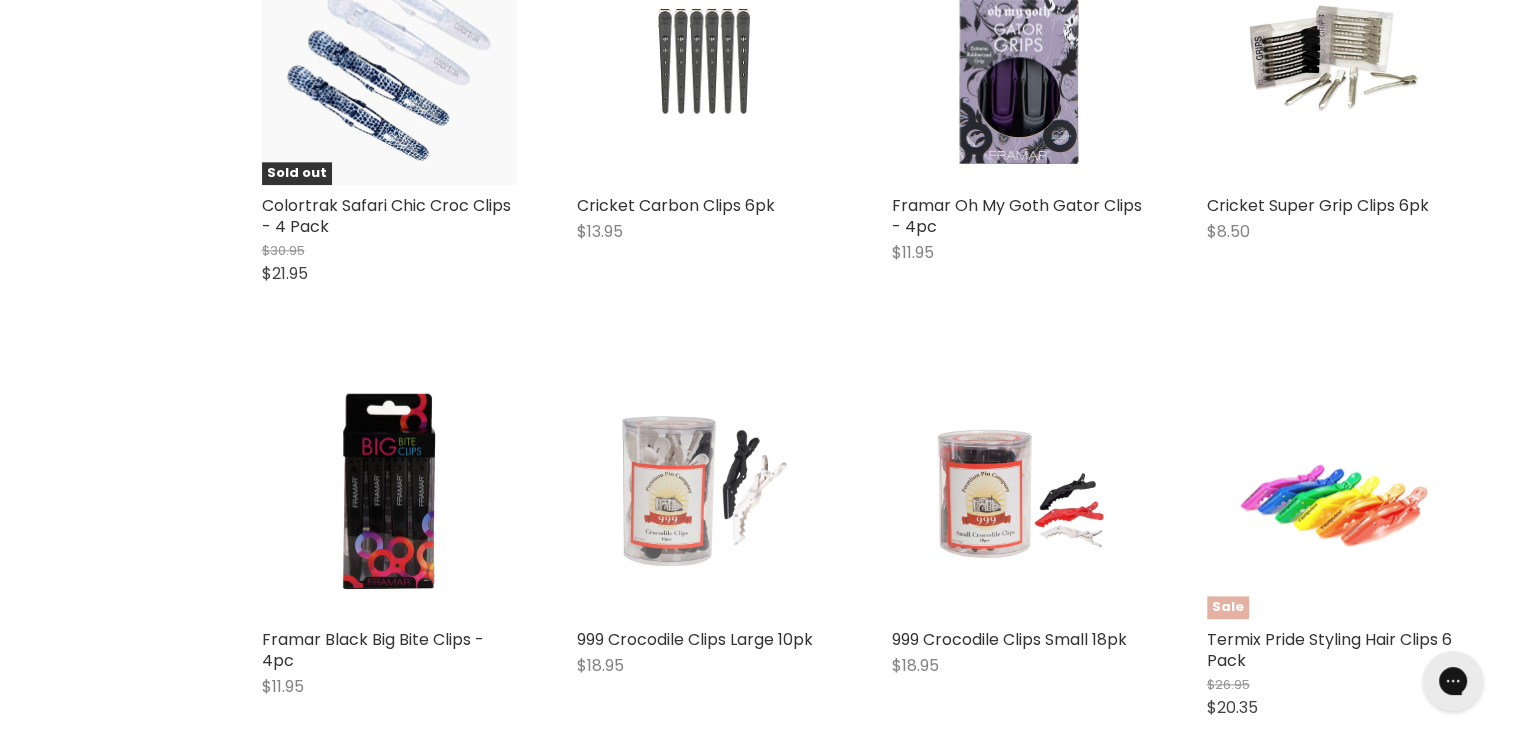 scroll, scrollTop: 2528, scrollLeft: 0, axis: vertical 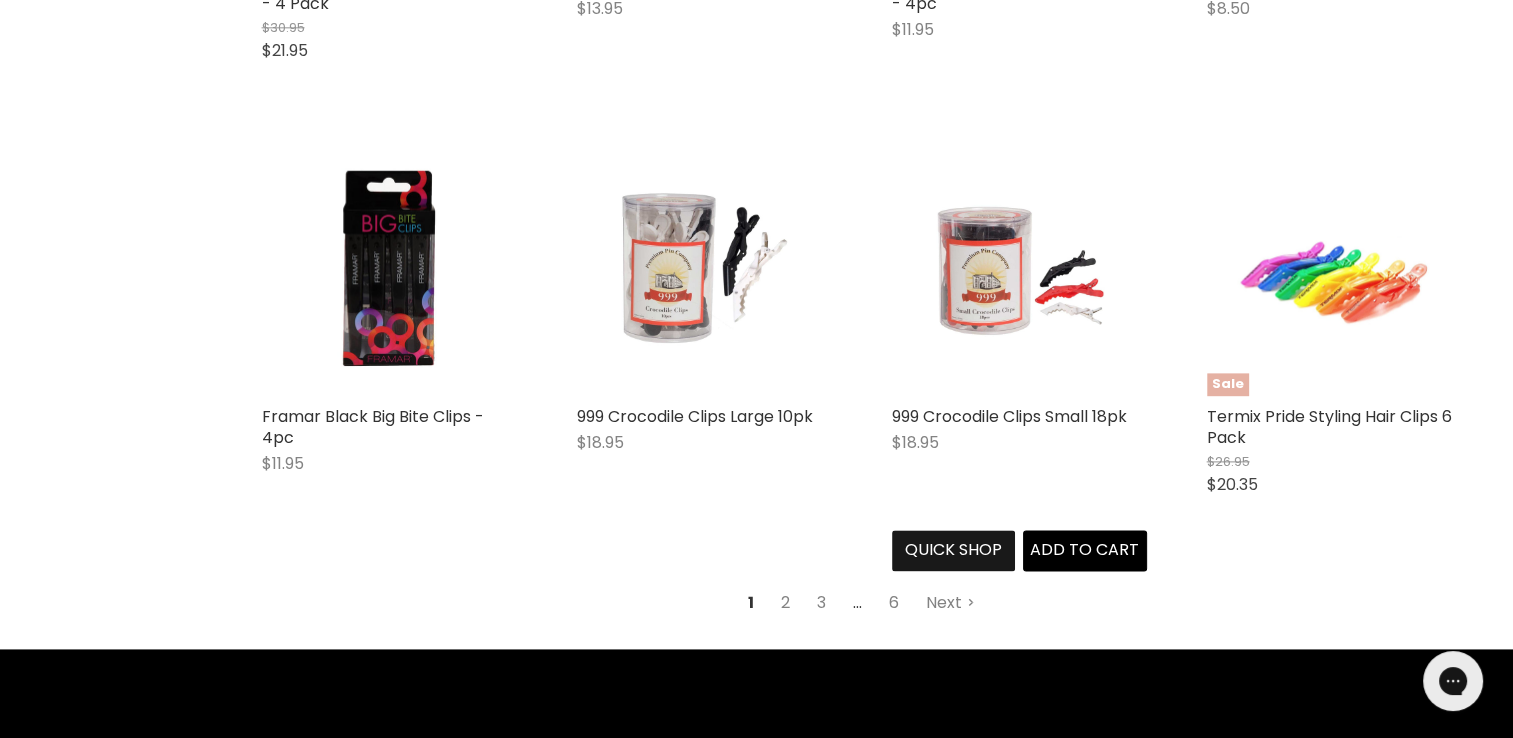 click on "Quick shop" at bounding box center (954, 550) 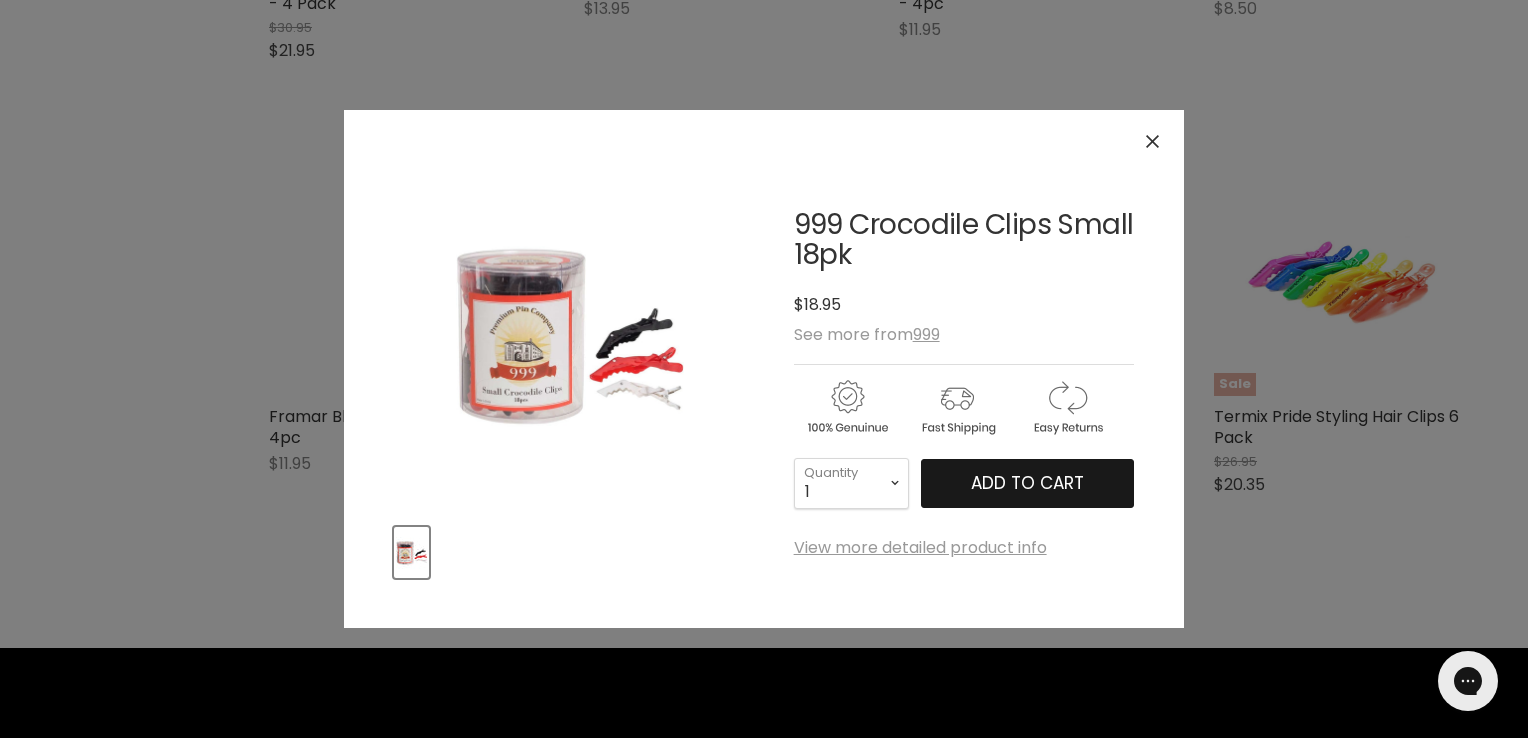 click on "Add to cart" at bounding box center (1027, 483) 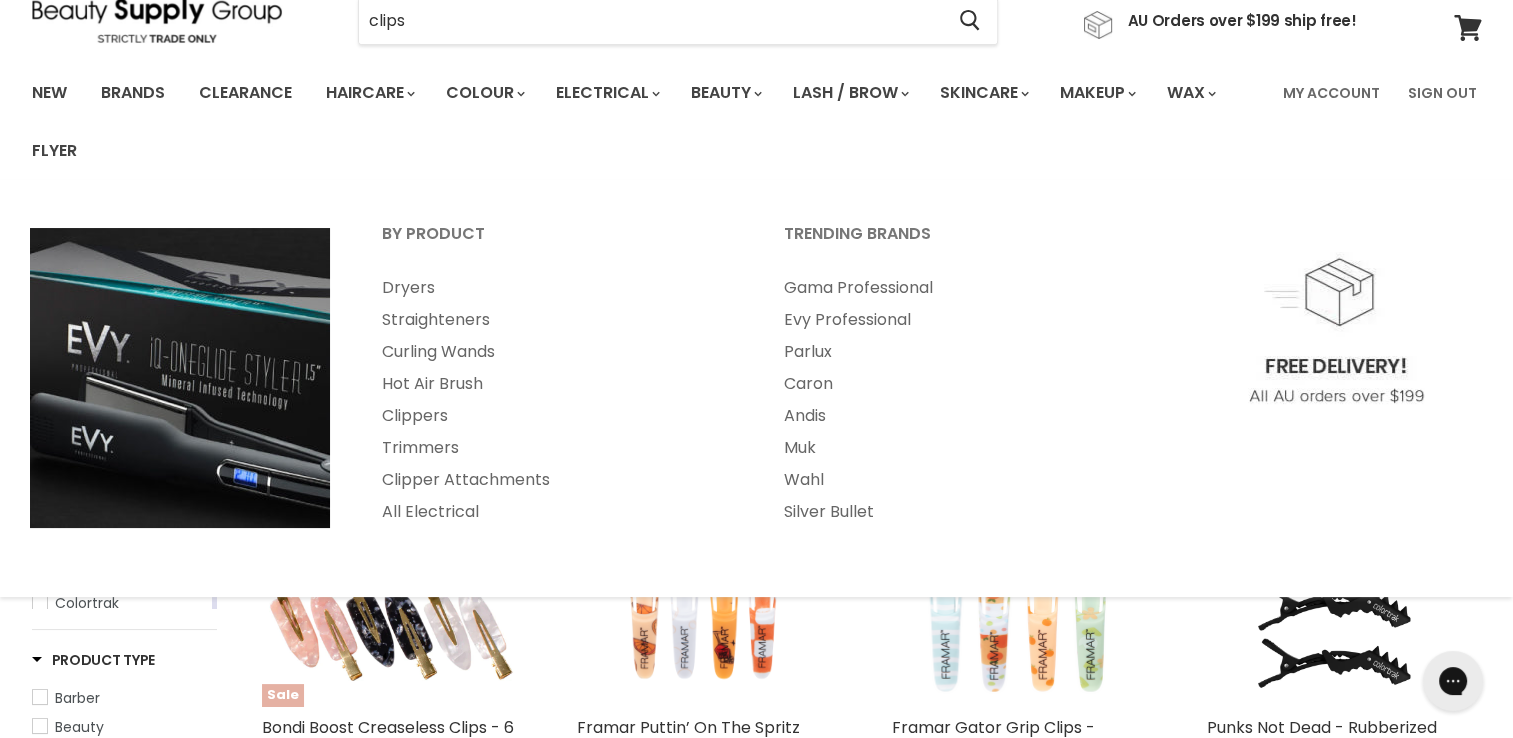 scroll, scrollTop: 0, scrollLeft: 0, axis: both 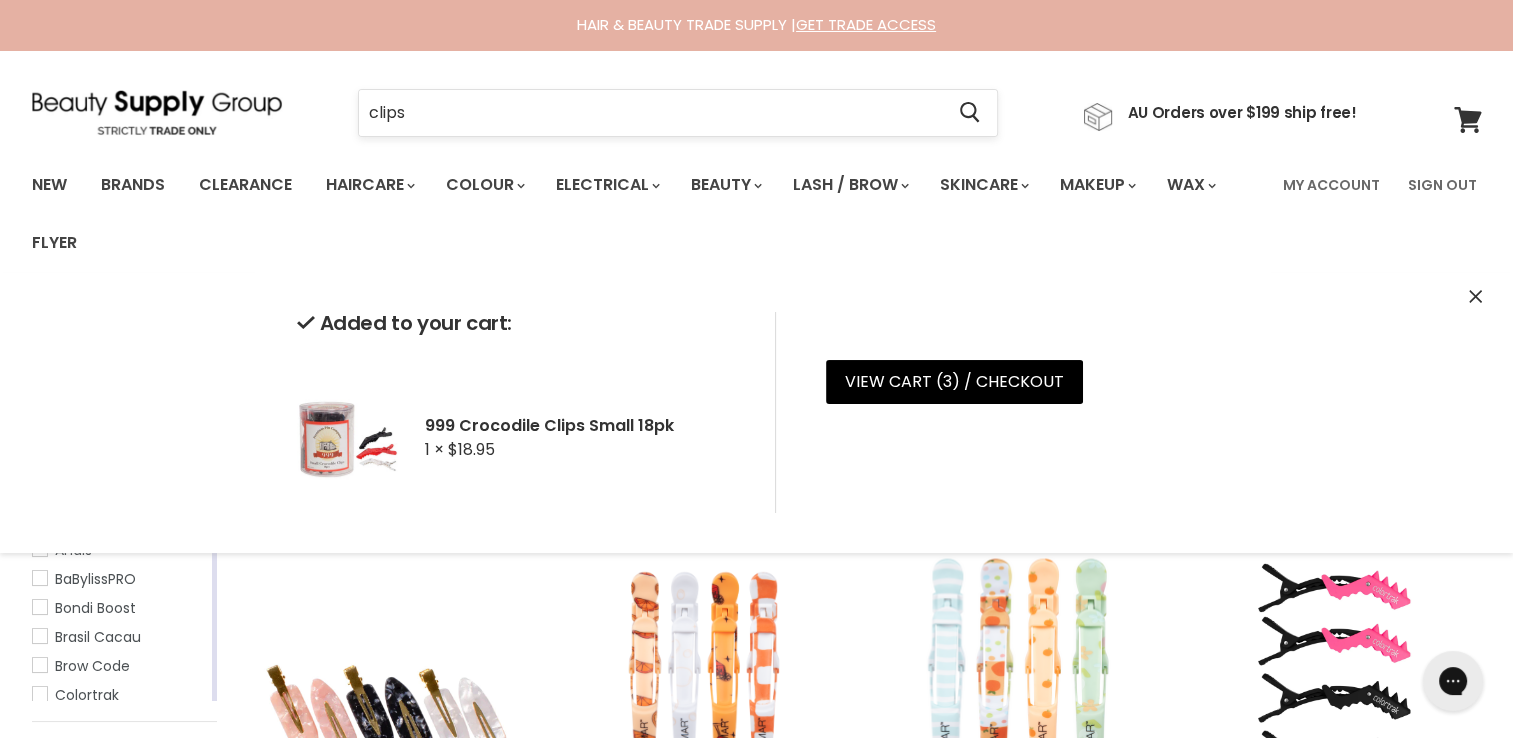 click on "clips" at bounding box center (651, 113) 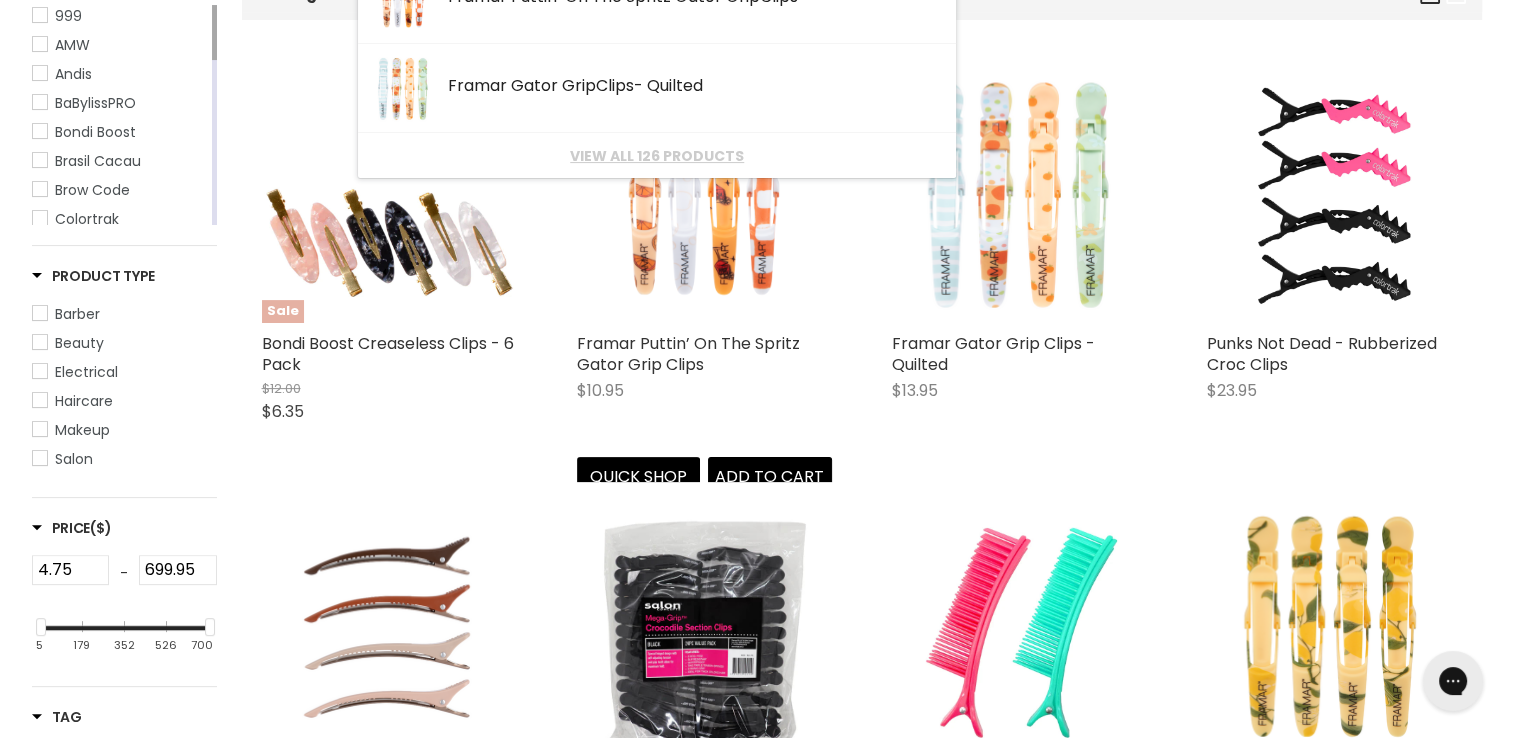 scroll, scrollTop: 0, scrollLeft: 0, axis: both 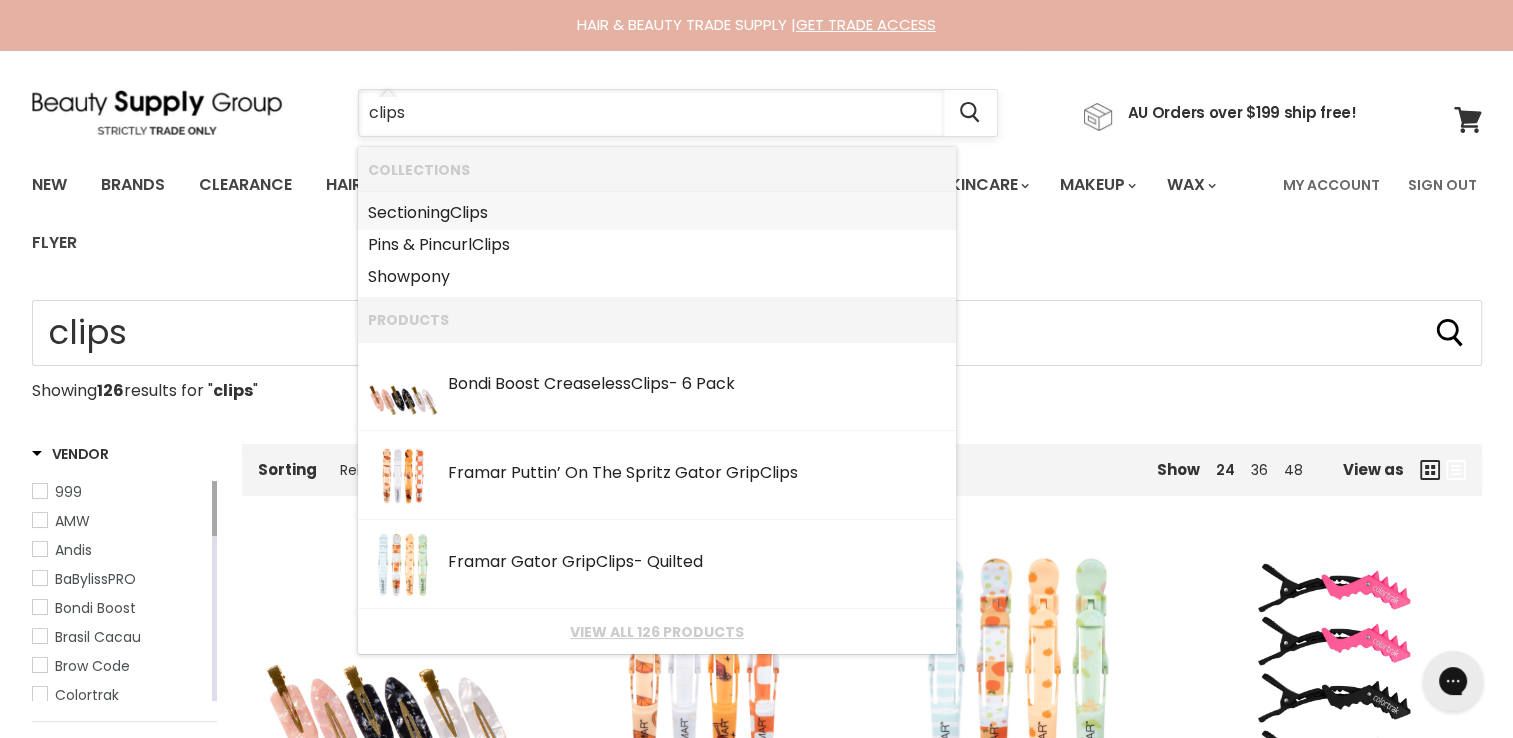 click on "clips" at bounding box center (651, 113) 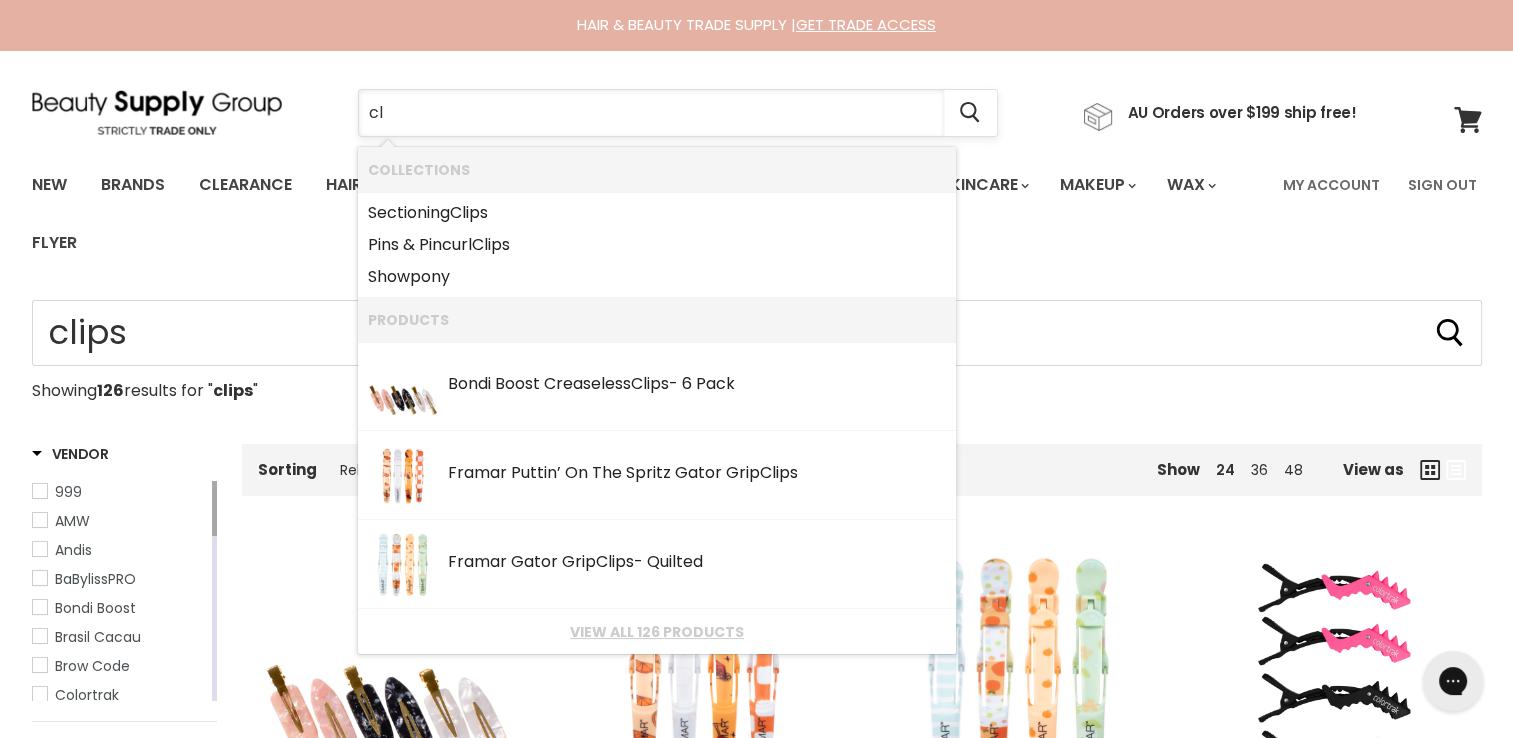 type on "c" 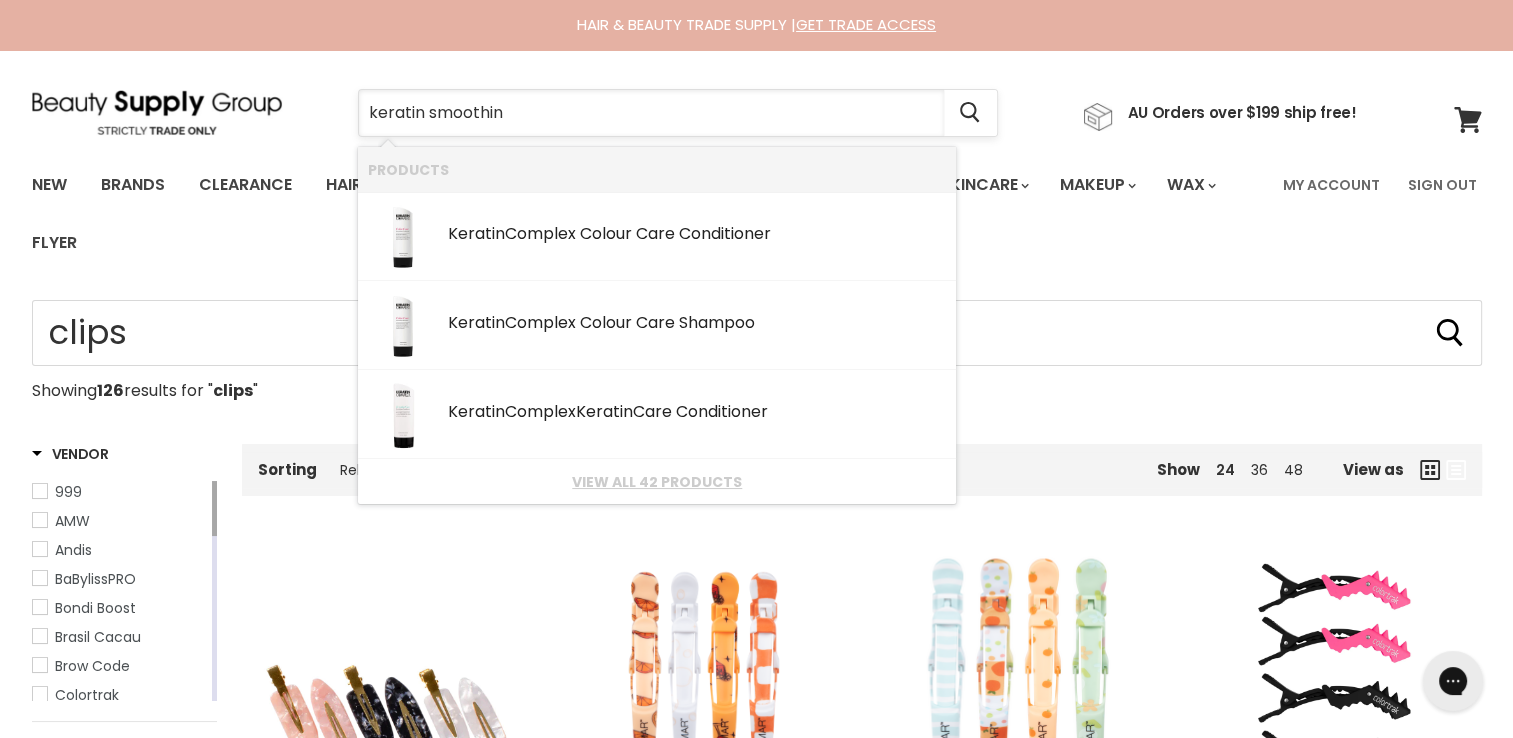 type on "keratin smoothing" 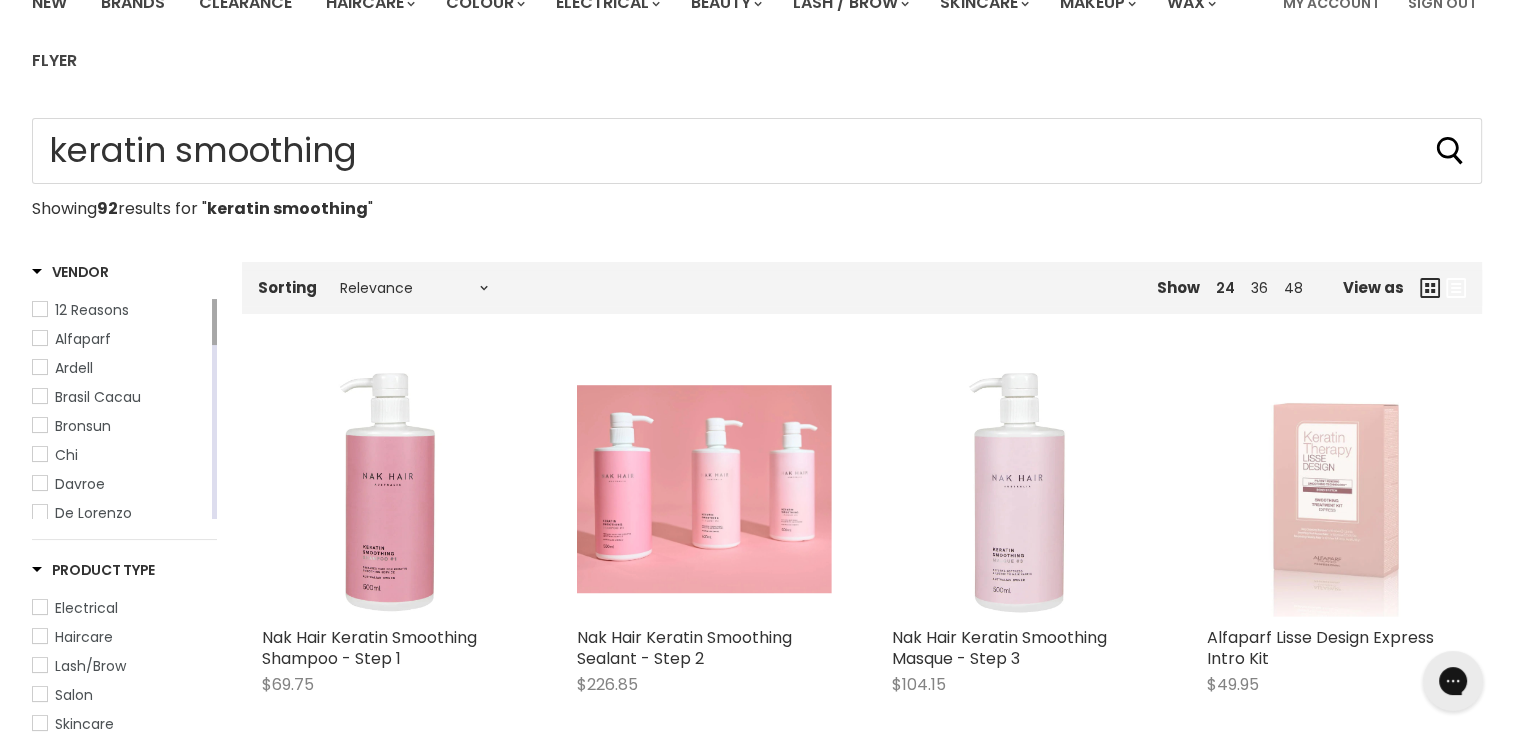 scroll, scrollTop: 0, scrollLeft: 0, axis: both 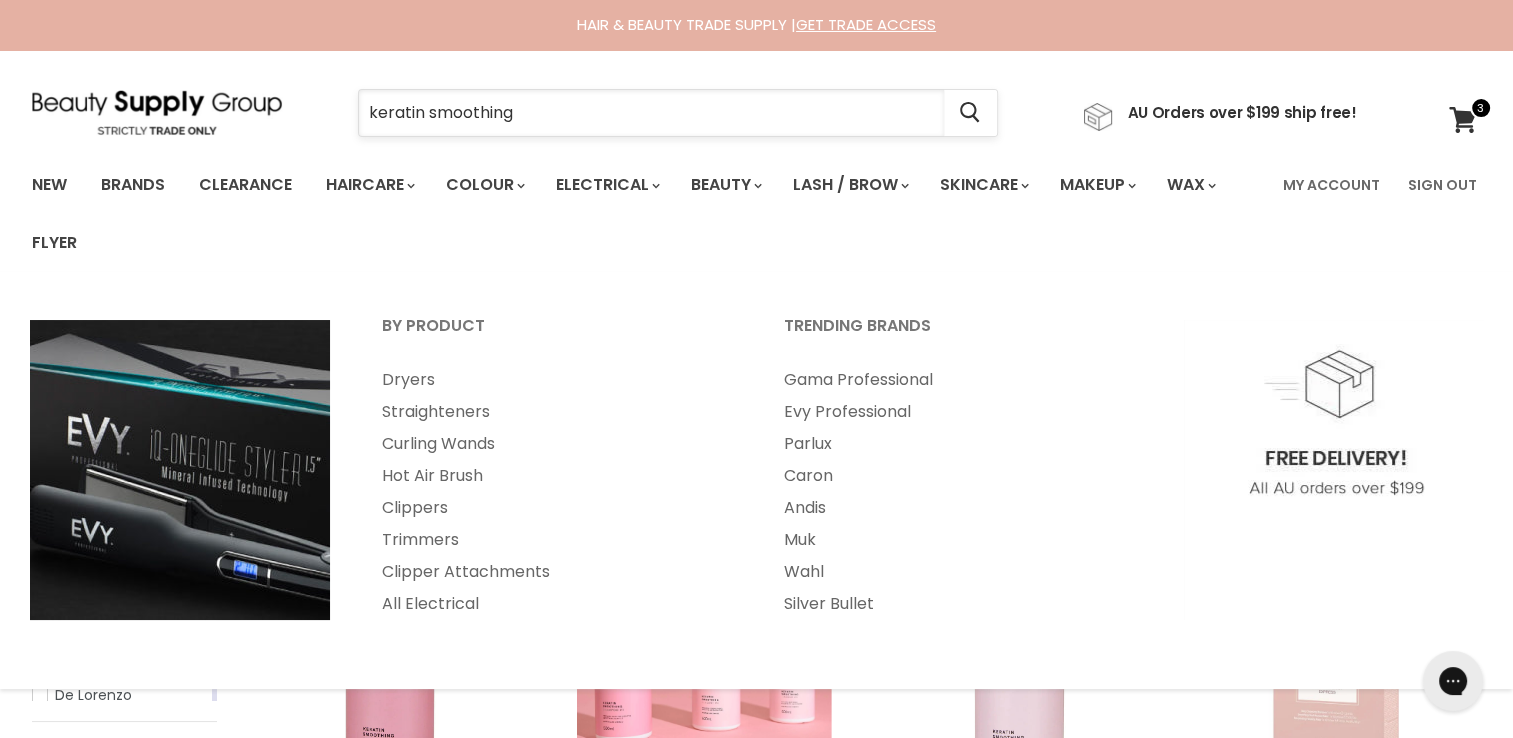 click on "keratin smoothing" at bounding box center [651, 113] 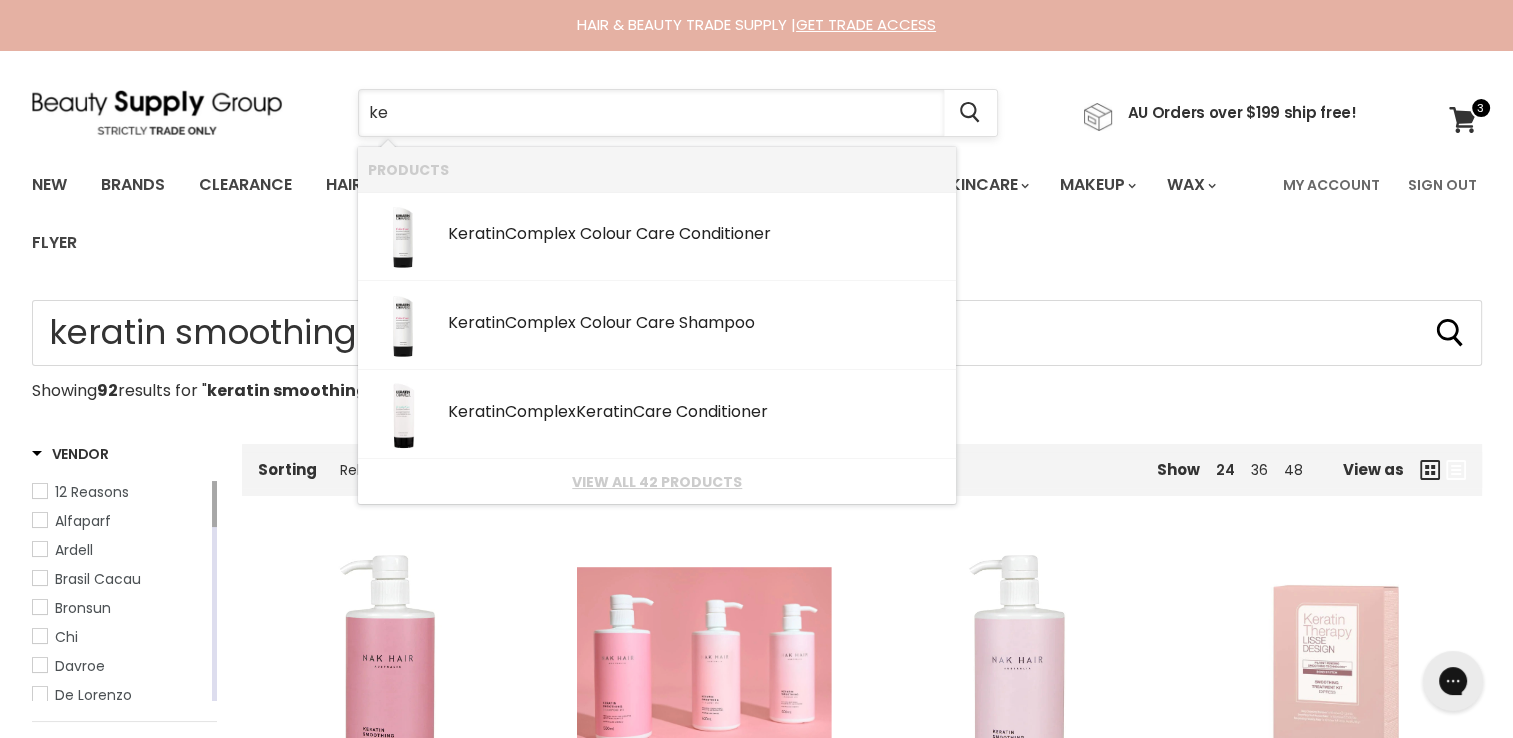 type on "k" 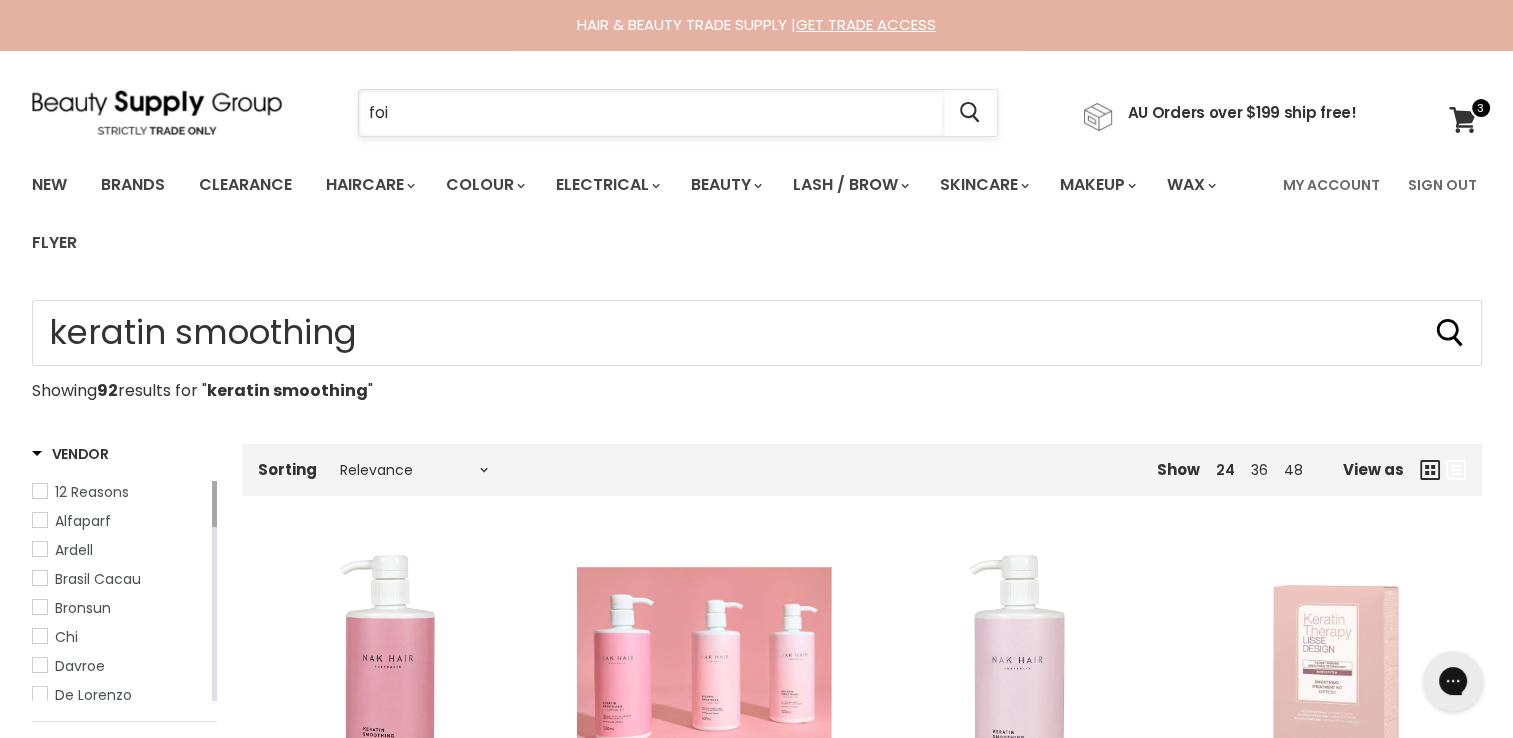 type on "foil" 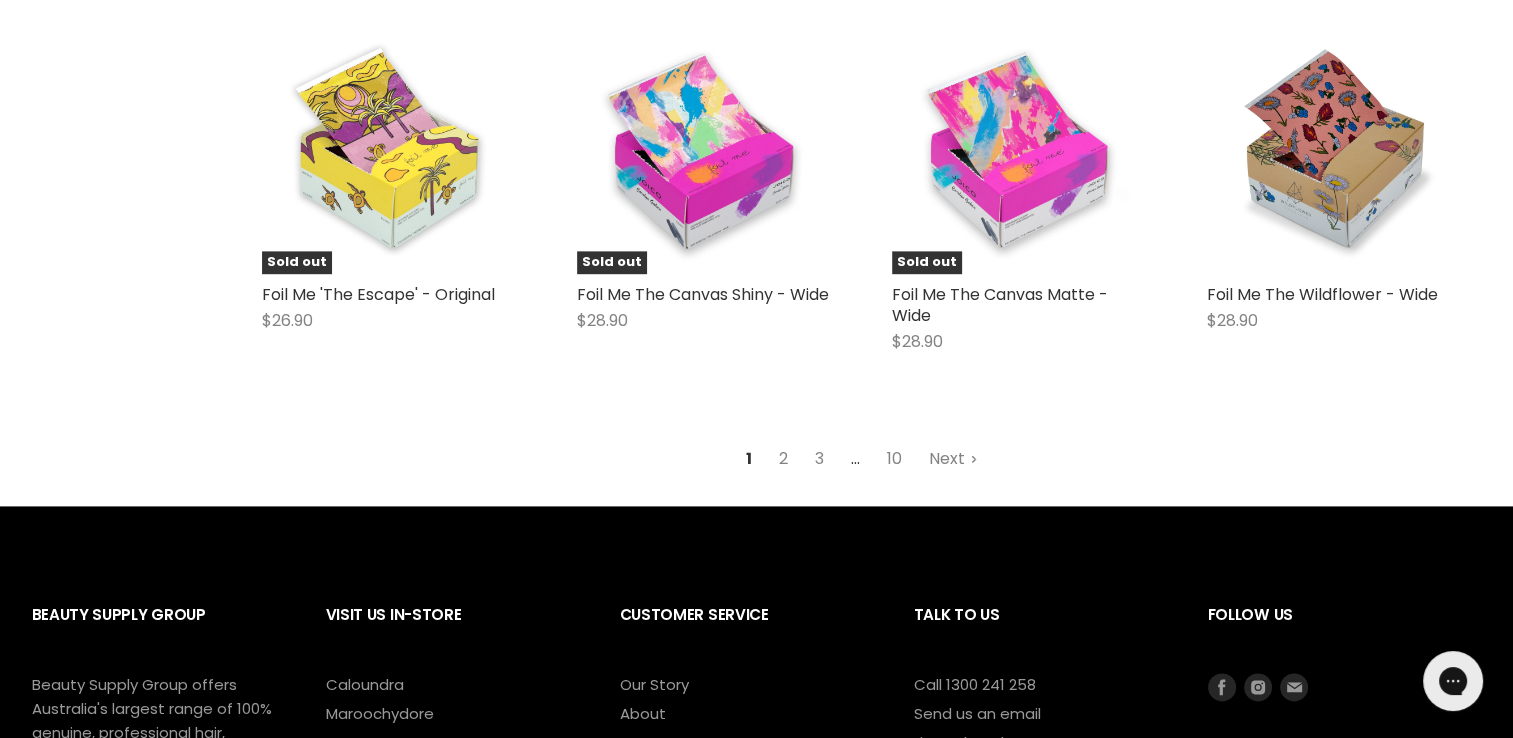 scroll, scrollTop: 2600, scrollLeft: 0, axis: vertical 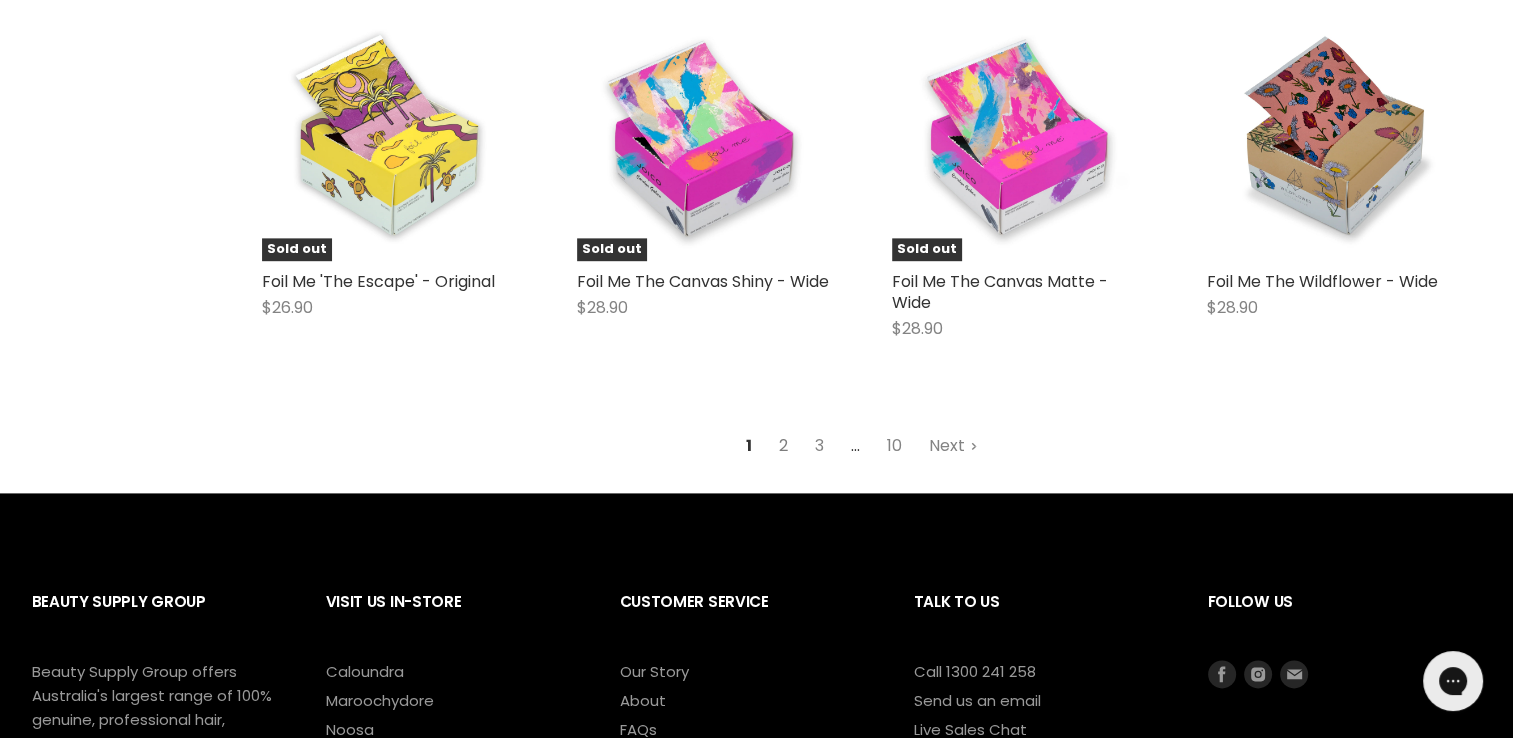 click on "2" at bounding box center [783, 446] 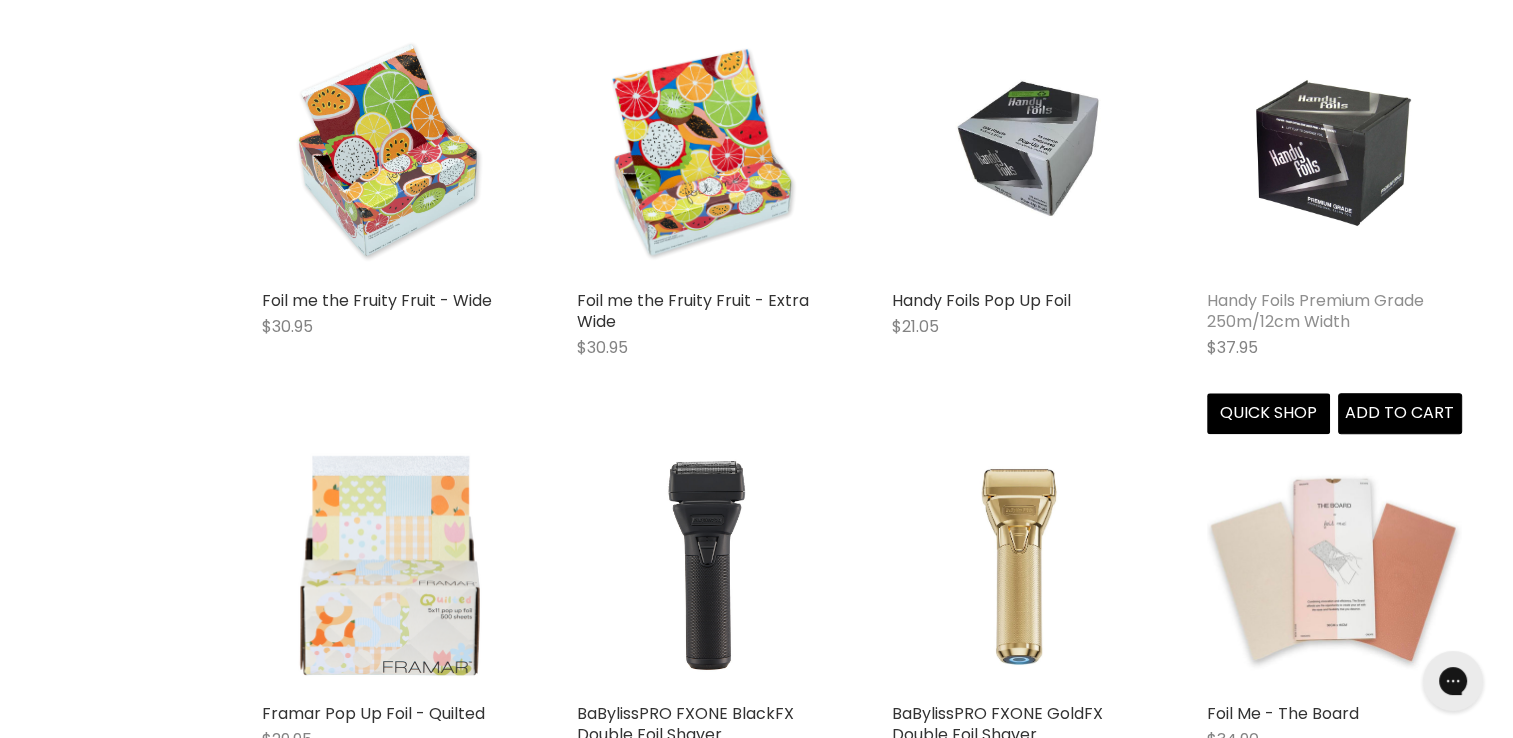 scroll, scrollTop: 2173, scrollLeft: 0, axis: vertical 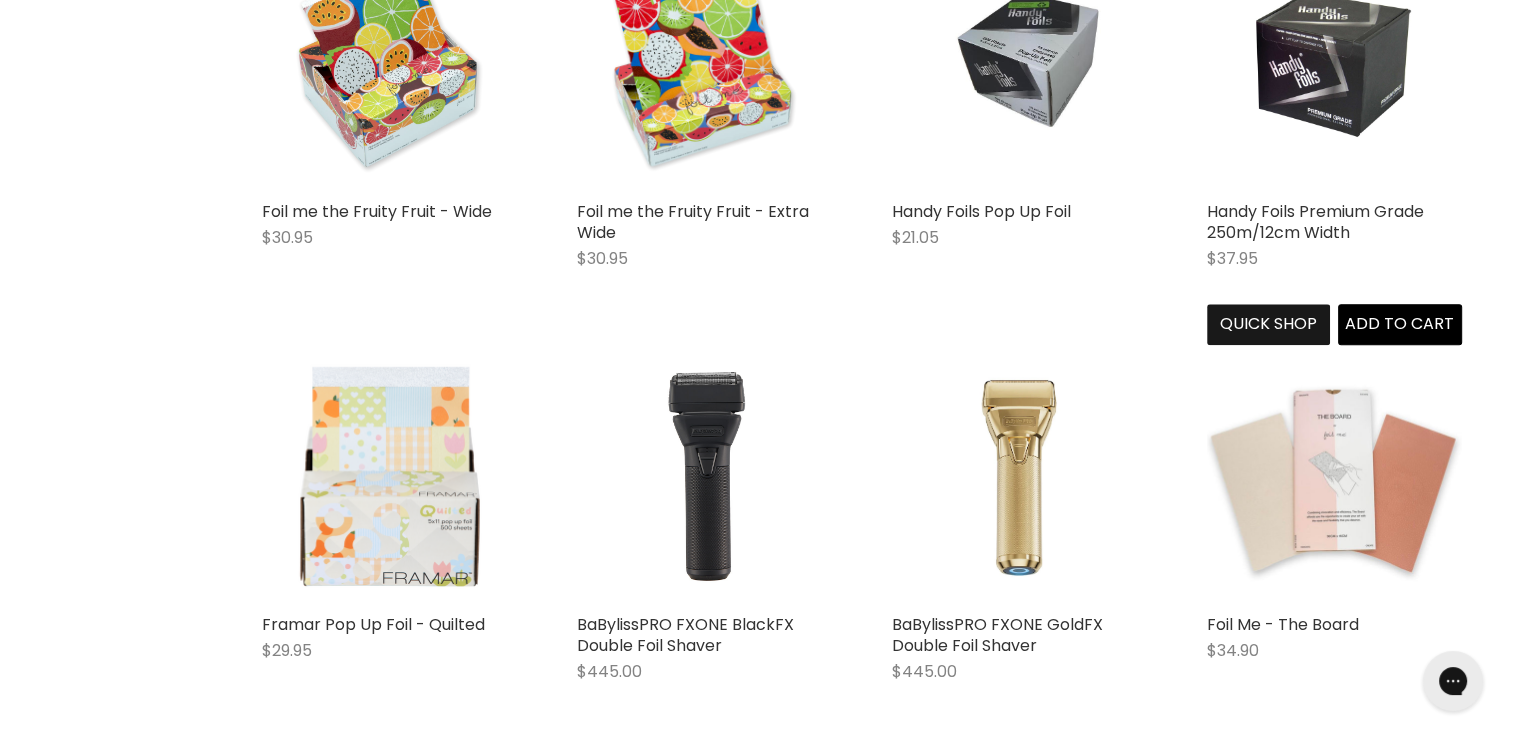 click on "Quick shop" at bounding box center [1269, 324] 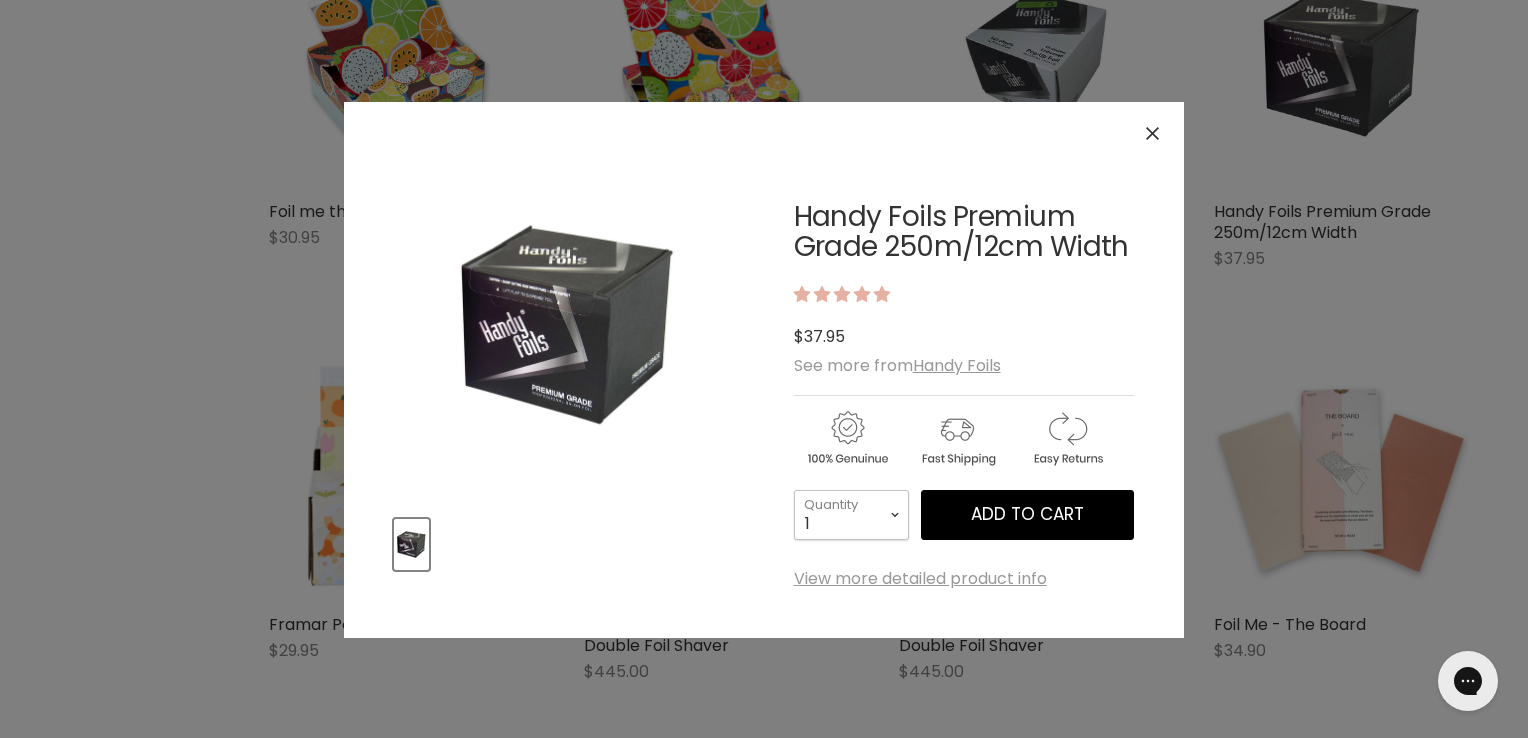 click on "1
2
3
4
5
6
7
8
9
10+" at bounding box center [851, 515] 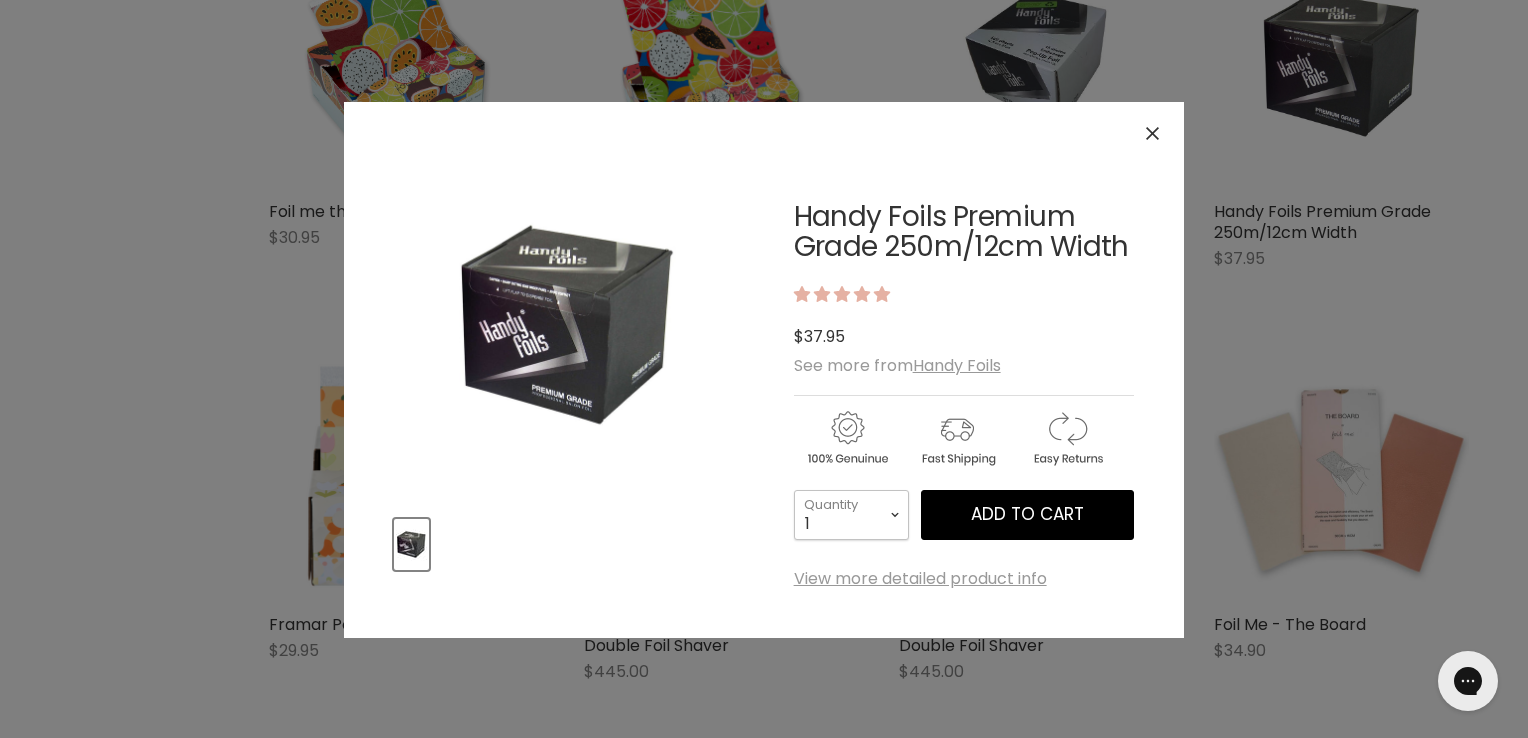 select on "4" 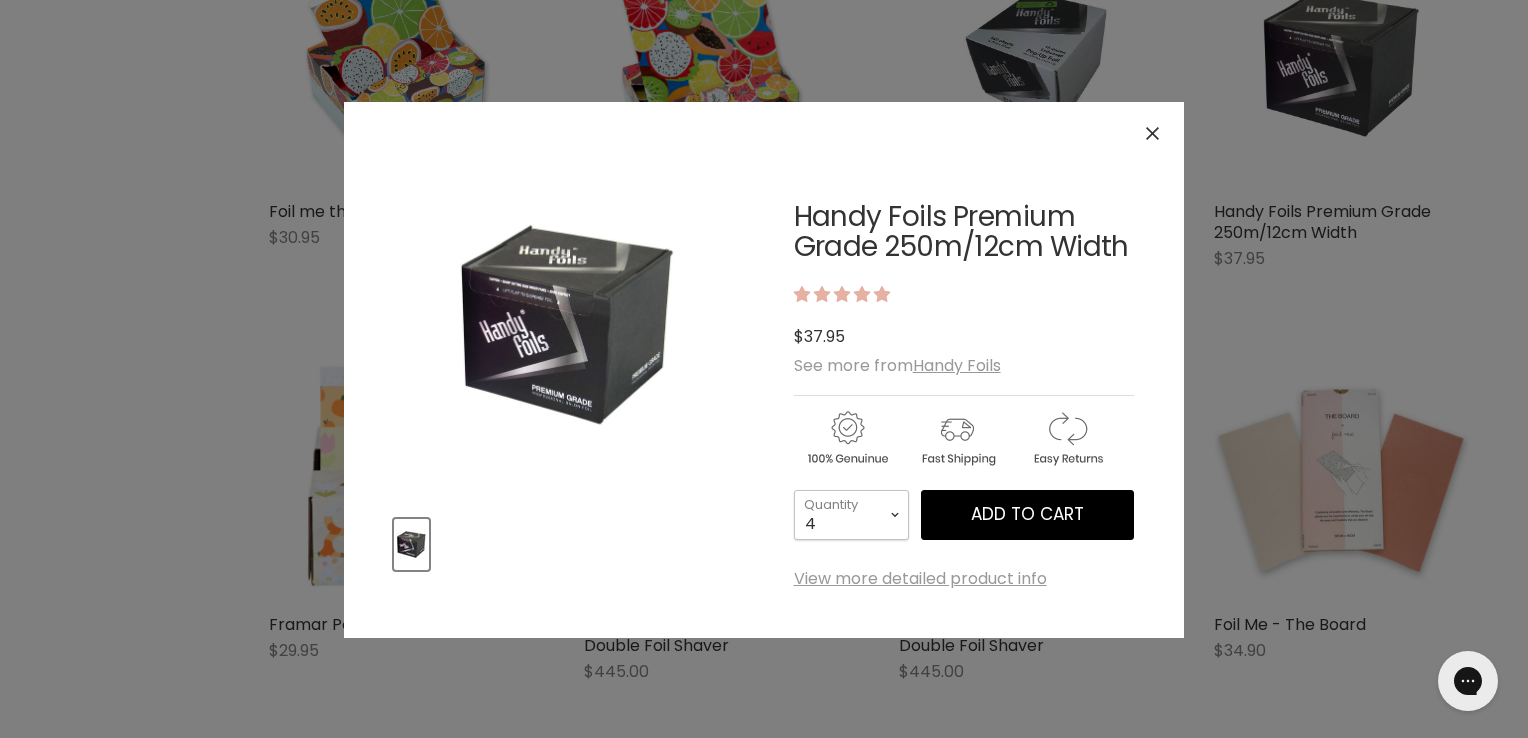 click on "1
2
3
4
5
6
7
8
9
10+" at bounding box center [851, 515] 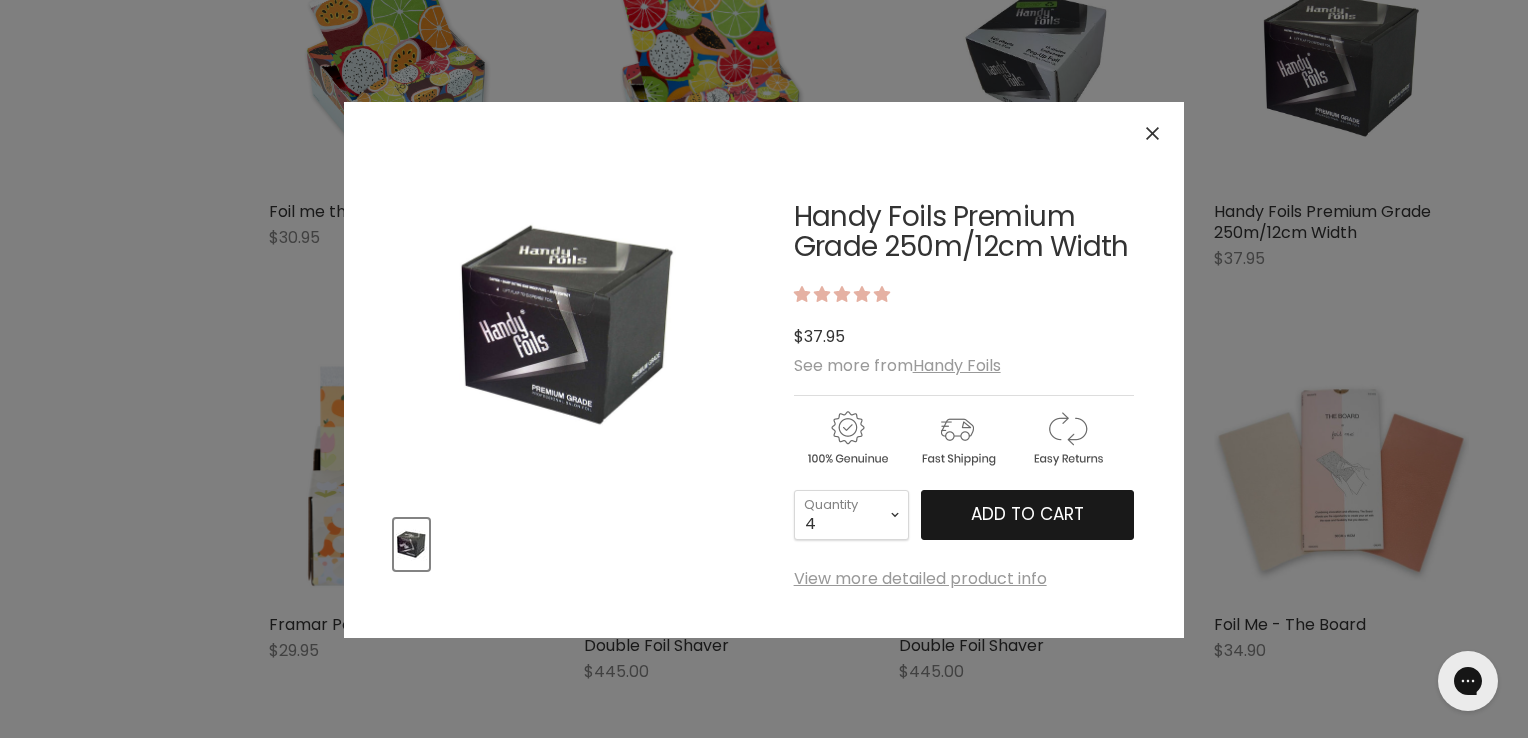 click on "Add to cart" at bounding box center (1027, 515) 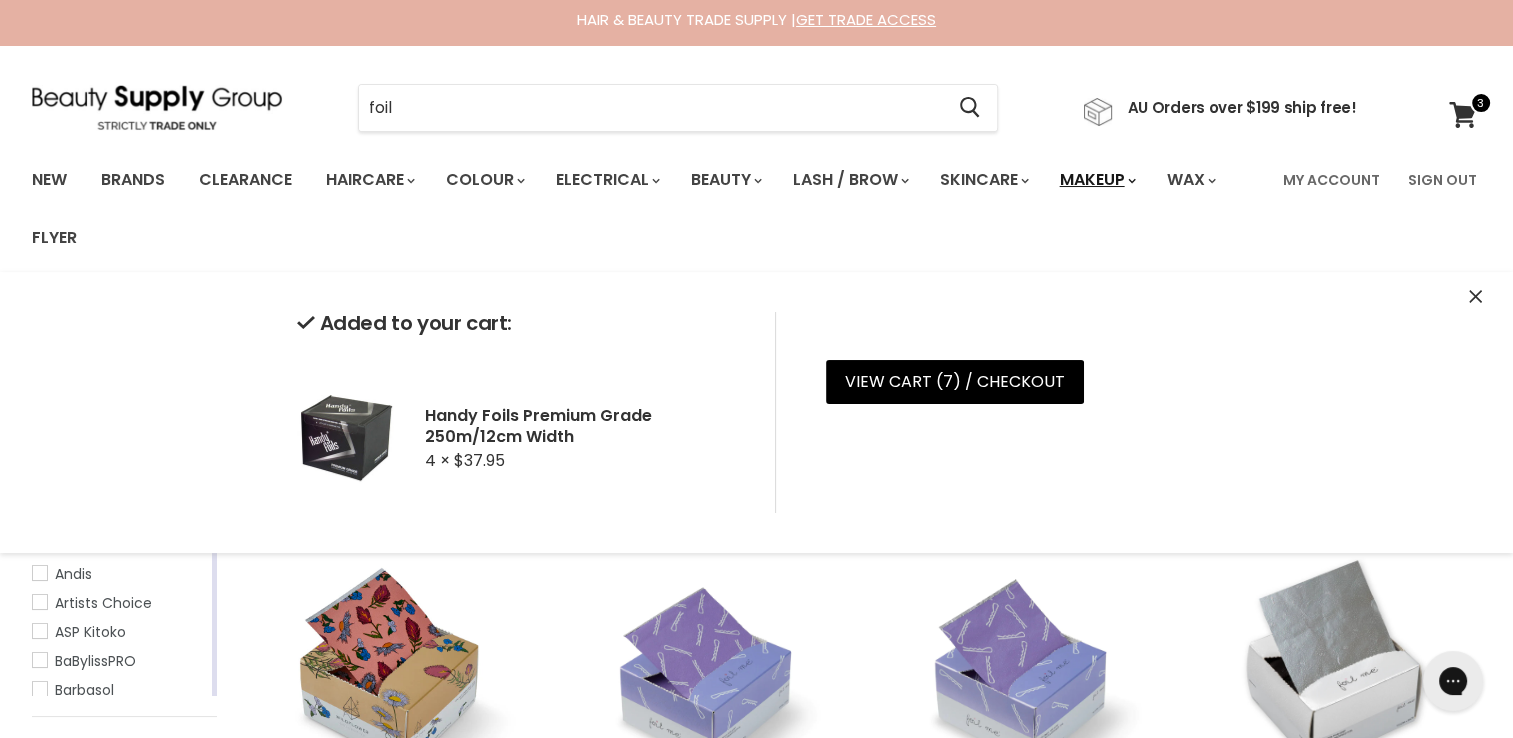 scroll, scrollTop: 0, scrollLeft: 0, axis: both 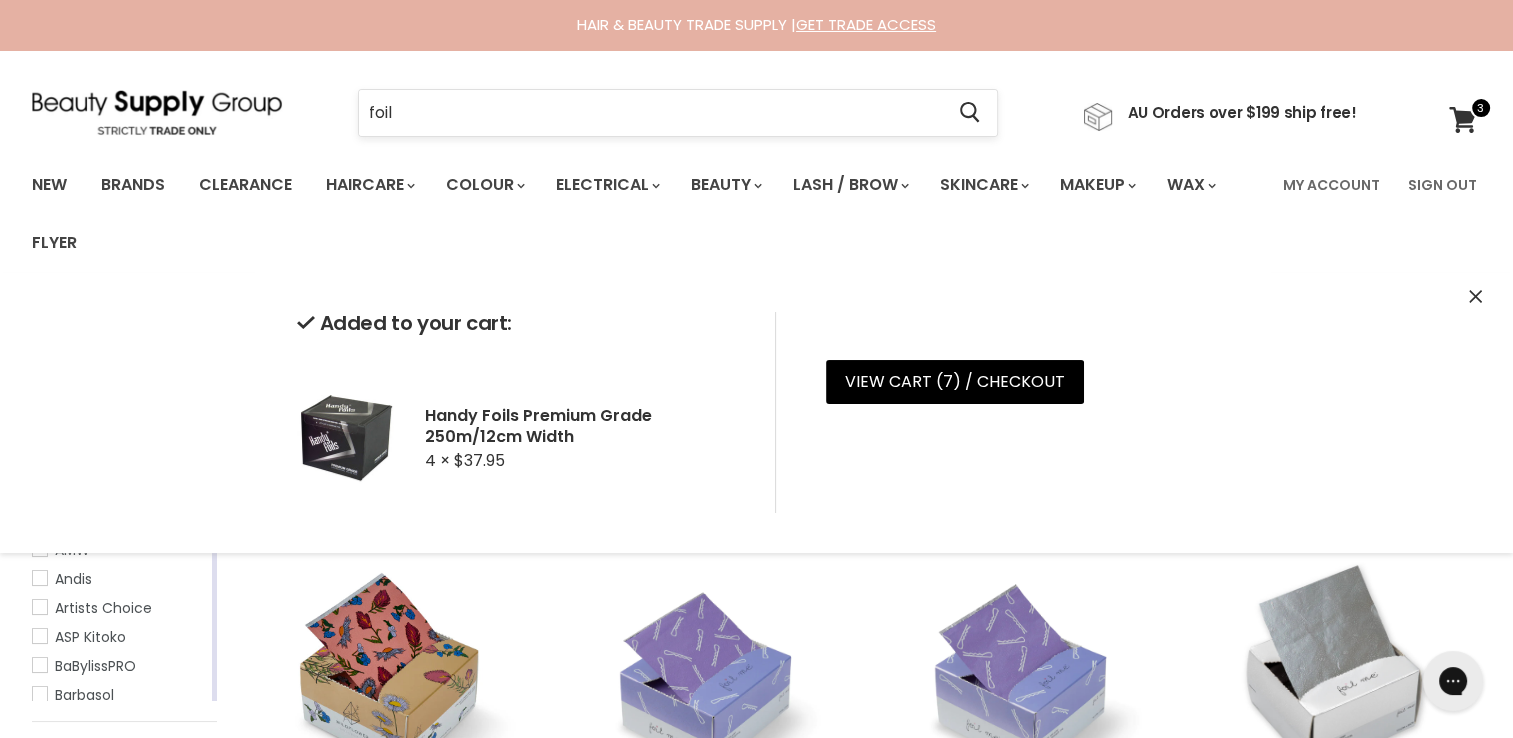 click on "foil" at bounding box center [651, 113] 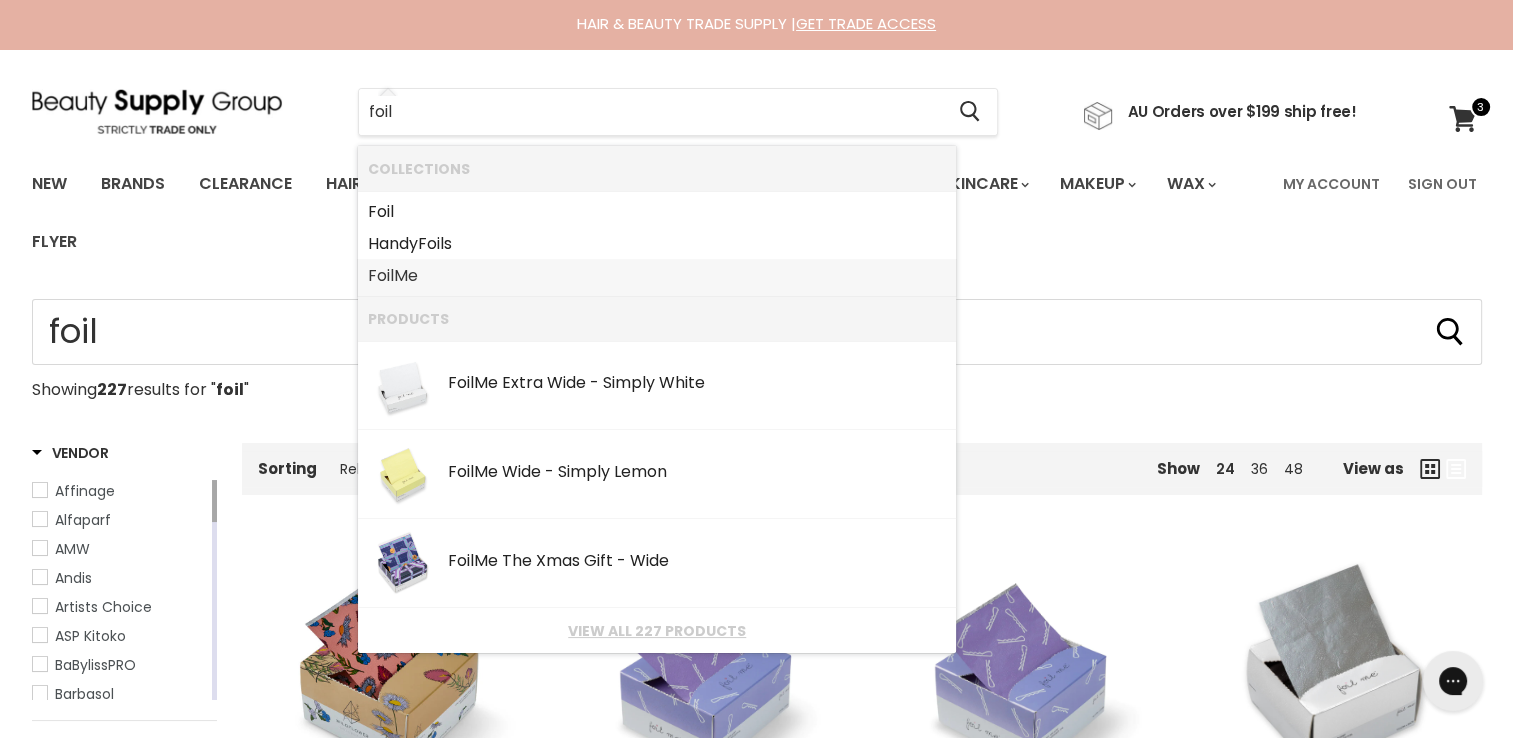 scroll, scrollTop: 0, scrollLeft: 0, axis: both 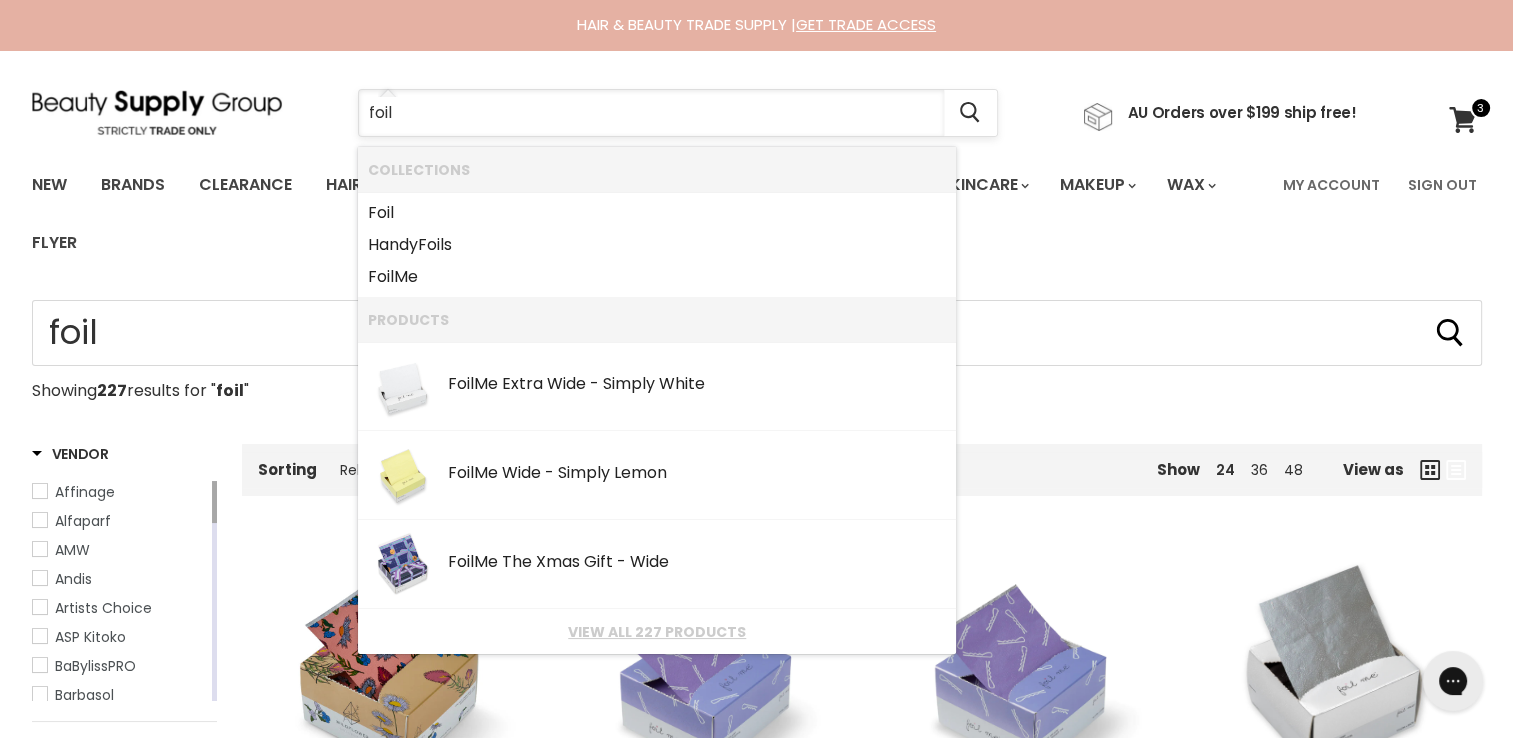 click on "foil" at bounding box center (651, 113) 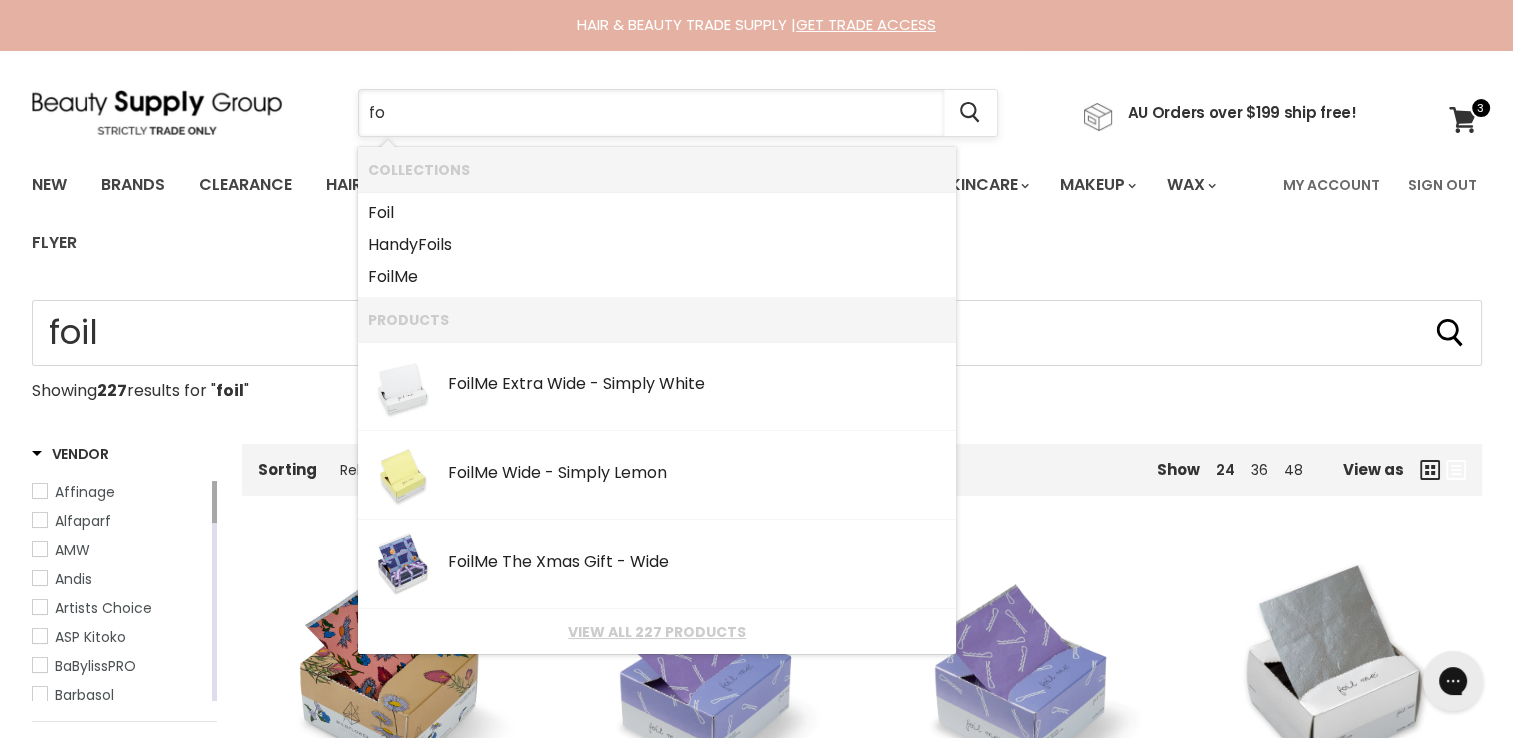 type on "f" 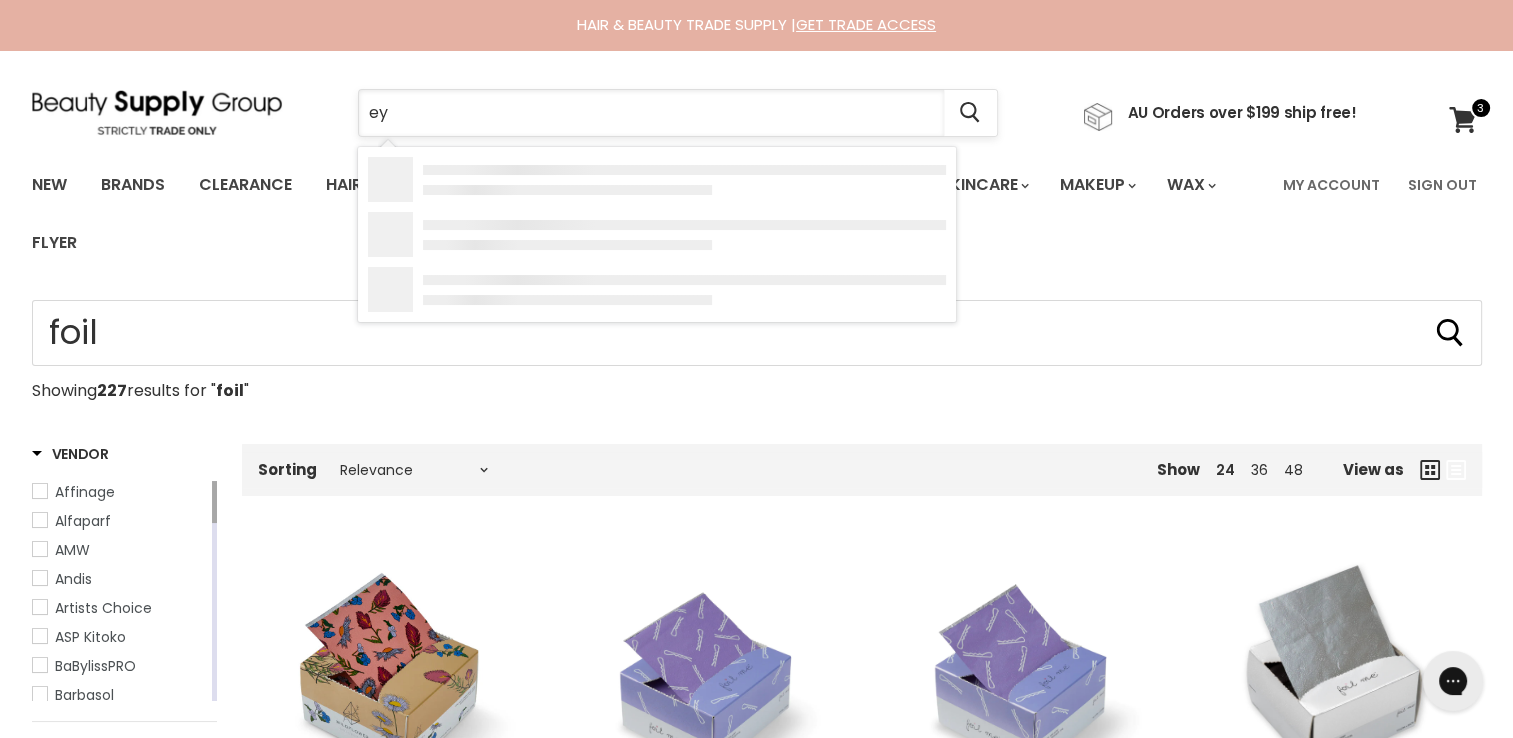 type on "eye" 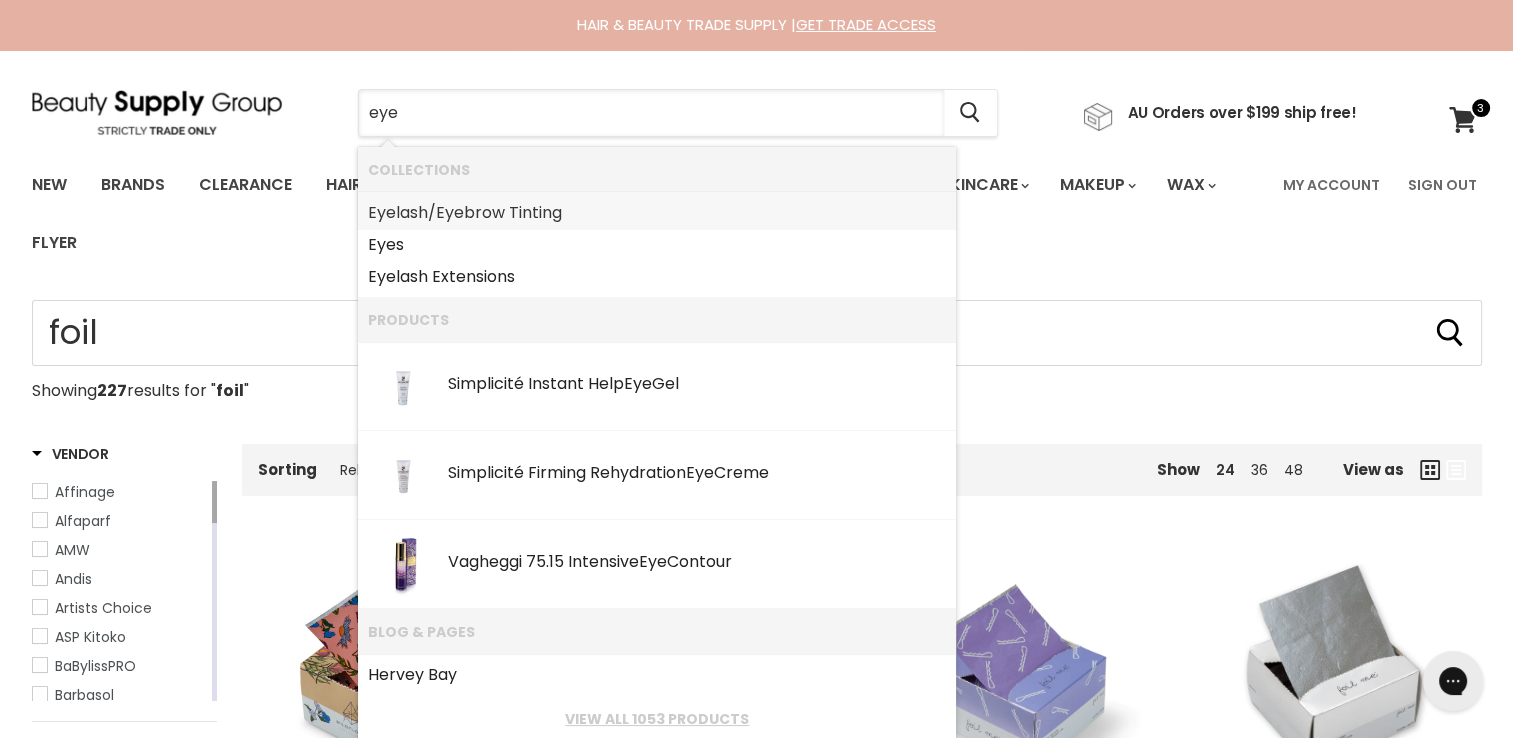 click on "Eye lash/ Eye brow Tinting" at bounding box center (657, 213) 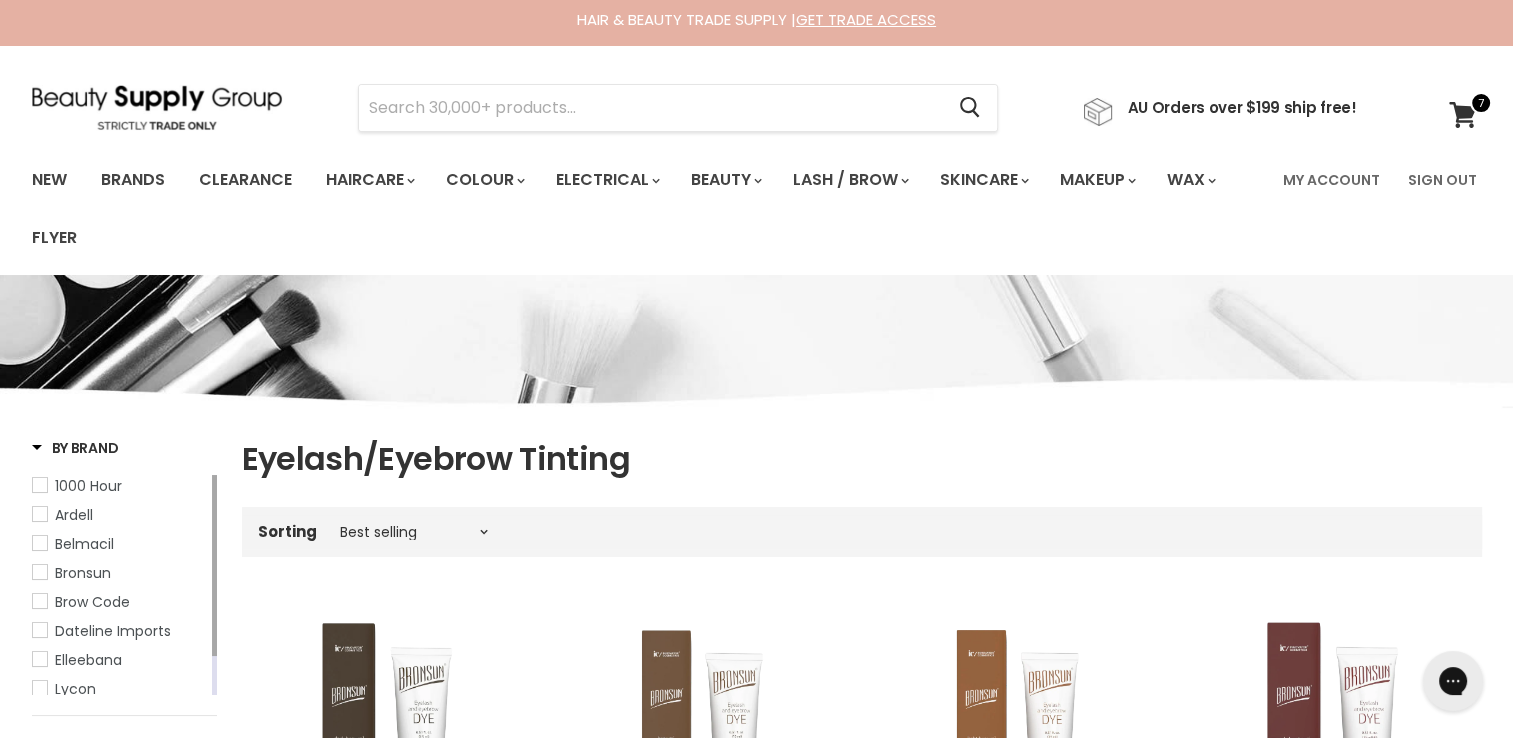scroll, scrollTop: 0, scrollLeft: 0, axis: both 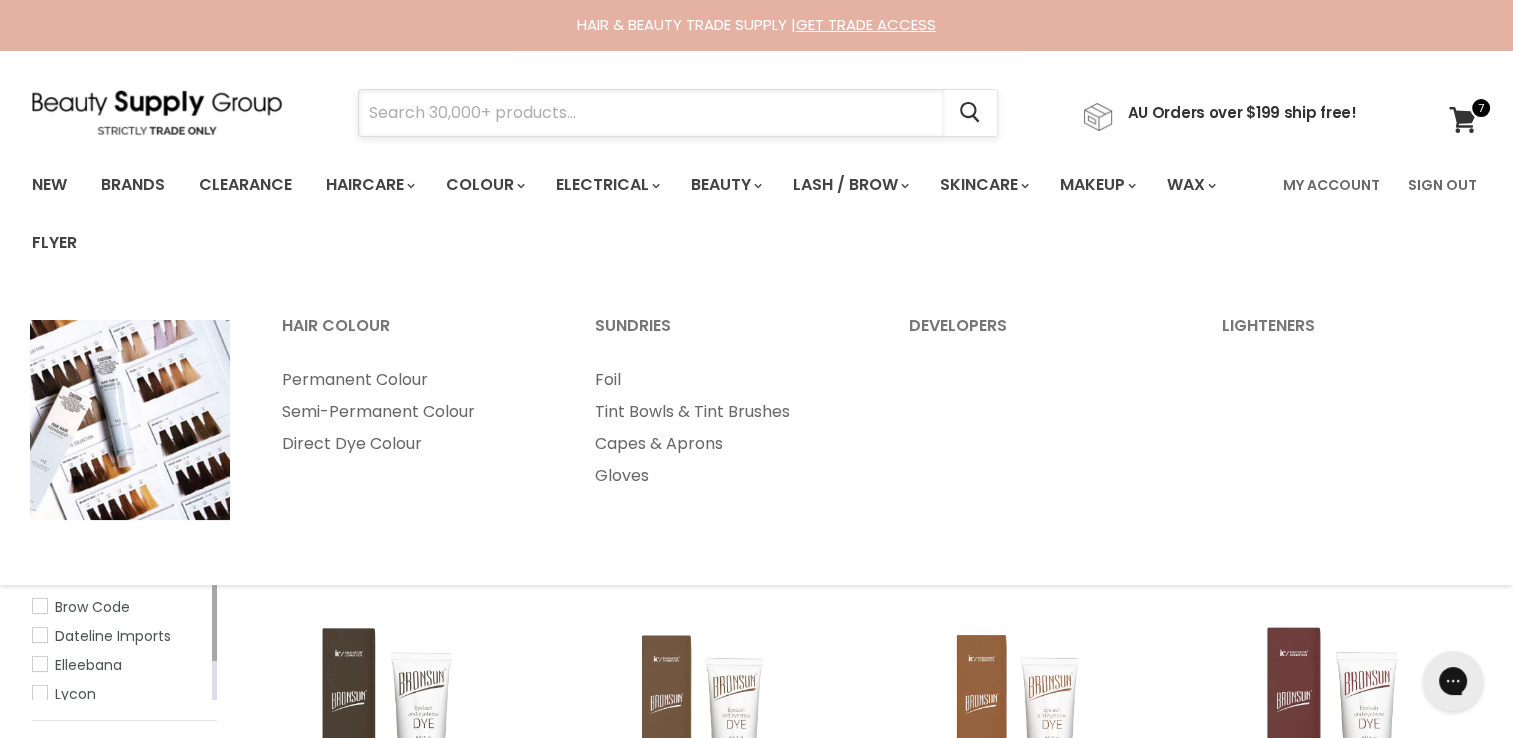 click at bounding box center [651, 113] 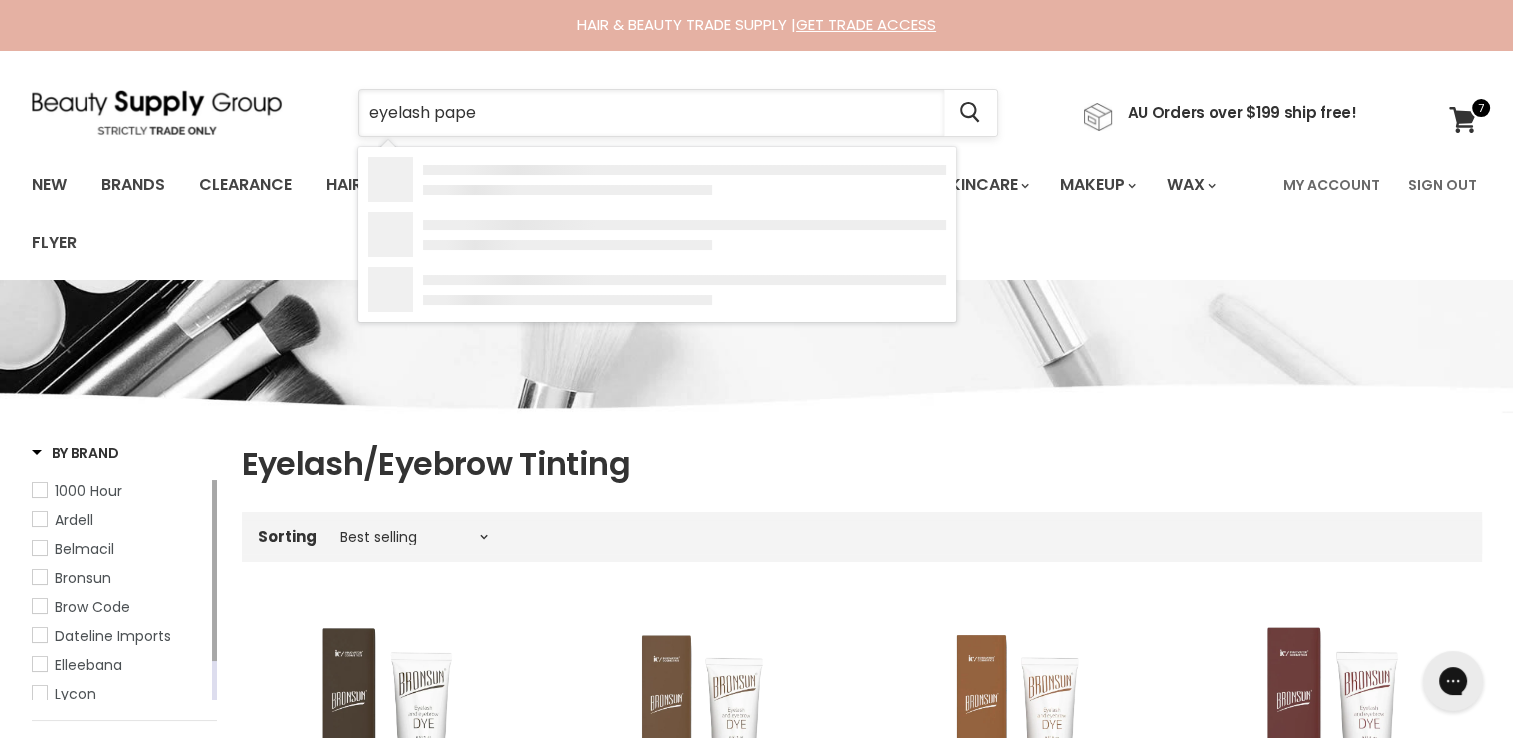 type on "eyelash paper" 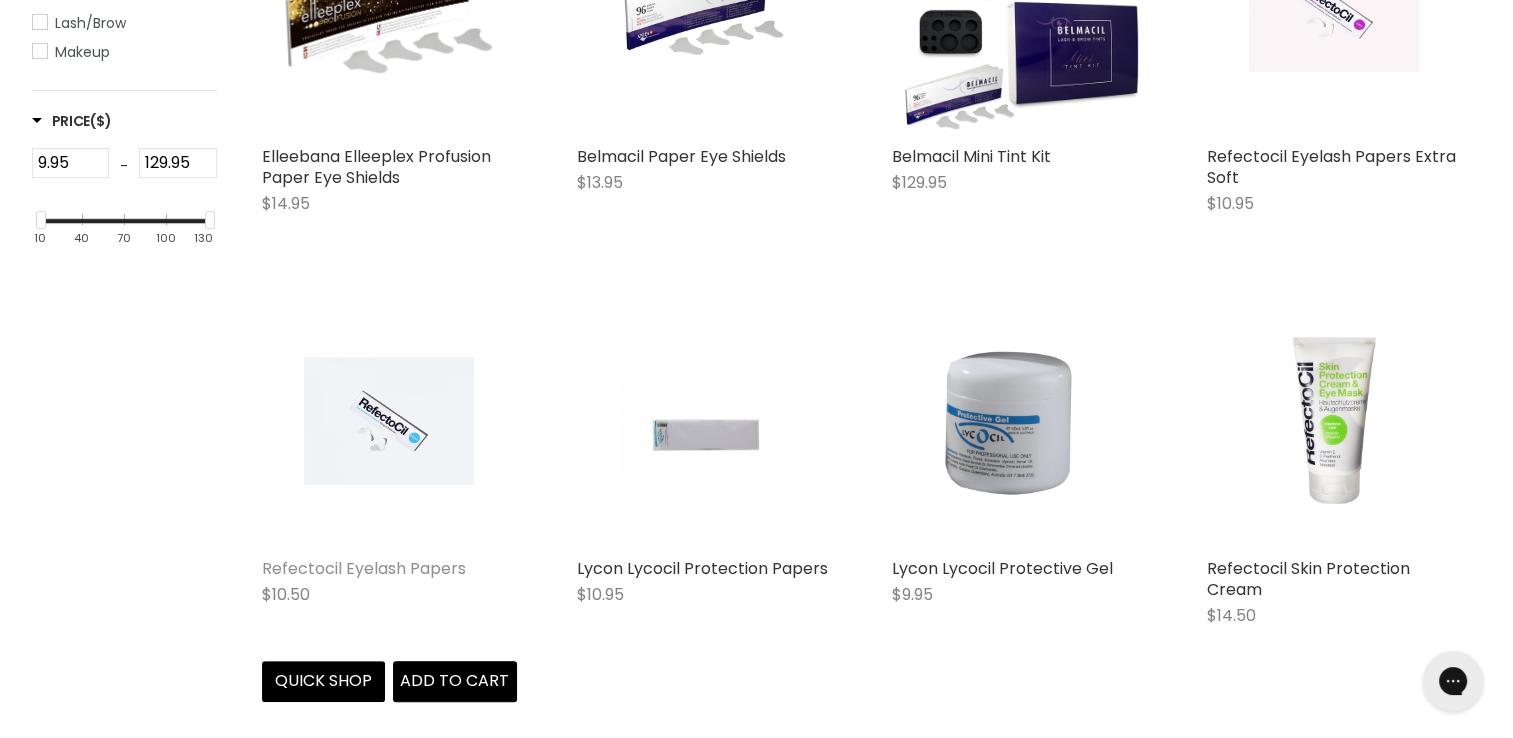 scroll, scrollTop: 700, scrollLeft: 0, axis: vertical 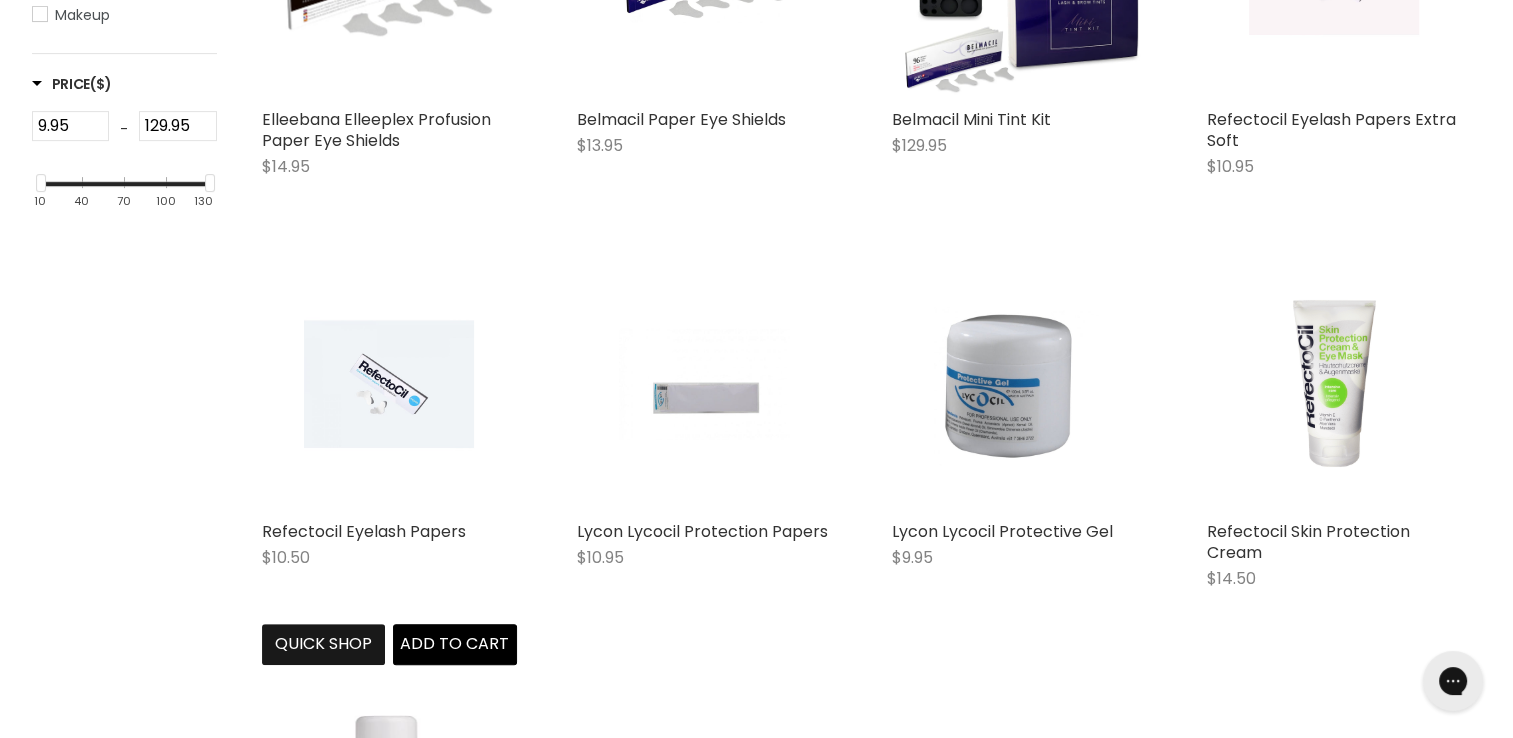 click on "Quick shop" at bounding box center [324, 644] 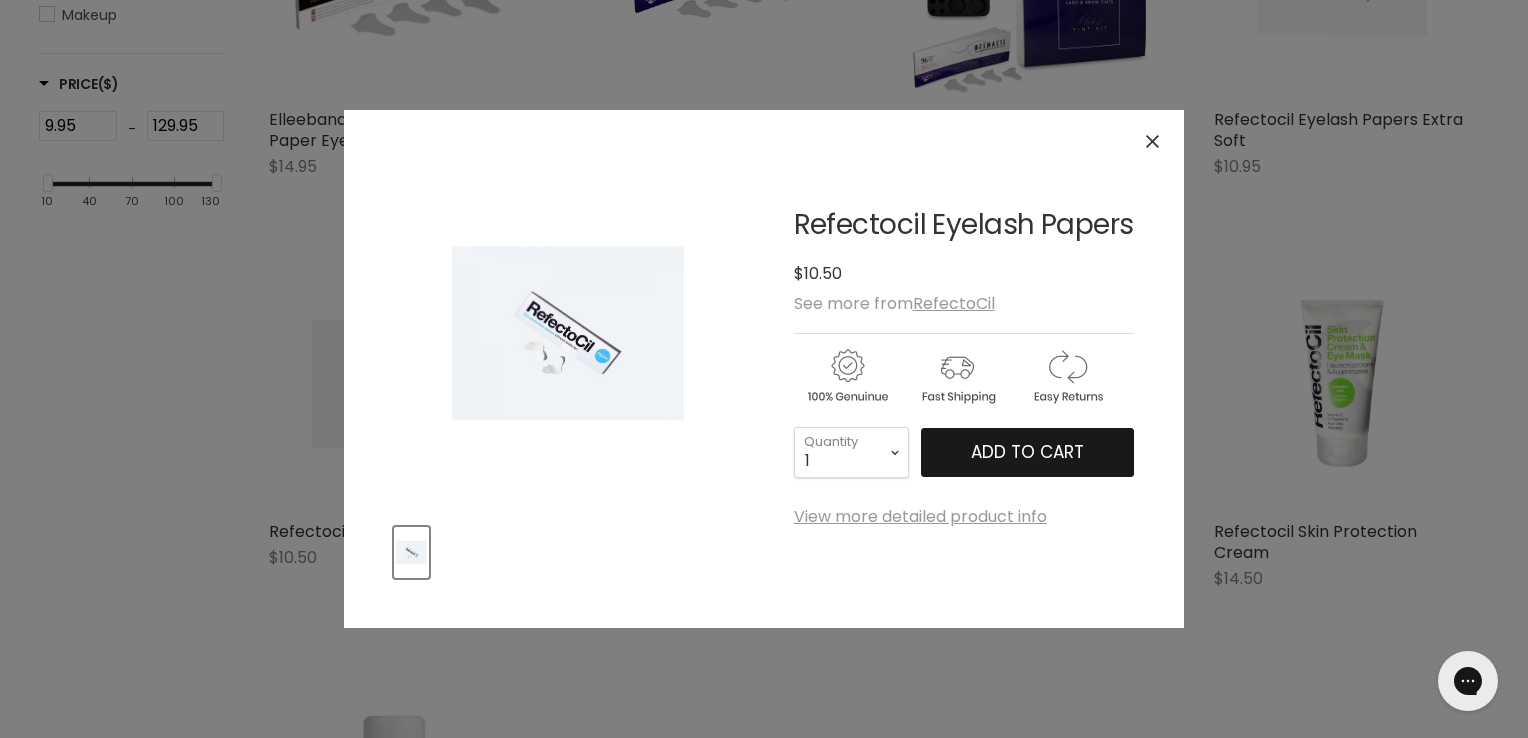 click on "Add to cart" at bounding box center (1027, 452) 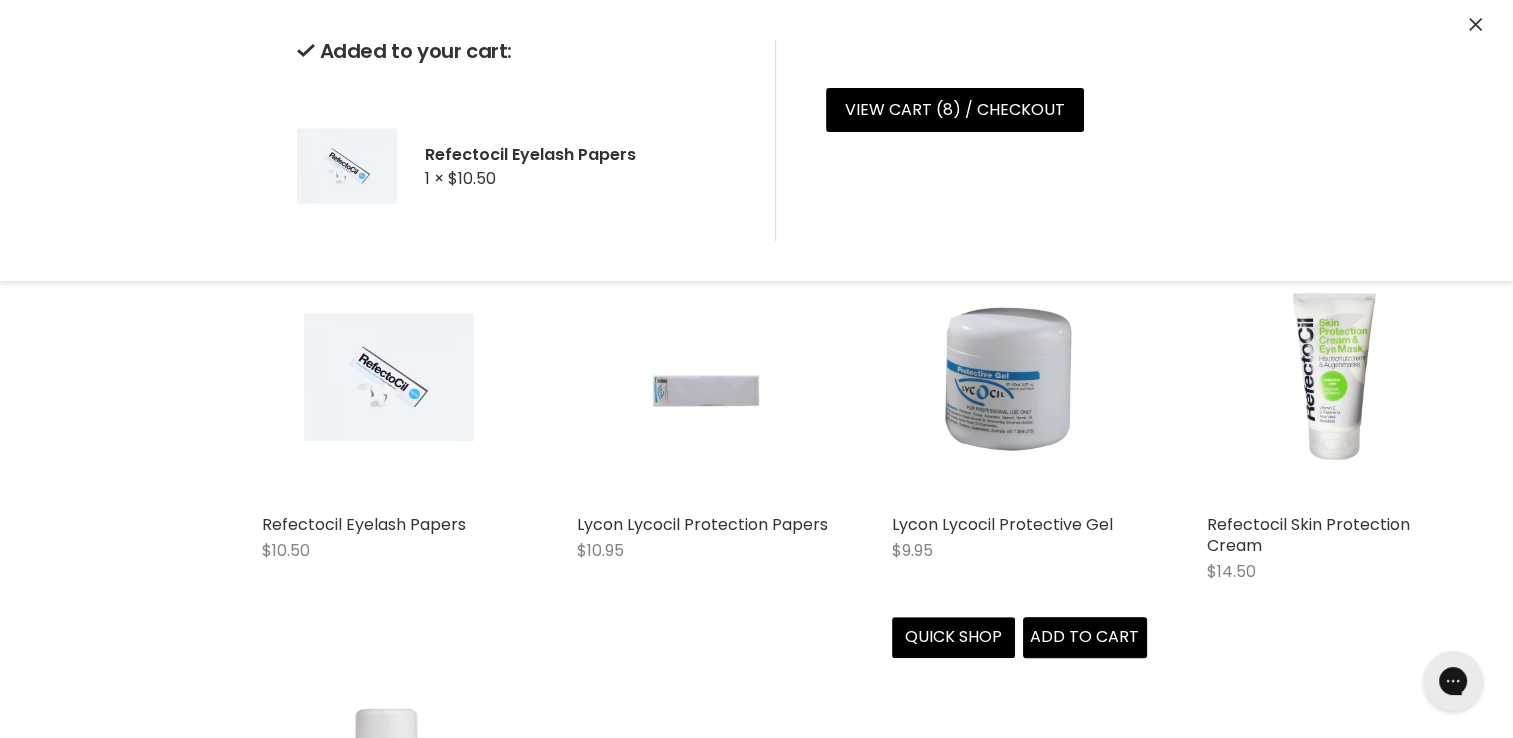 scroll, scrollTop: 700, scrollLeft: 0, axis: vertical 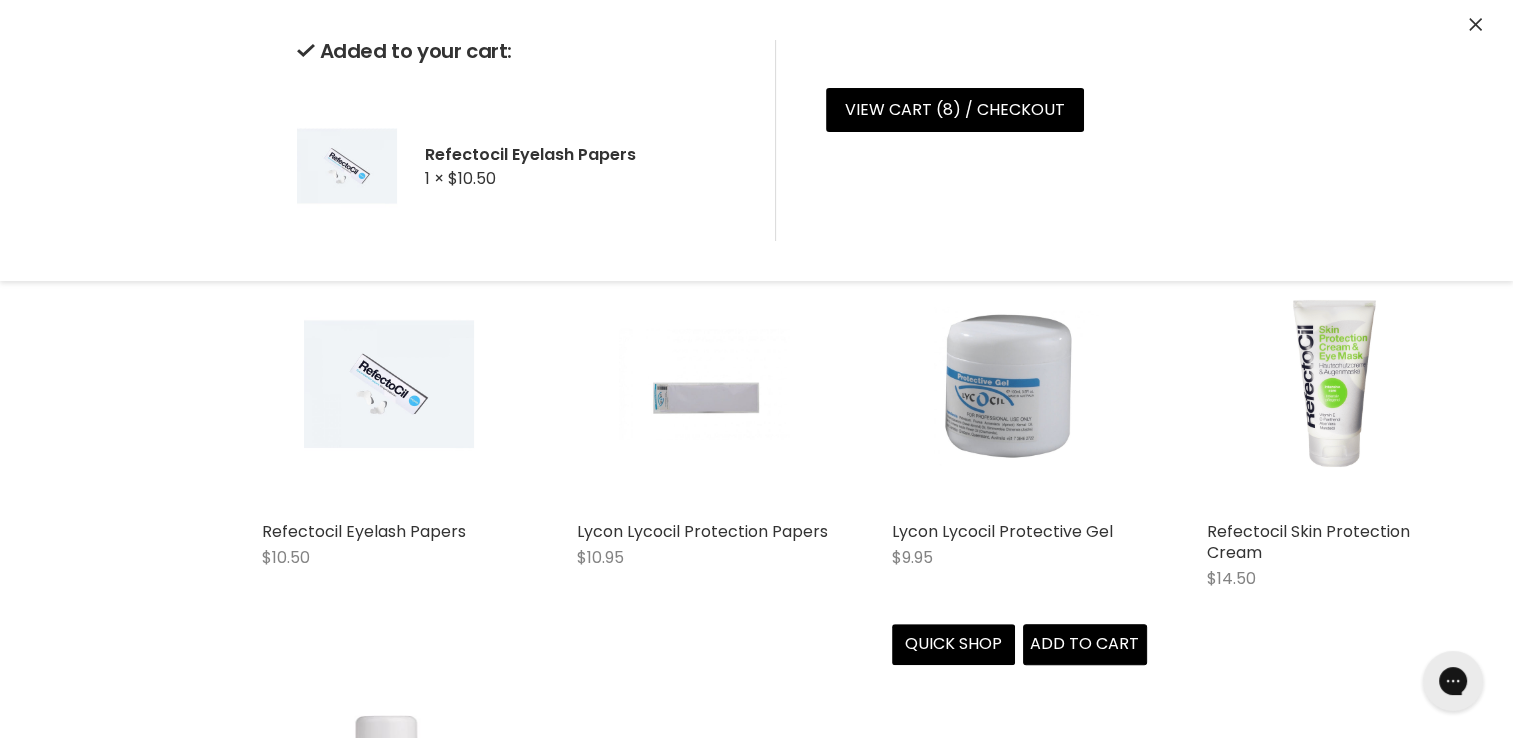 click at bounding box center (1019, 383) 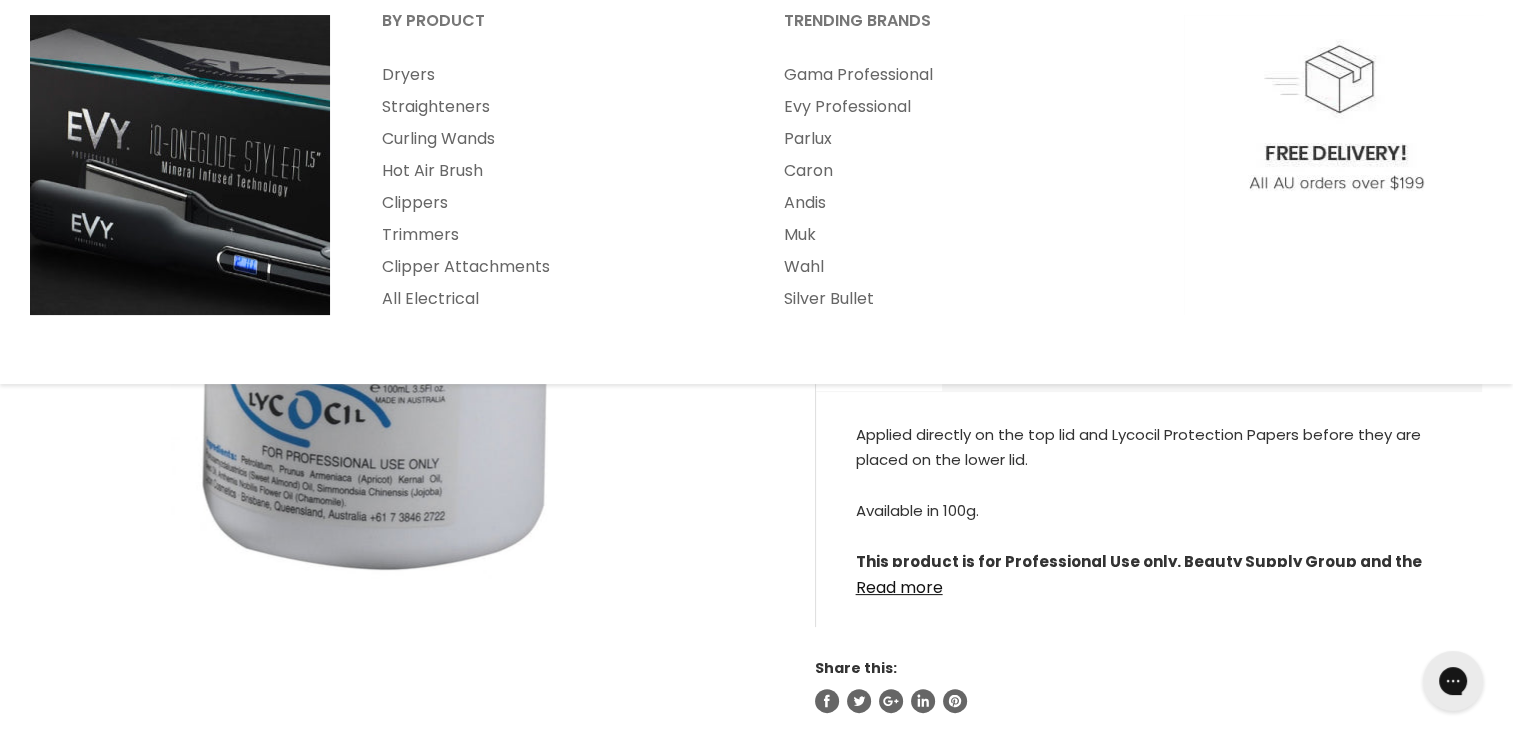 scroll, scrollTop: 0, scrollLeft: 0, axis: both 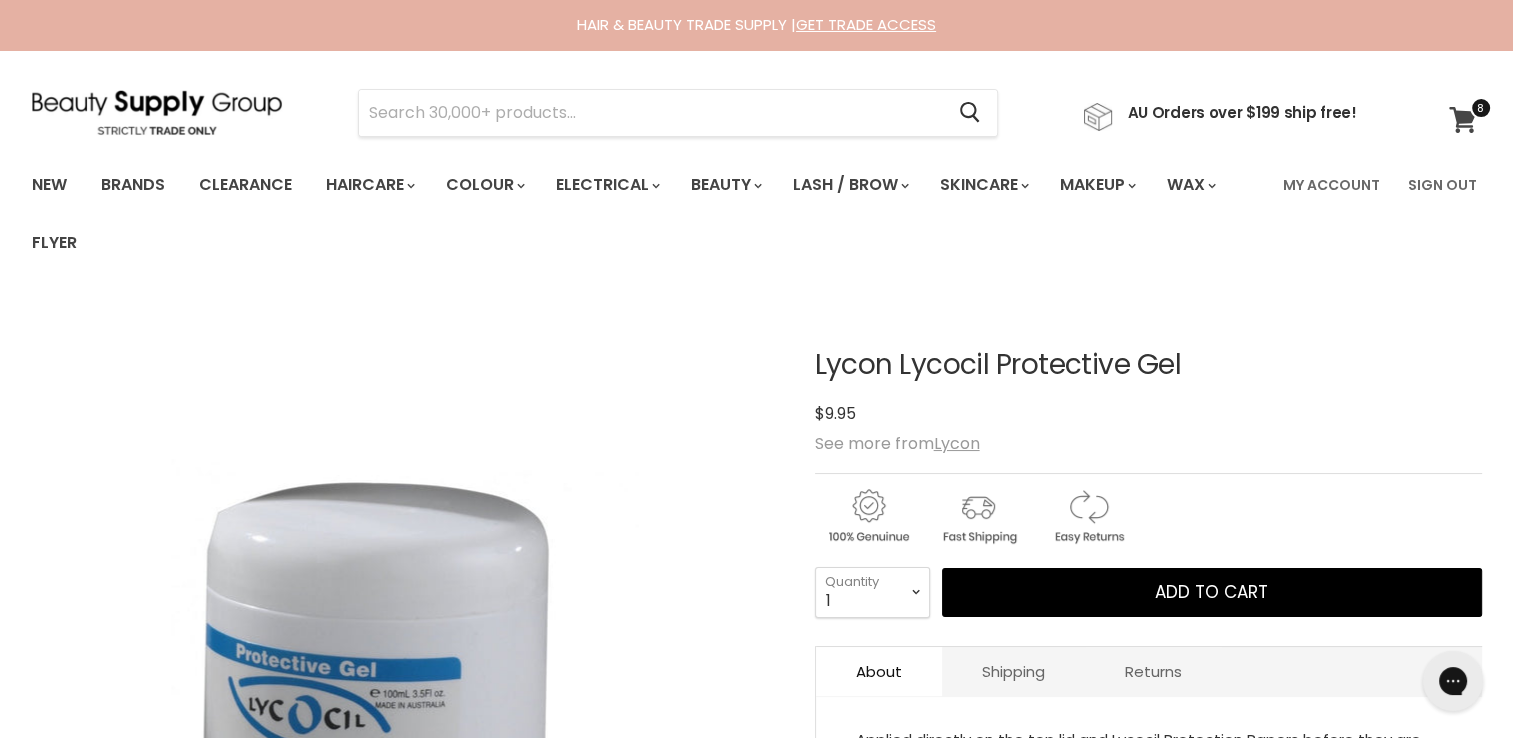 click at bounding box center (1481, 108) 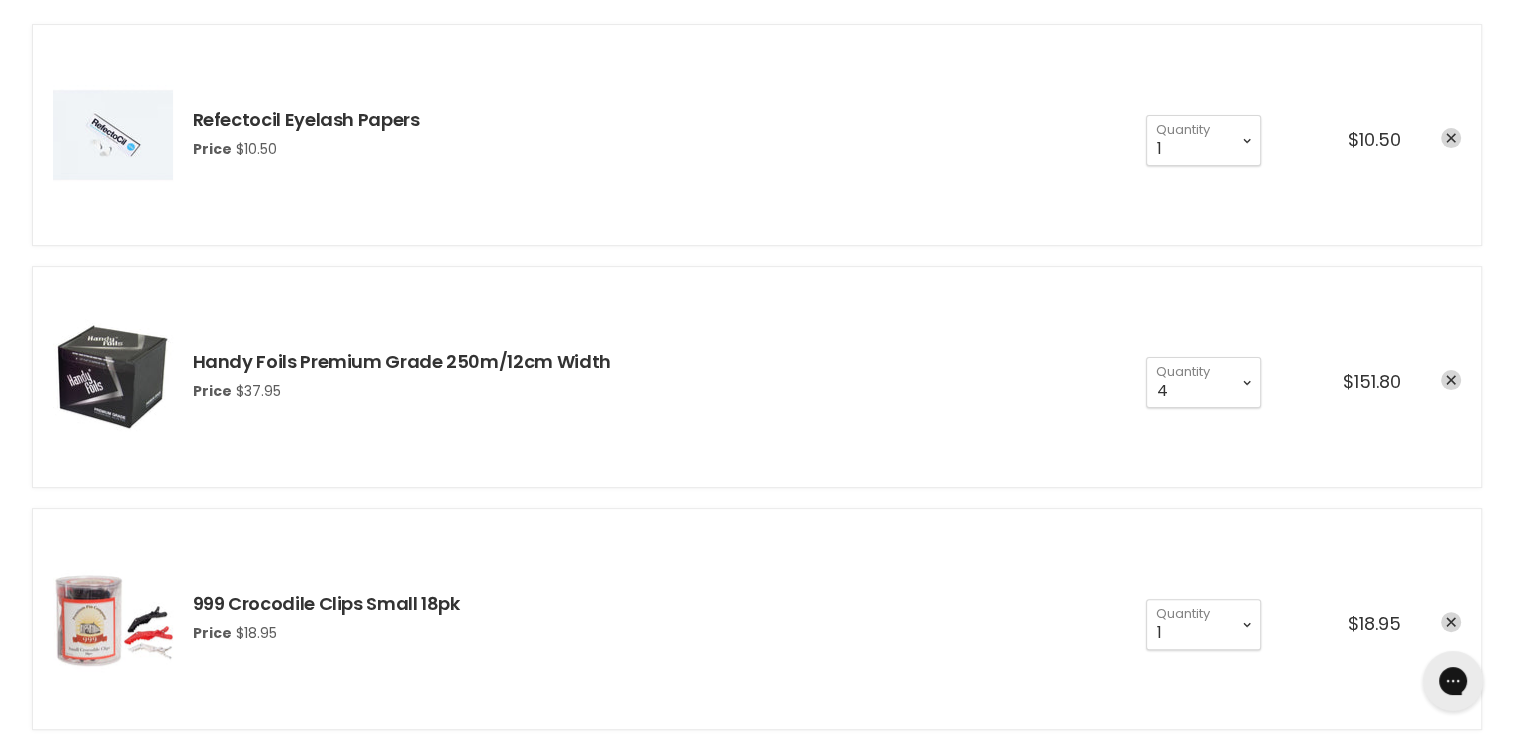 scroll, scrollTop: 0, scrollLeft: 0, axis: both 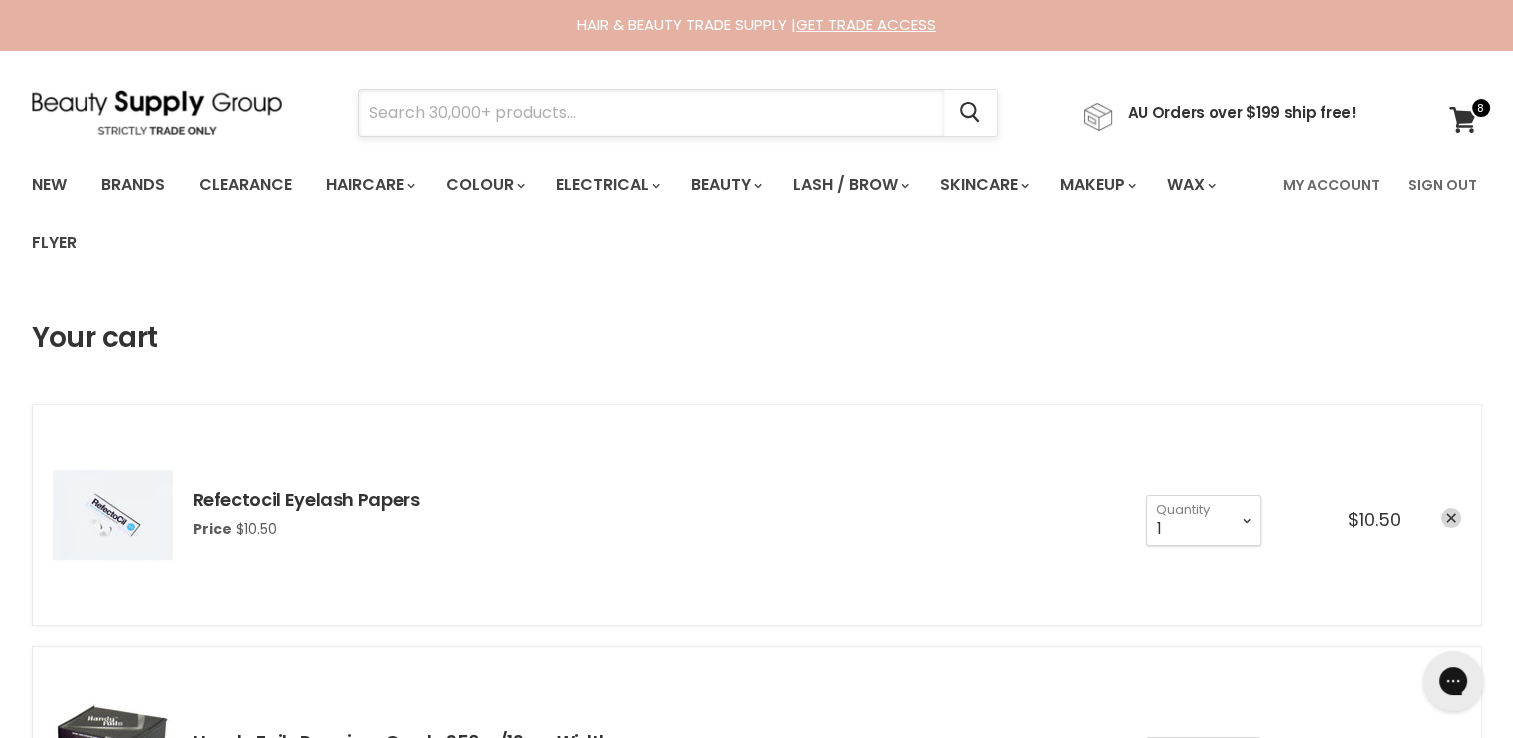click at bounding box center [651, 113] 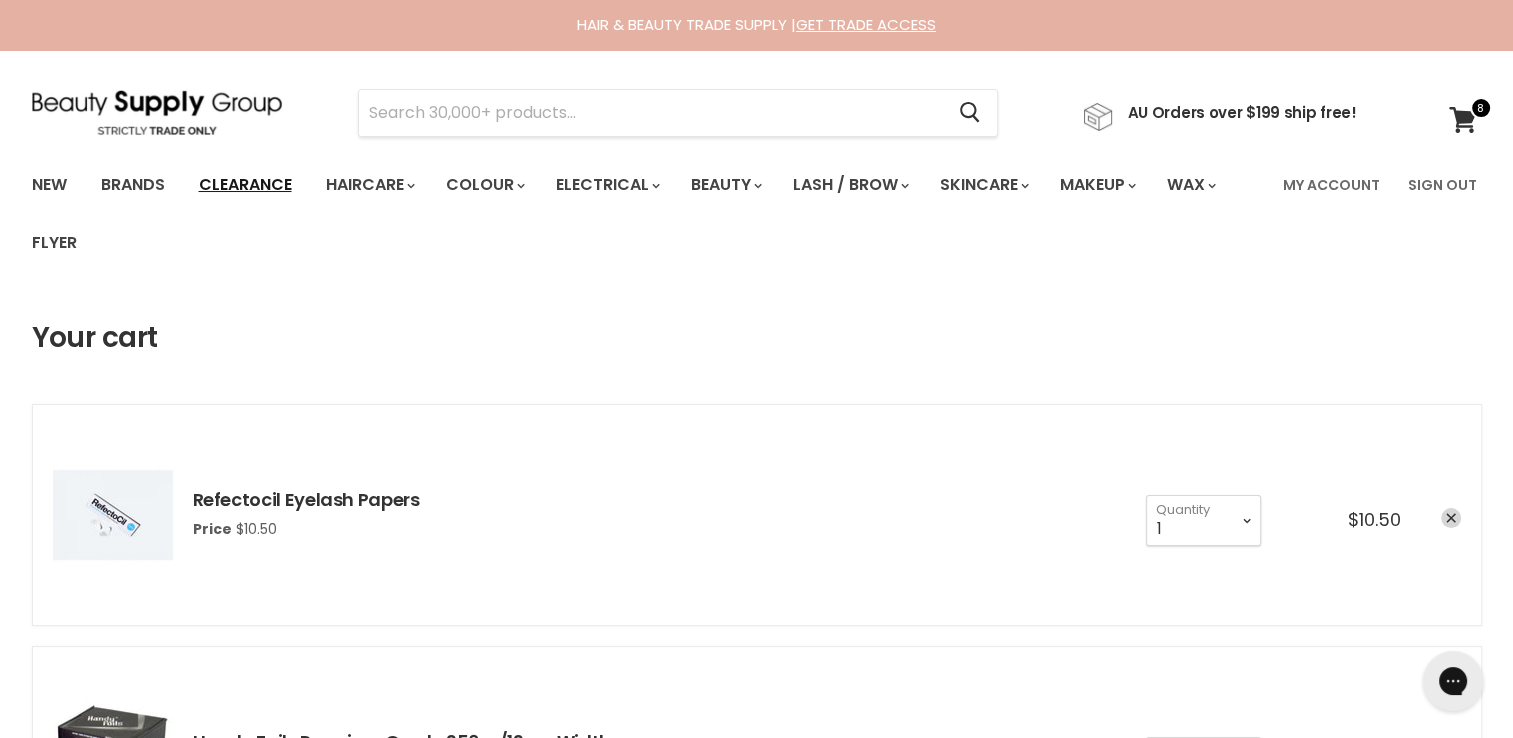 click on "Clearance" at bounding box center (245, 185) 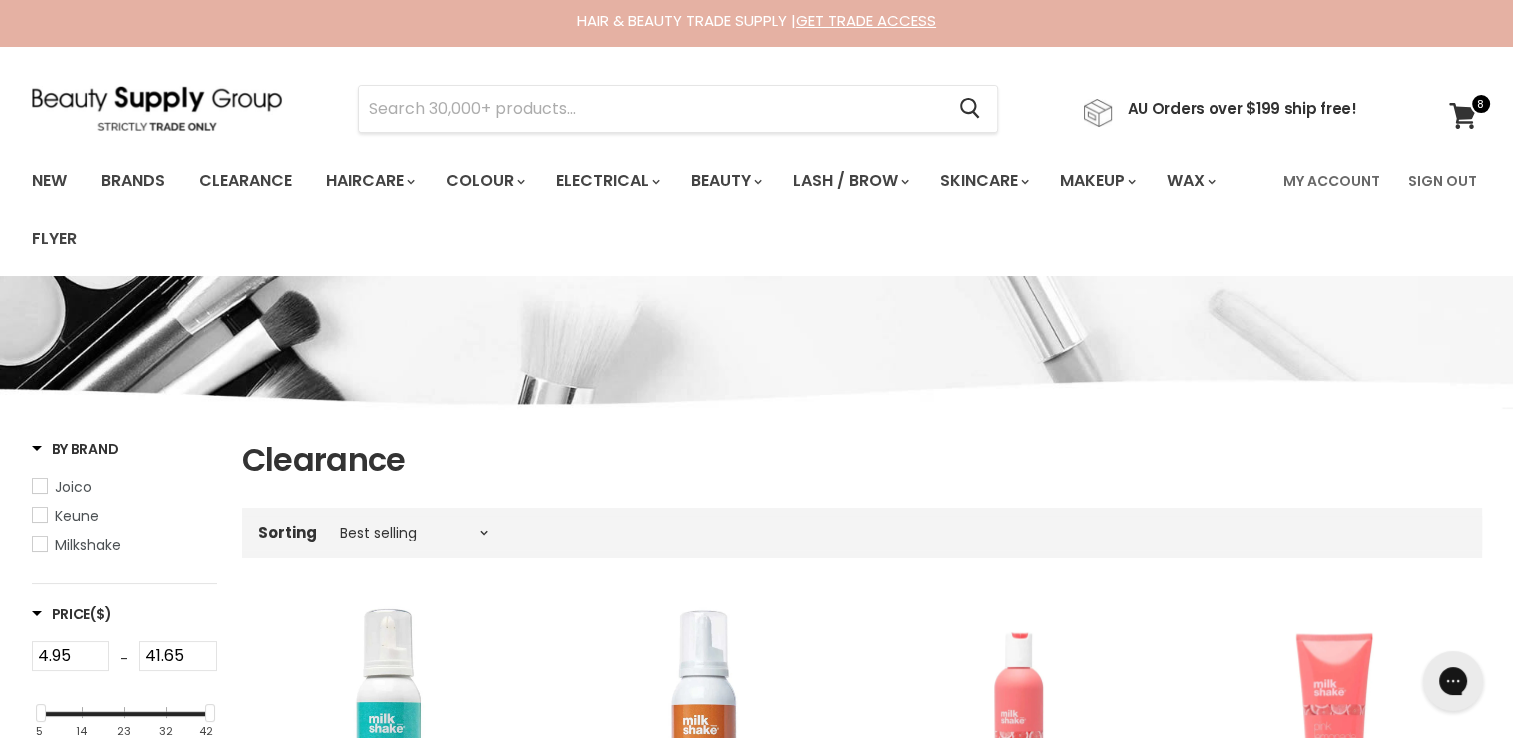 scroll, scrollTop: 0, scrollLeft: 0, axis: both 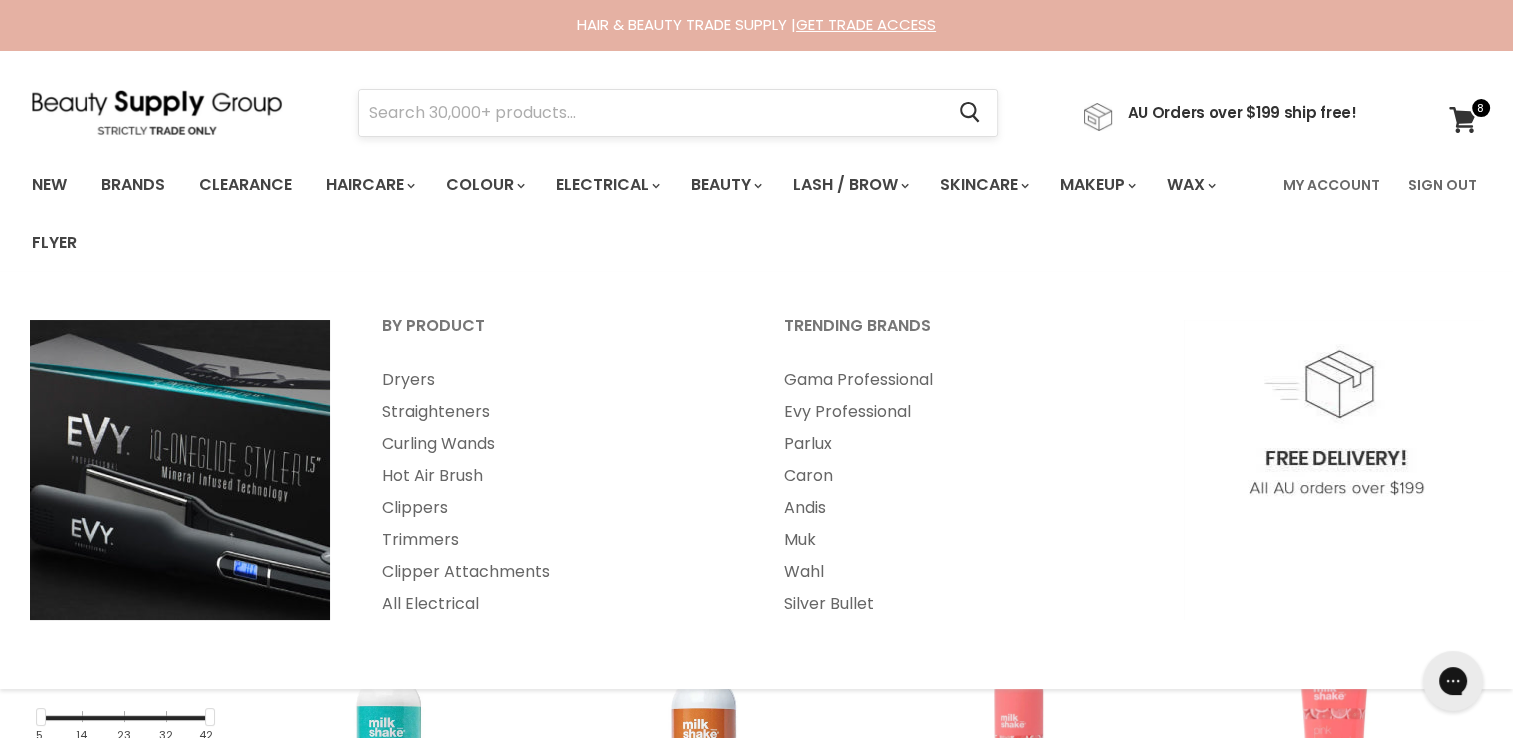 click at bounding box center (651, 113) 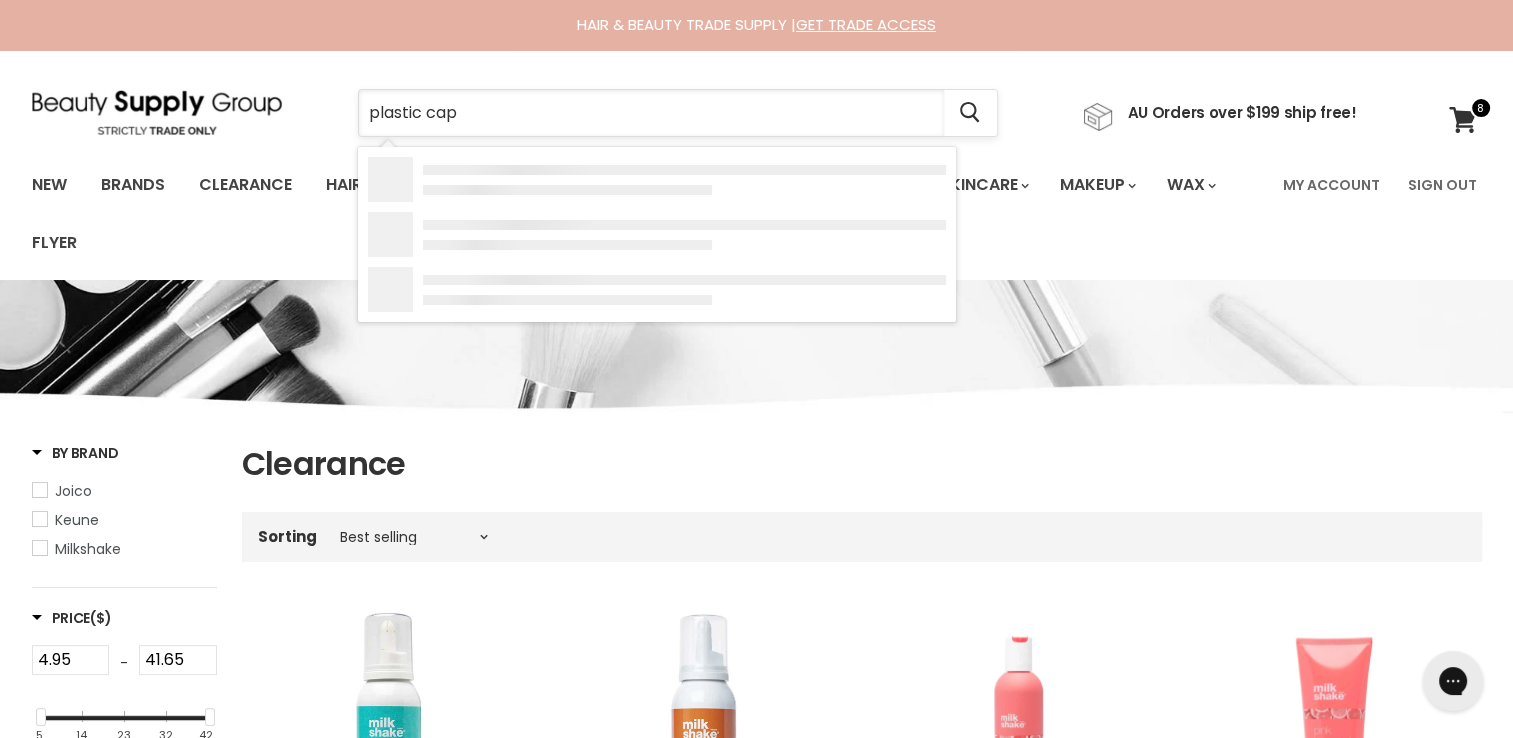 type on "plastic caps" 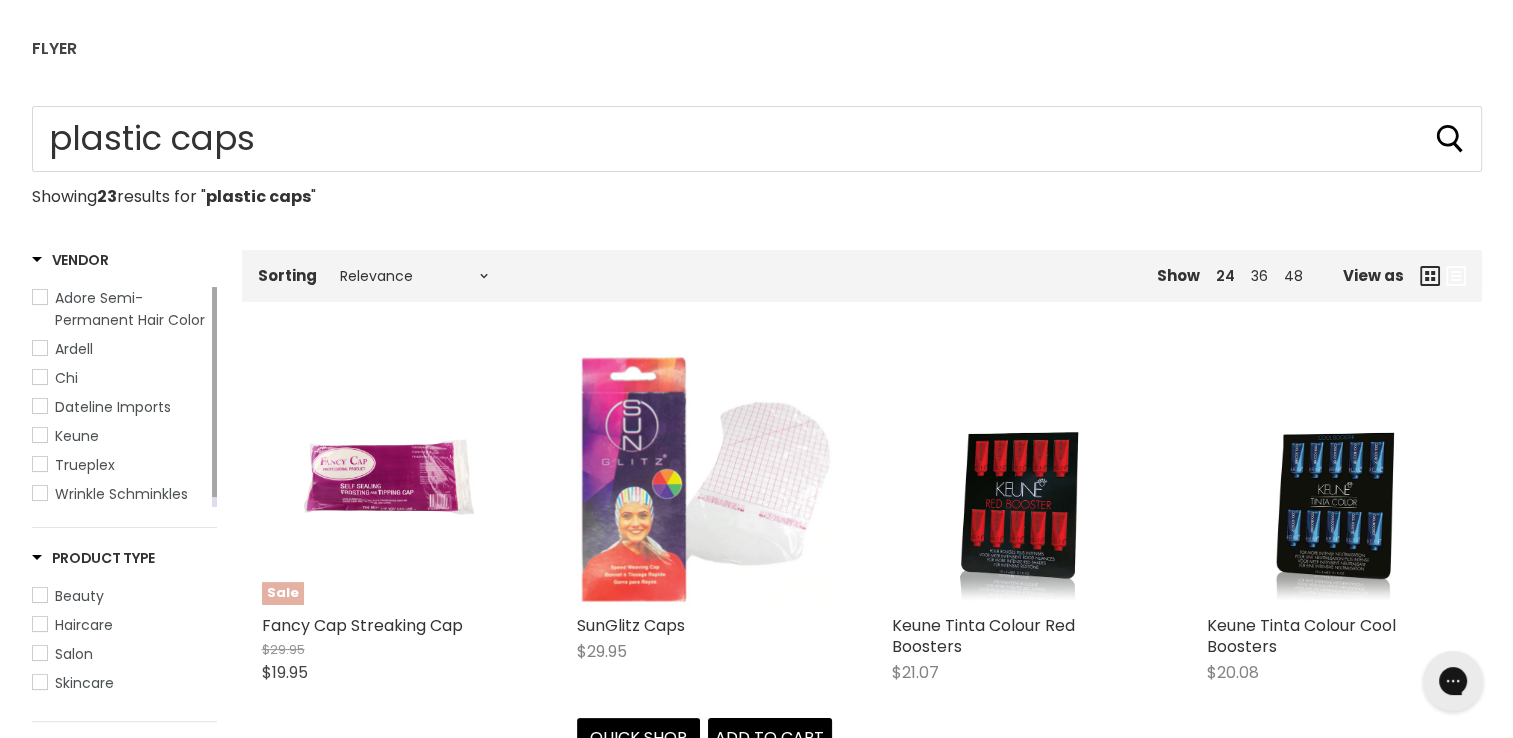 scroll, scrollTop: 0, scrollLeft: 0, axis: both 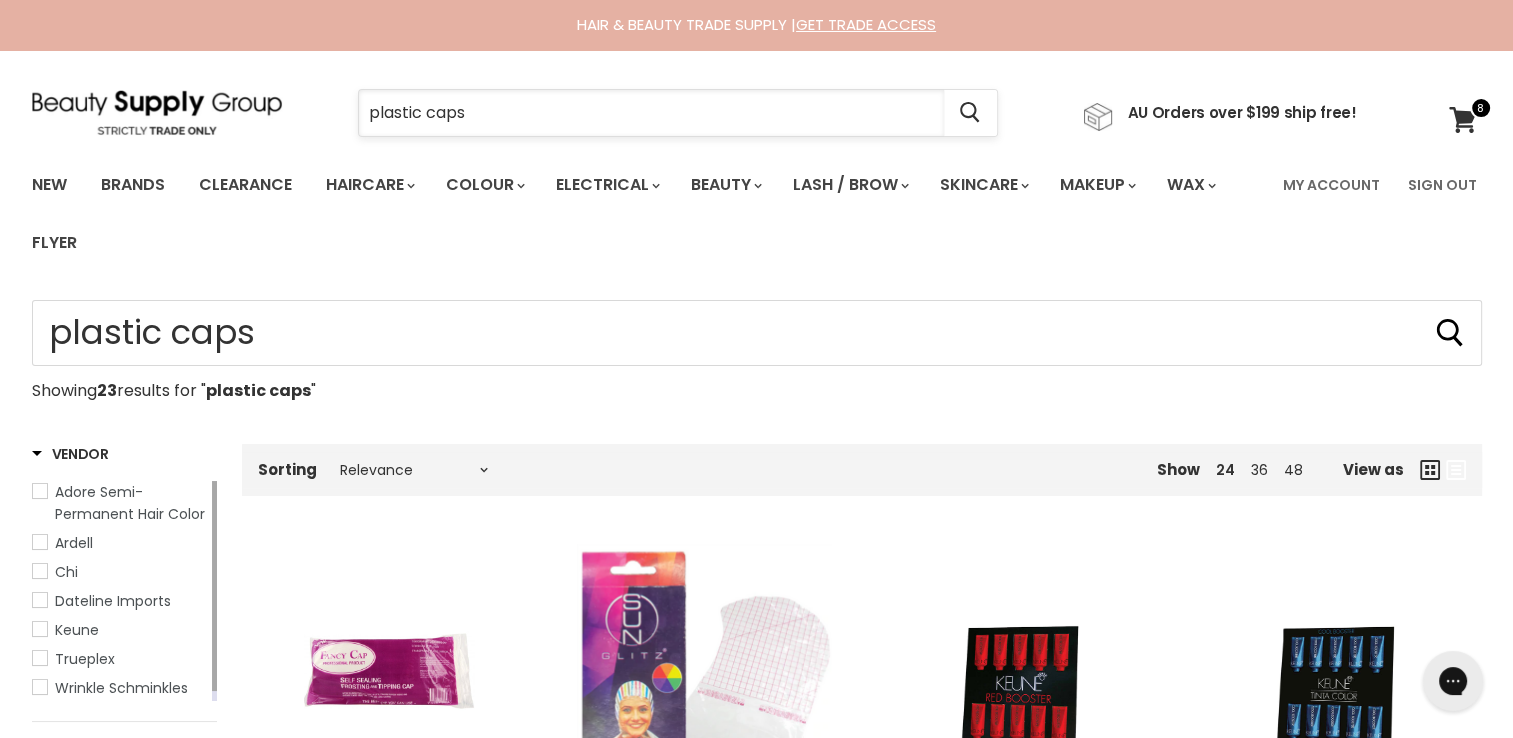 click on "plastic caps" at bounding box center [651, 113] 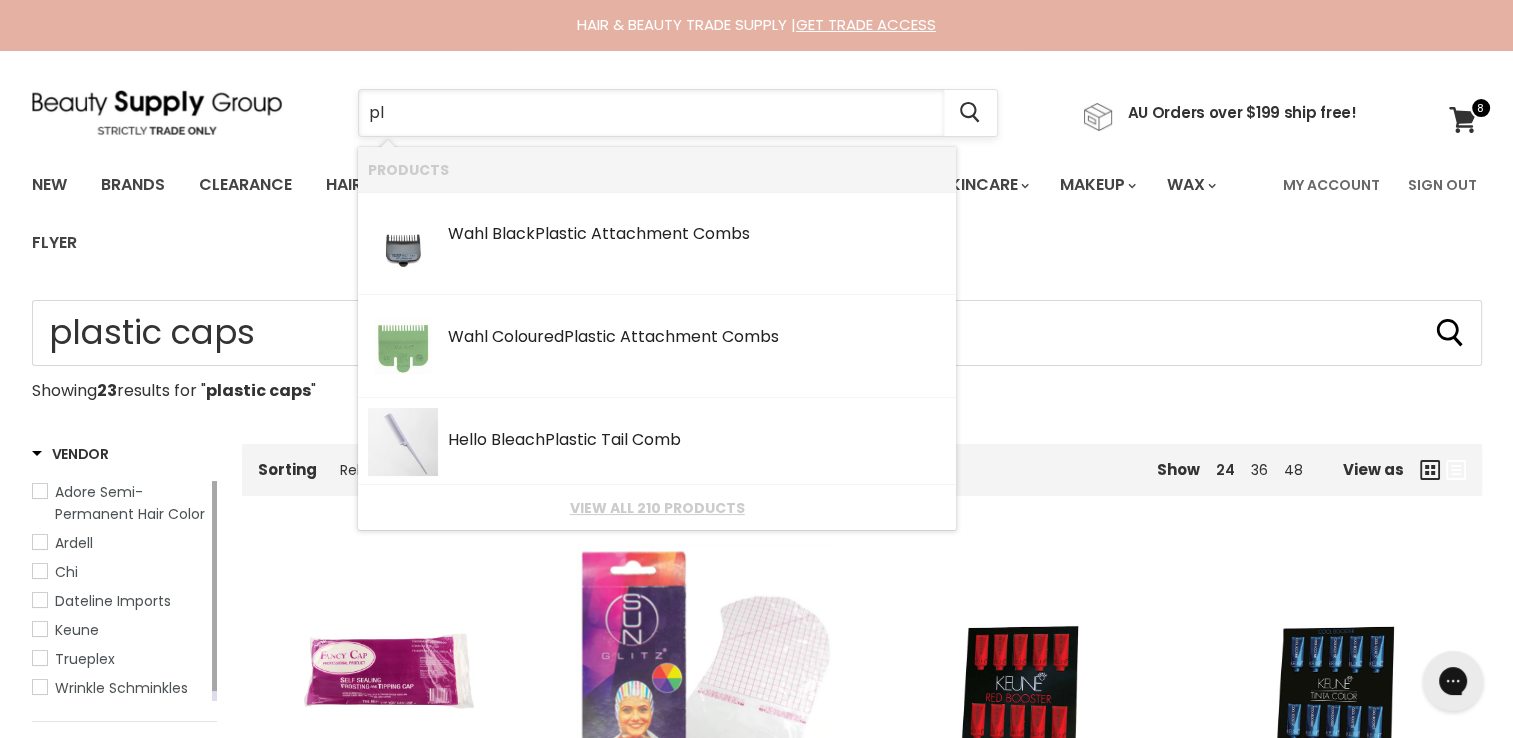type on "p" 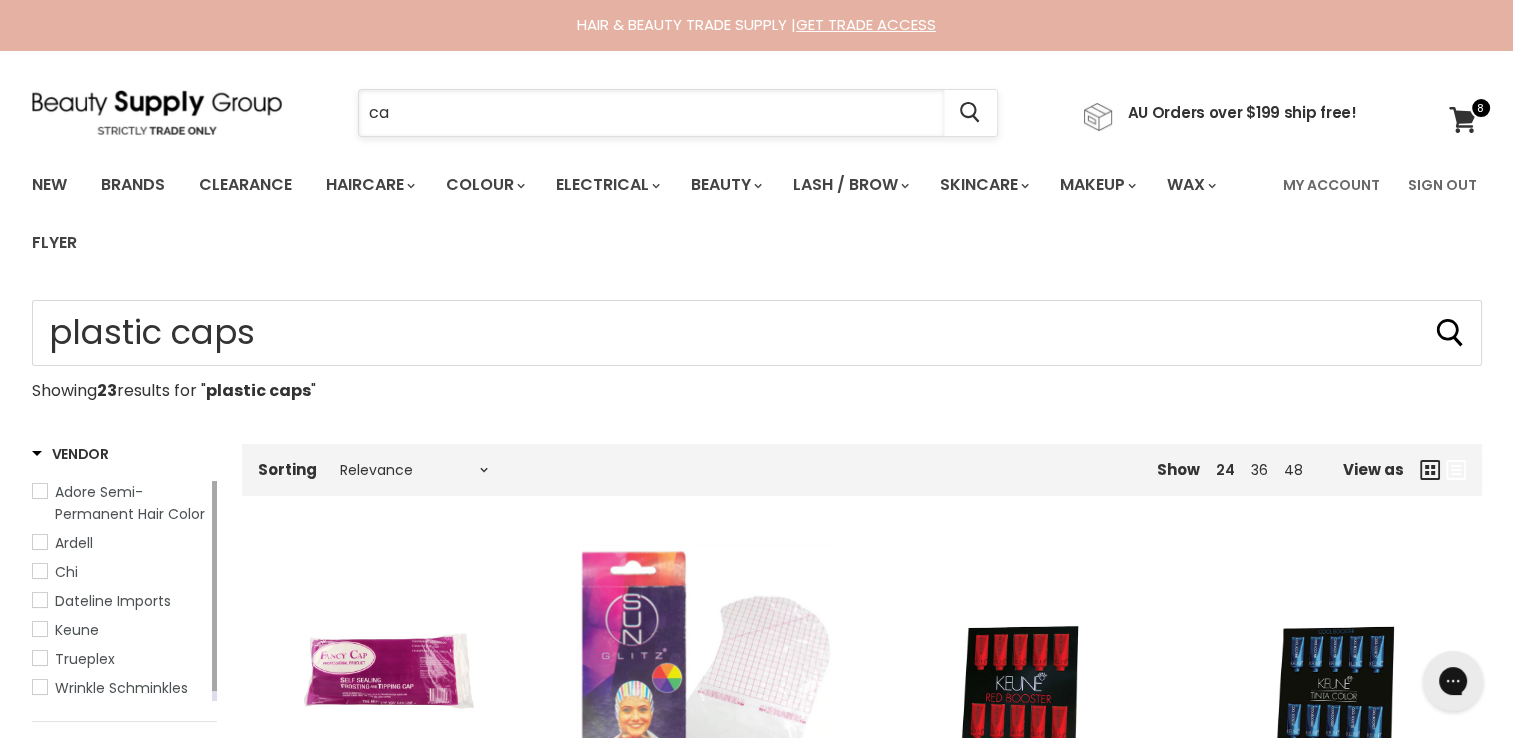 type on "cap" 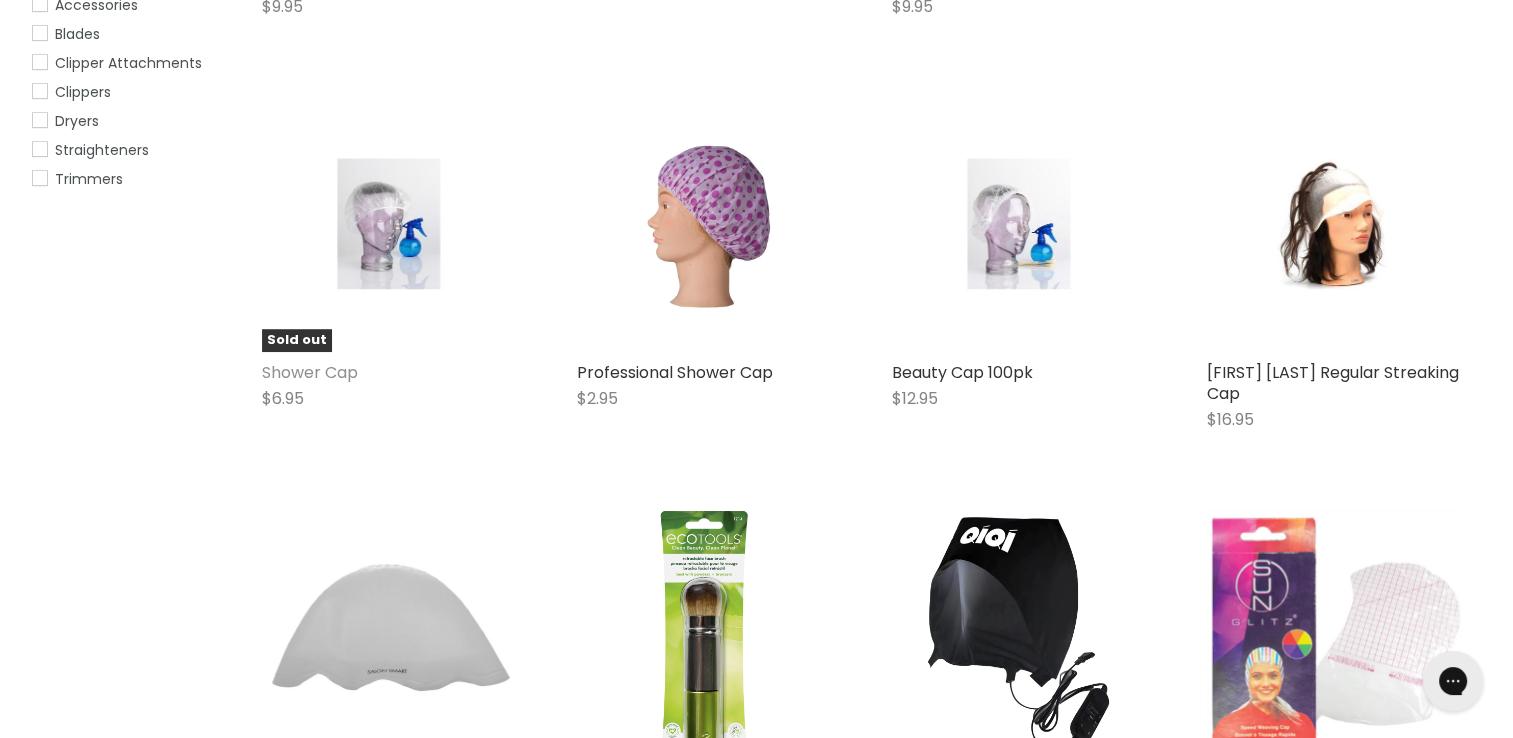 scroll, scrollTop: 1300, scrollLeft: 0, axis: vertical 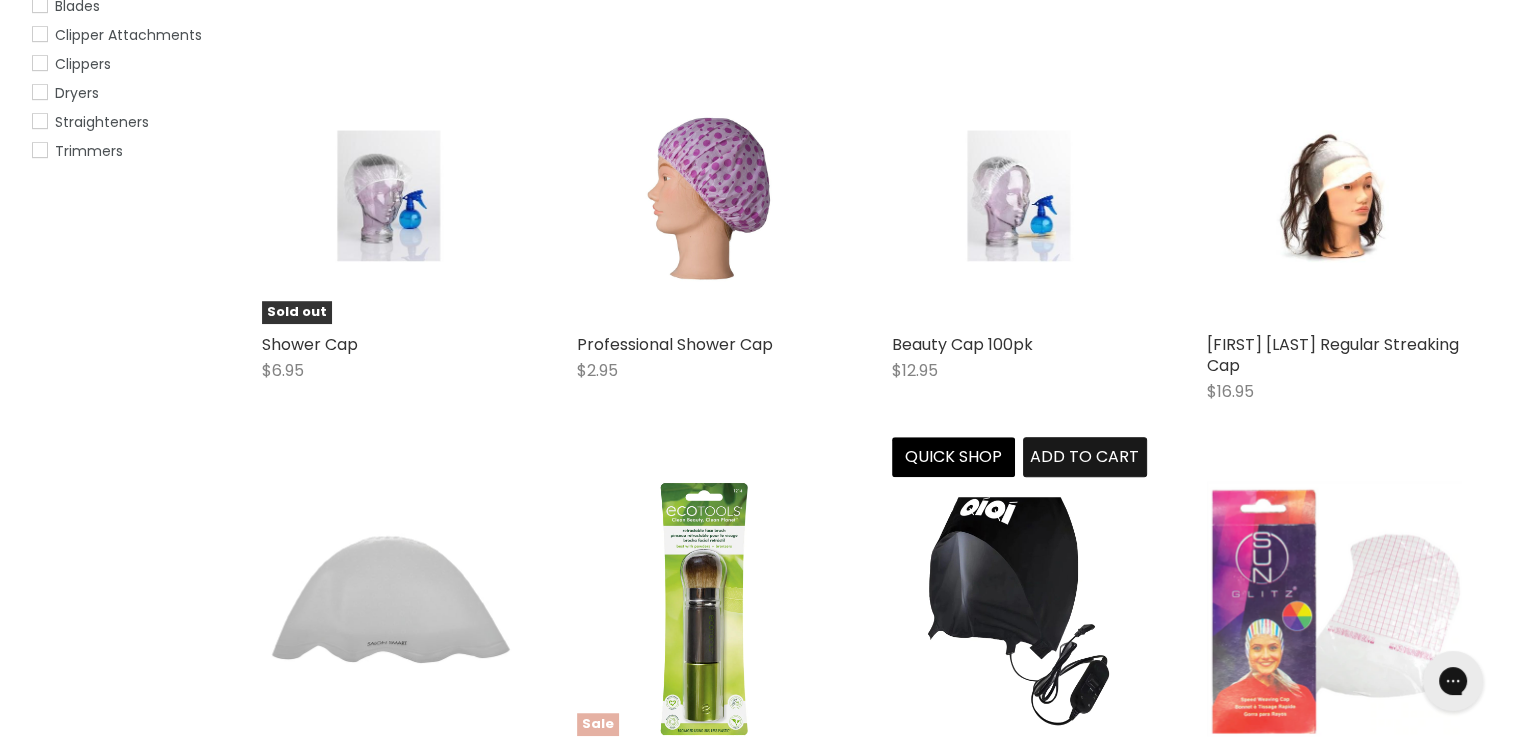 click on "Add to cart" at bounding box center [1084, 456] 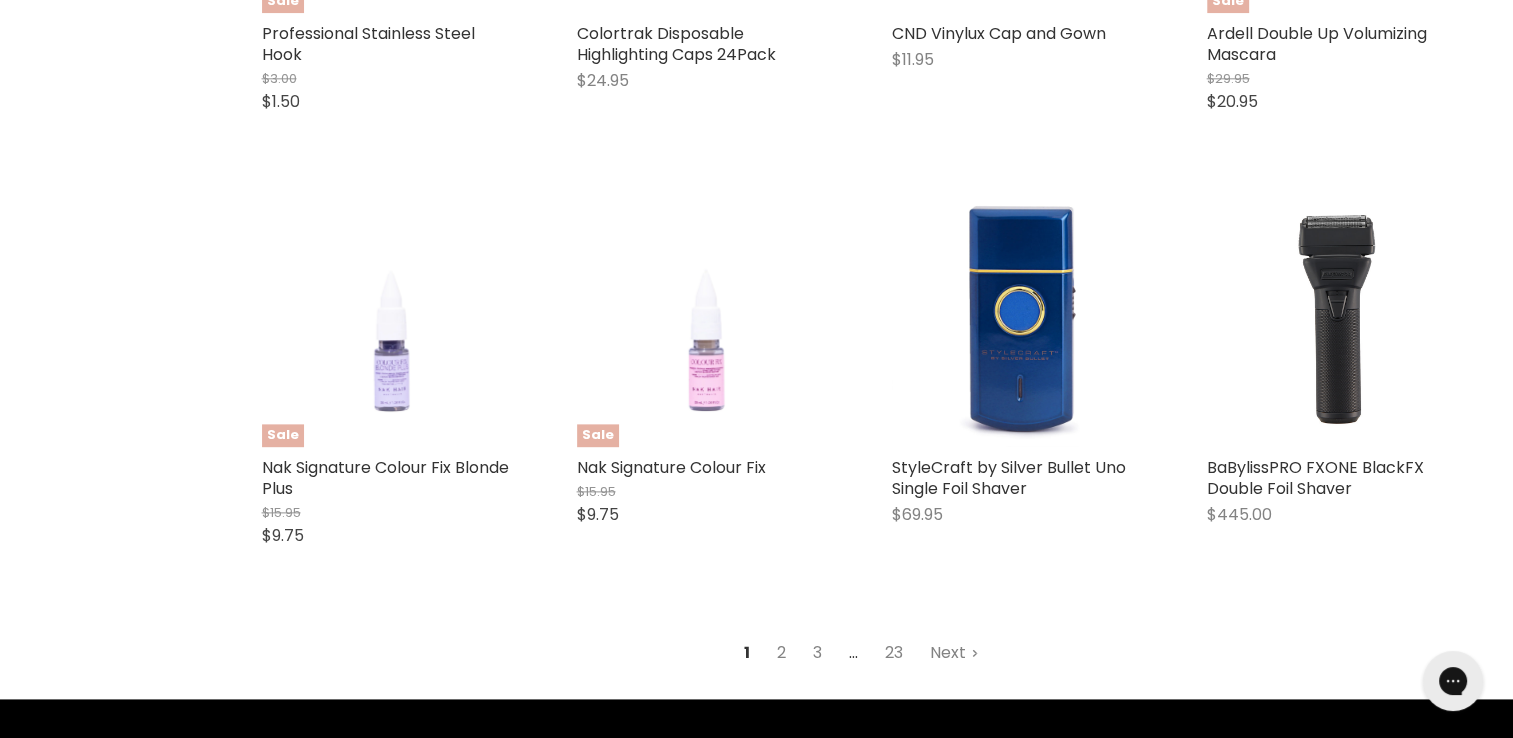 scroll, scrollTop: 2500, scrollLeft: 0, axis: vertical 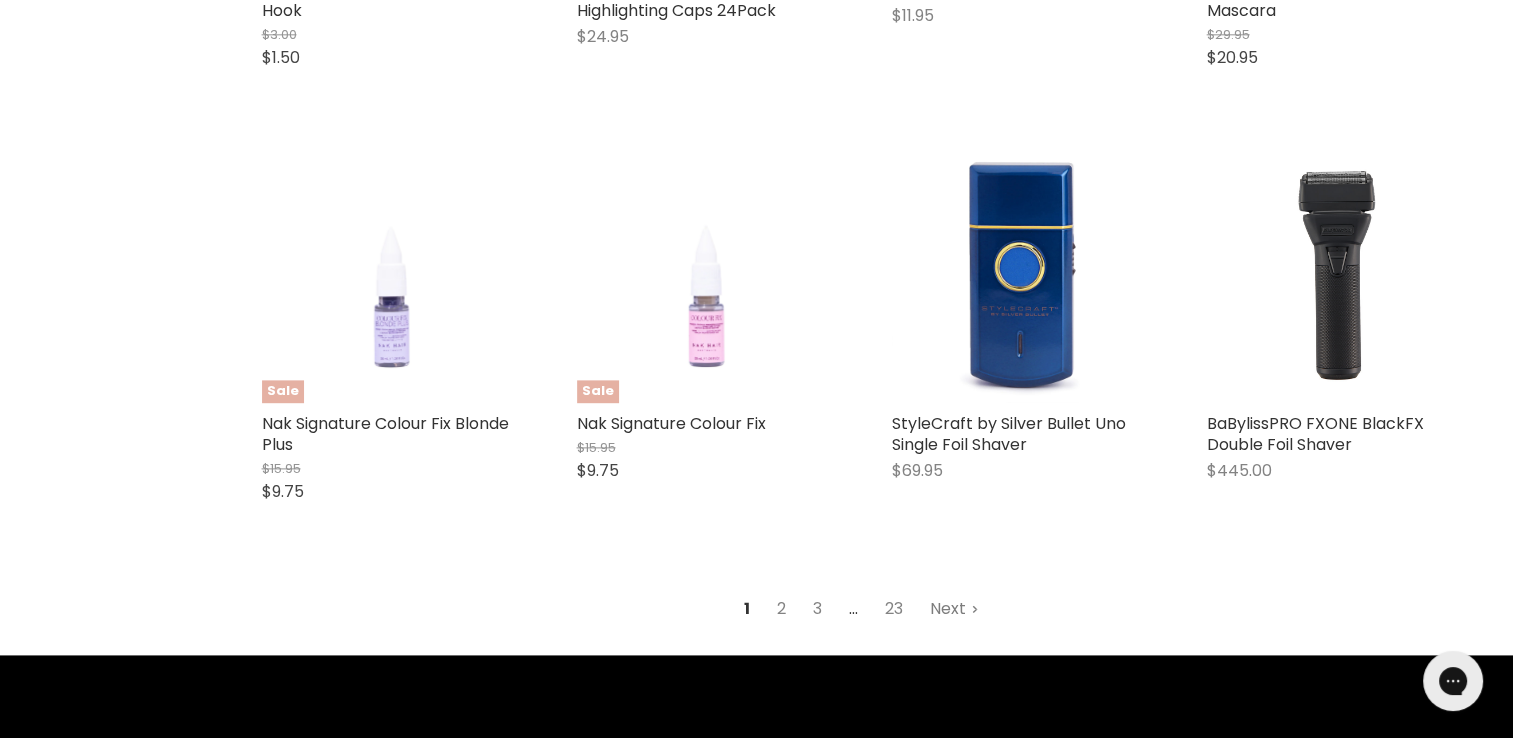 click on "Next" at bounding box center (954, 609) 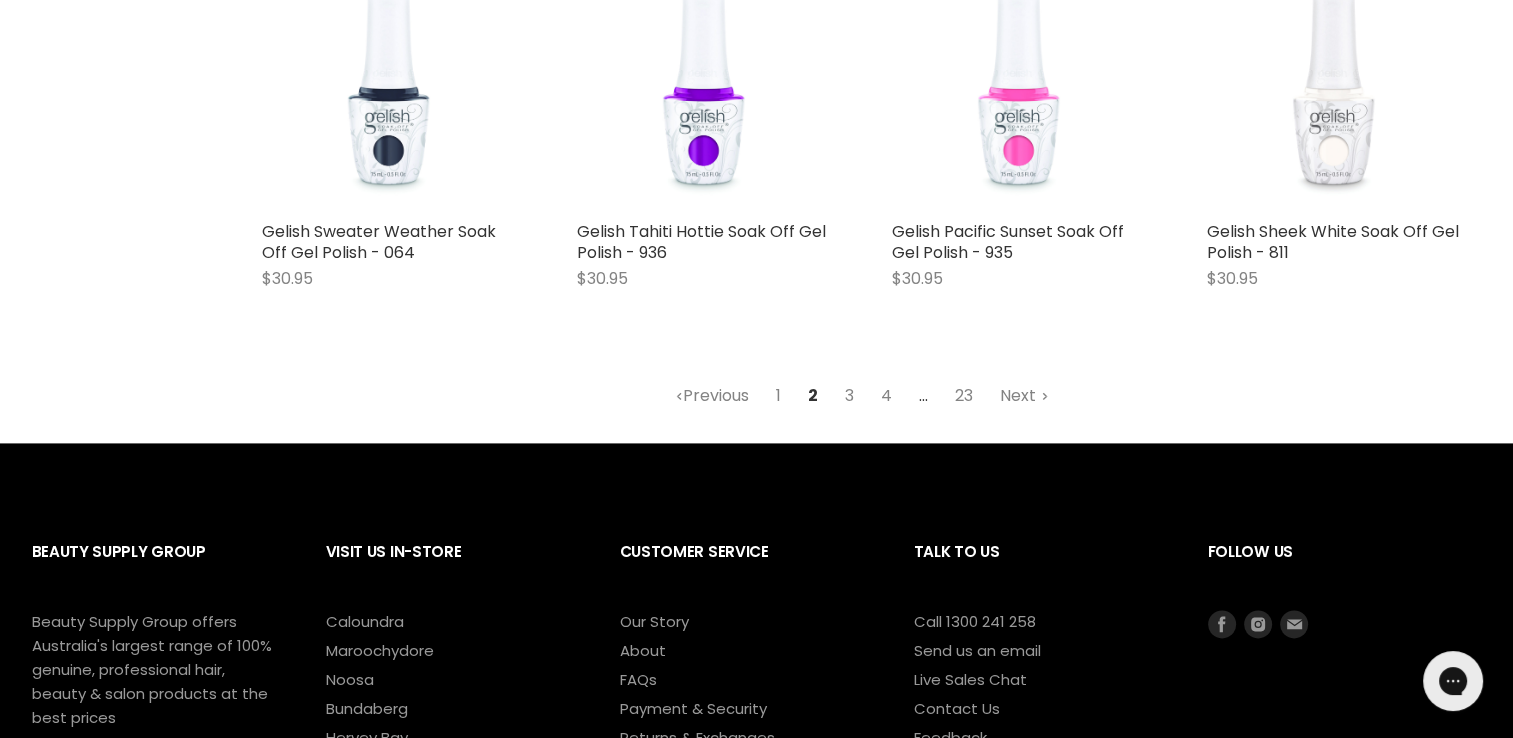 scroll, scrollTop: 2673, scrollLeft: 0, axis: vertical 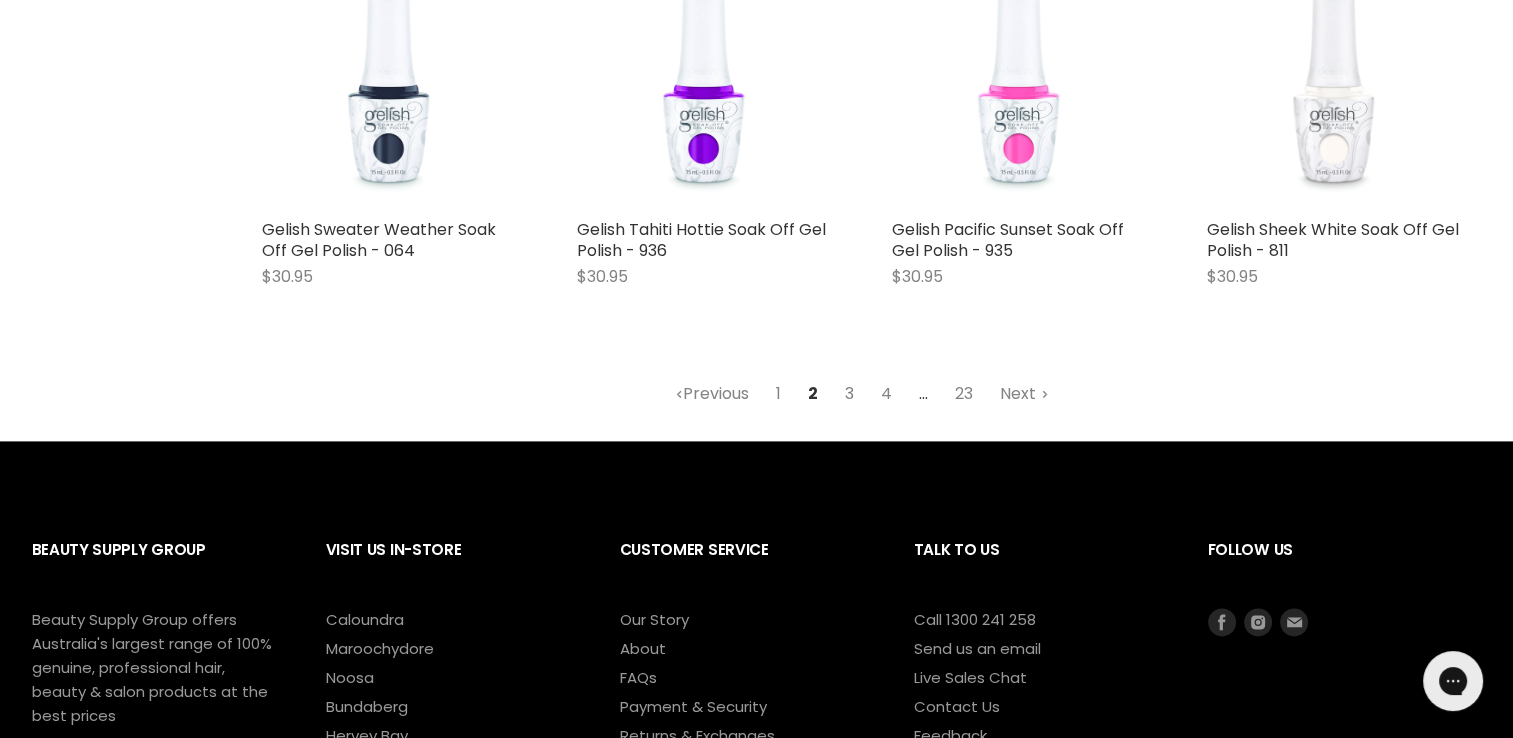 click on "3" at bounding box center [849, 394] 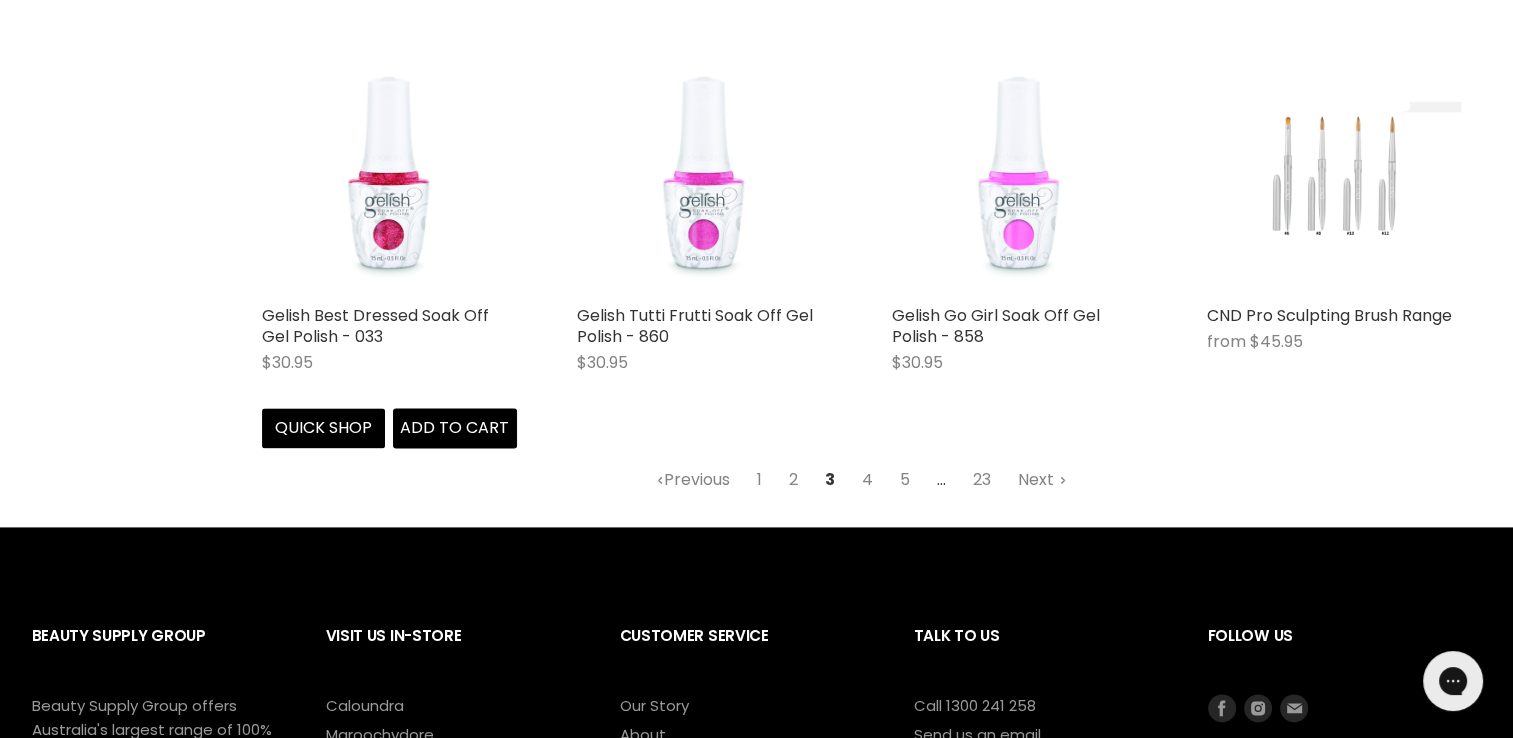 scroll, scrollTop: 2573, scrollLeft: 0, axis: vertical 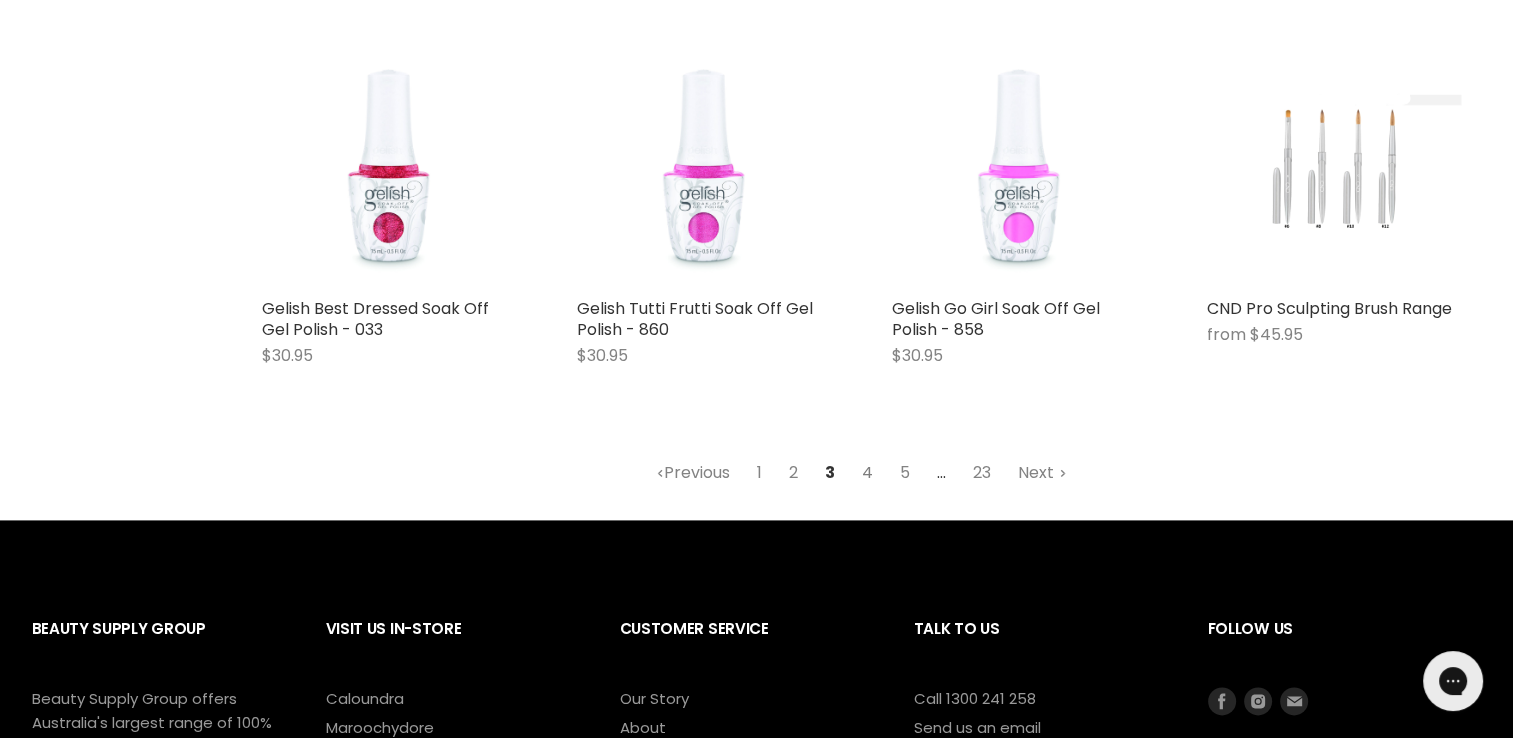 click on "4" at bounding box center (867, 473) 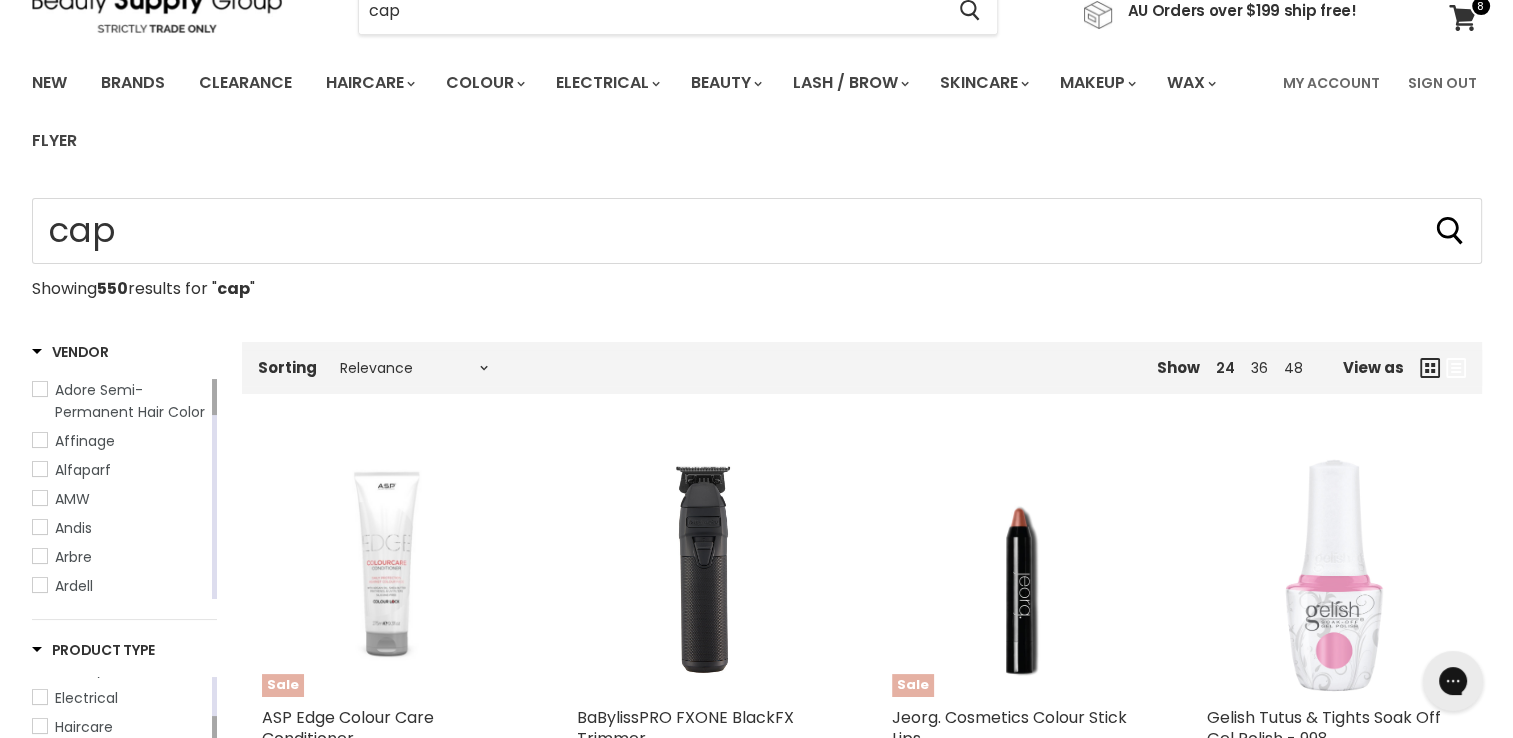 scroll, scrollTop: 0, scrollLeft: 0, axis: both 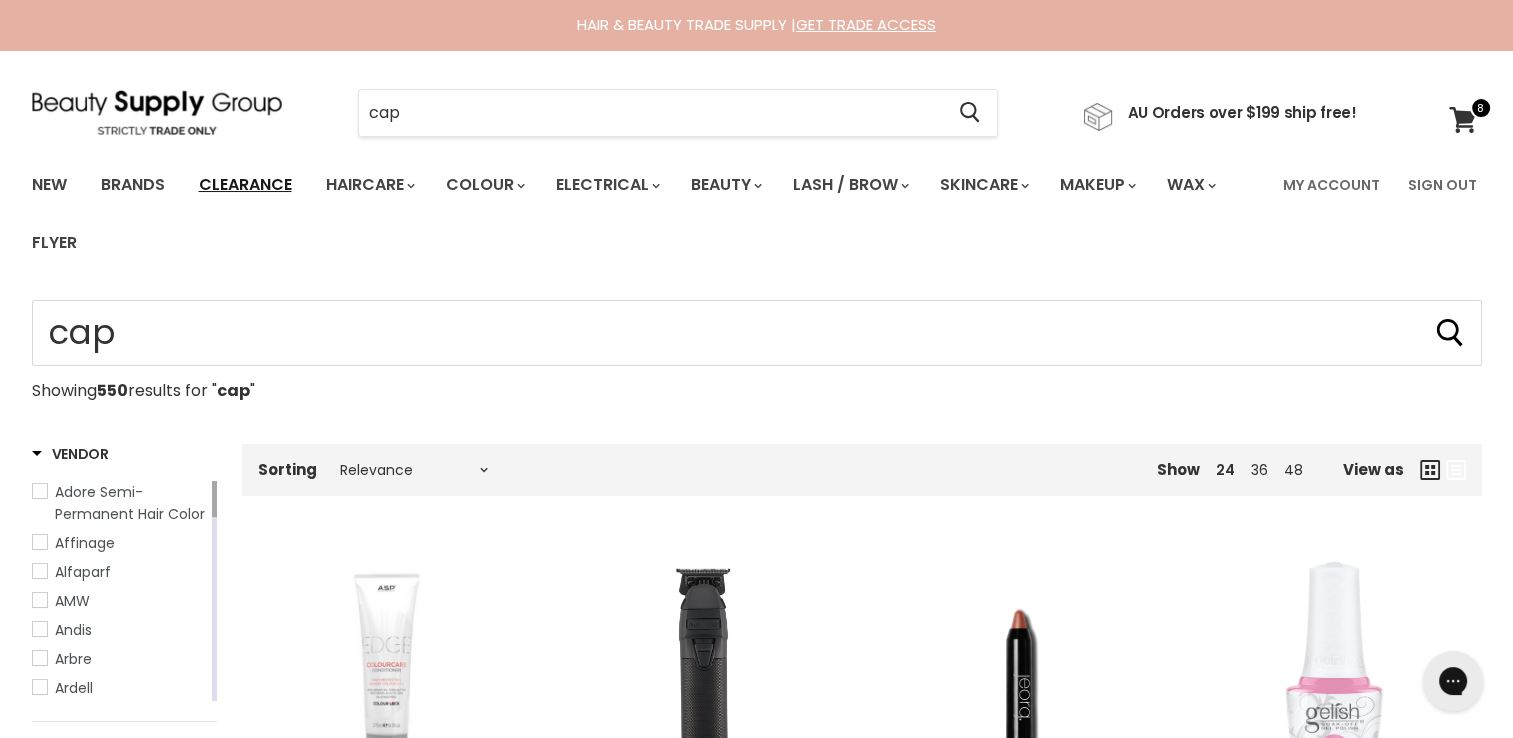 click on "Clearance" at bounding box center (245, 185) 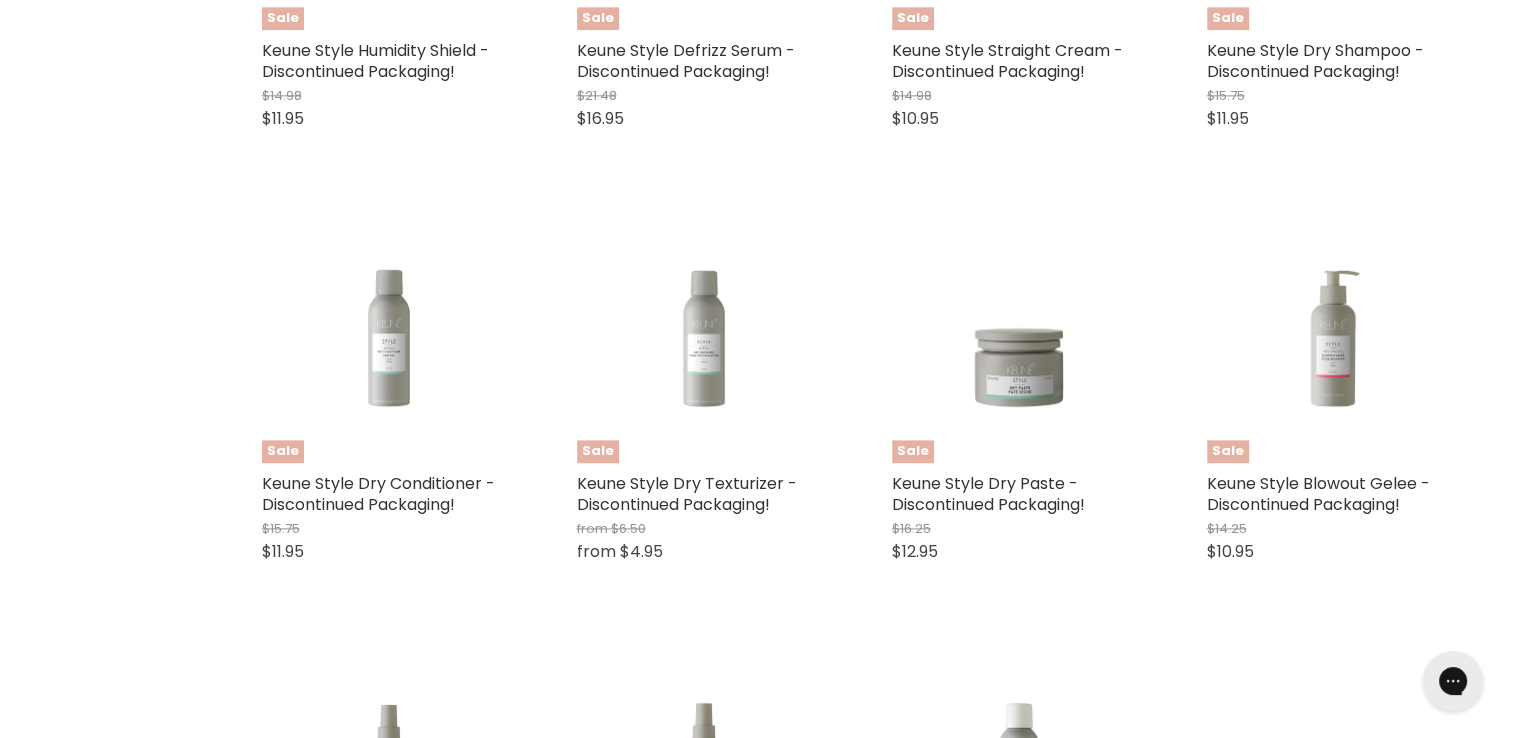 scroll, scrollTop: 2600, scrollLeft: 0, axis: vertical 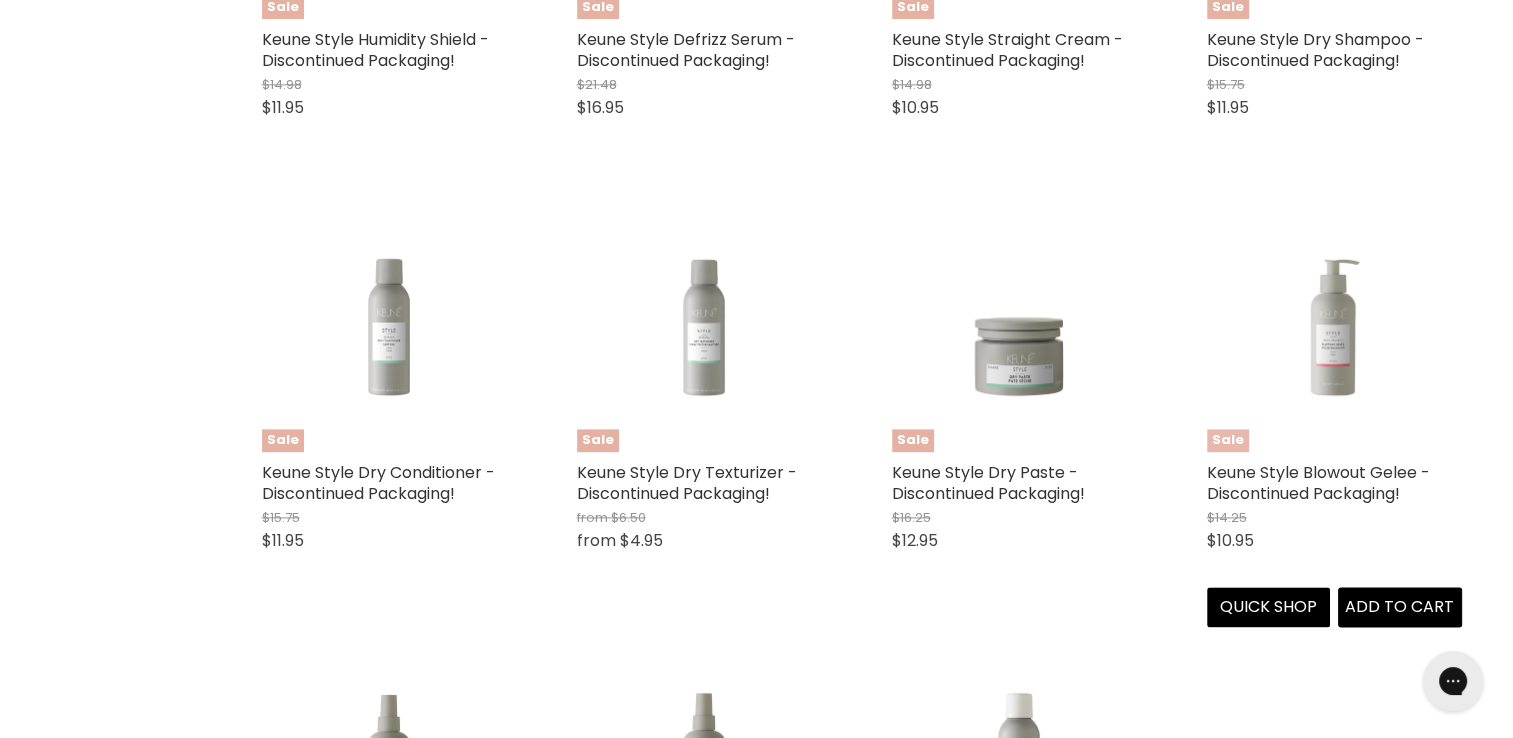 click at bounding box center (1334, 324) 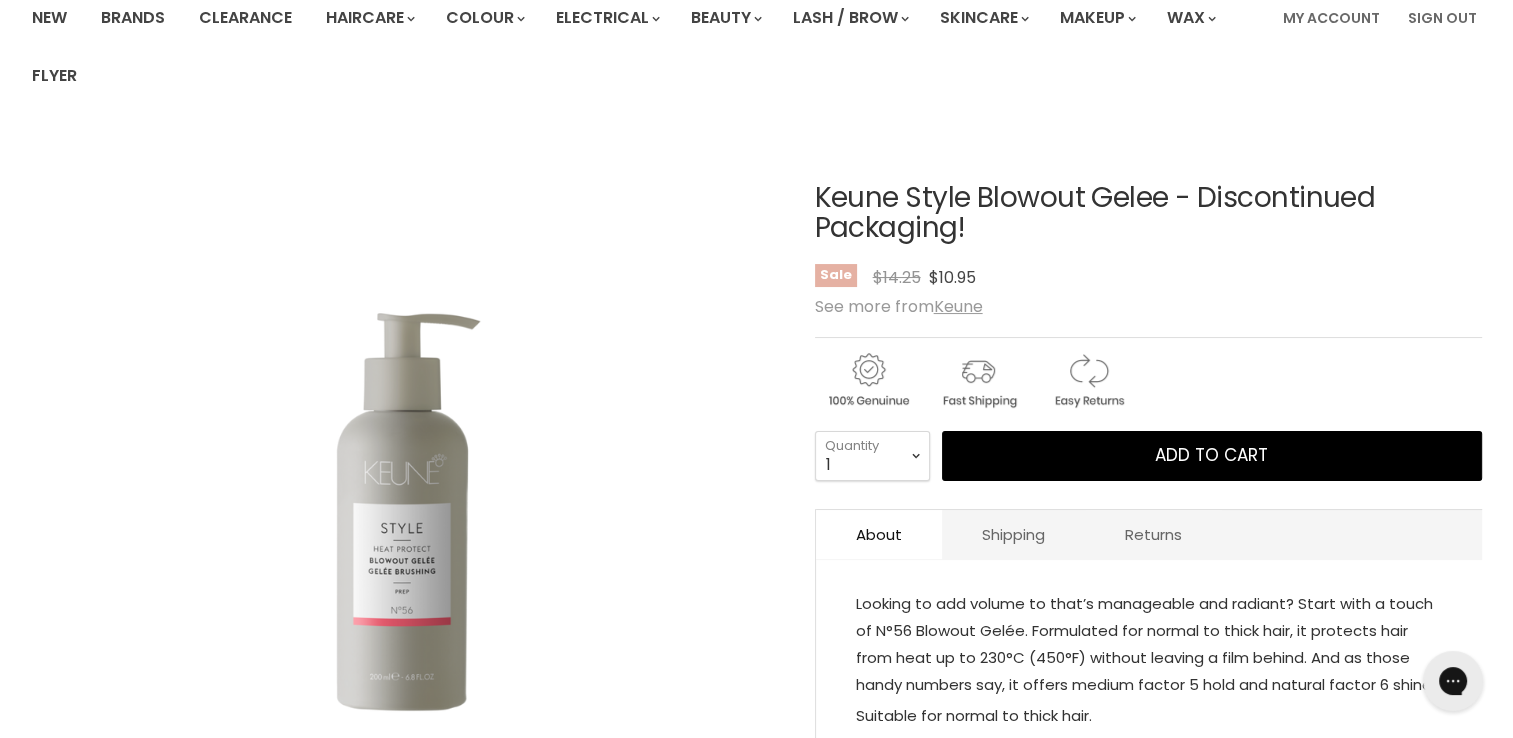 scroll, scrollTop: 300, scrollLeft: 0, axis: vertical 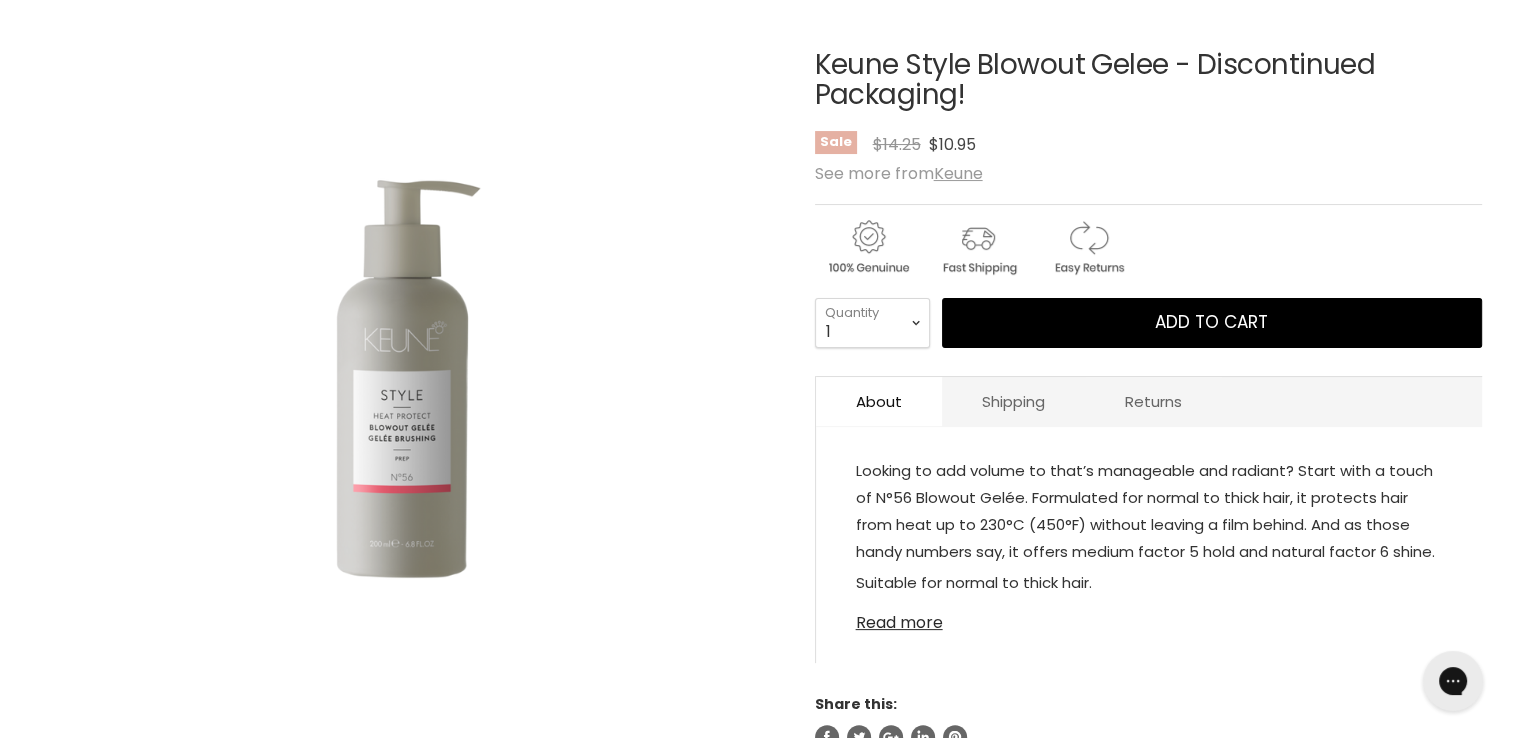 click on "Read more" at bounding box center (1149, 617) 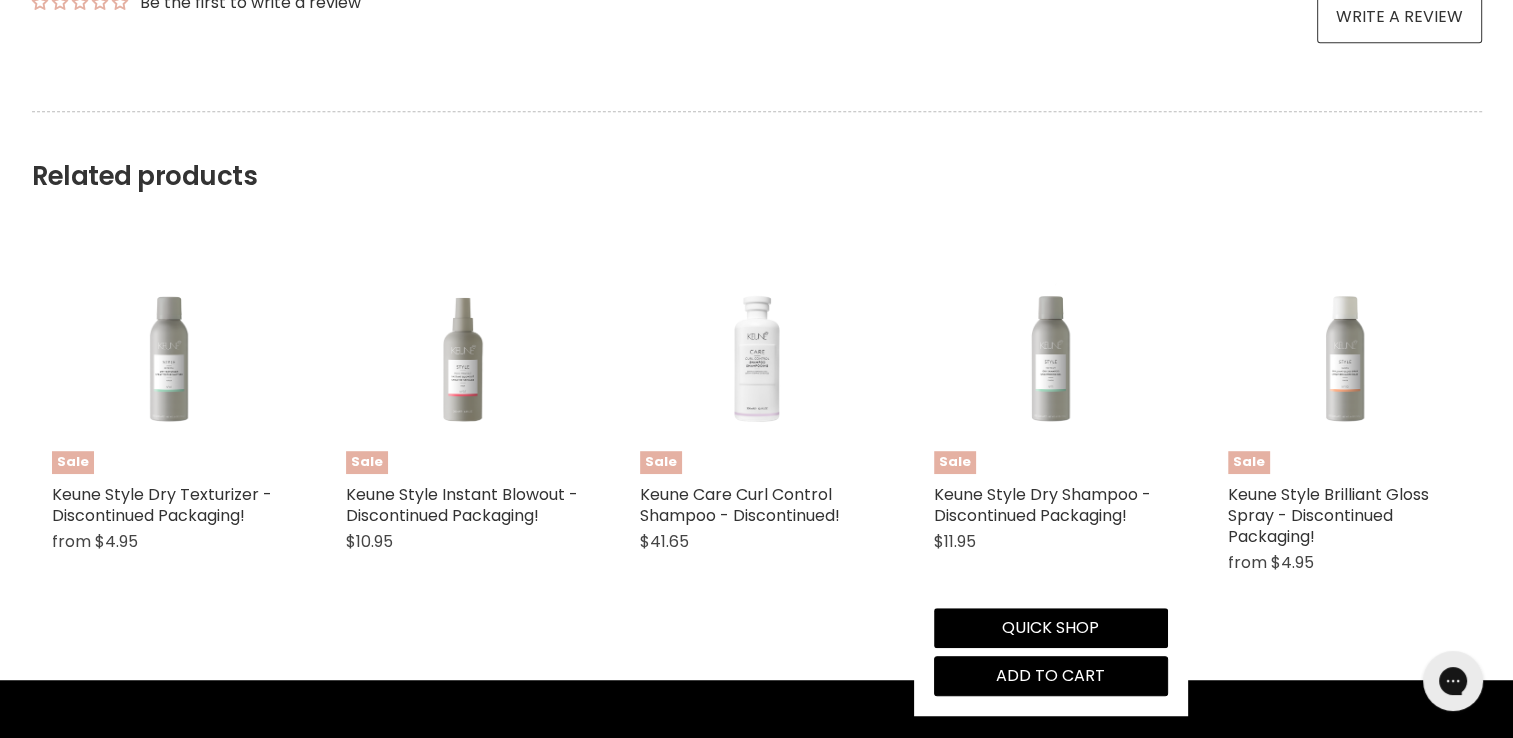 scroll, scrollTop: 1300, scrollLeft: 0, axis: vertical 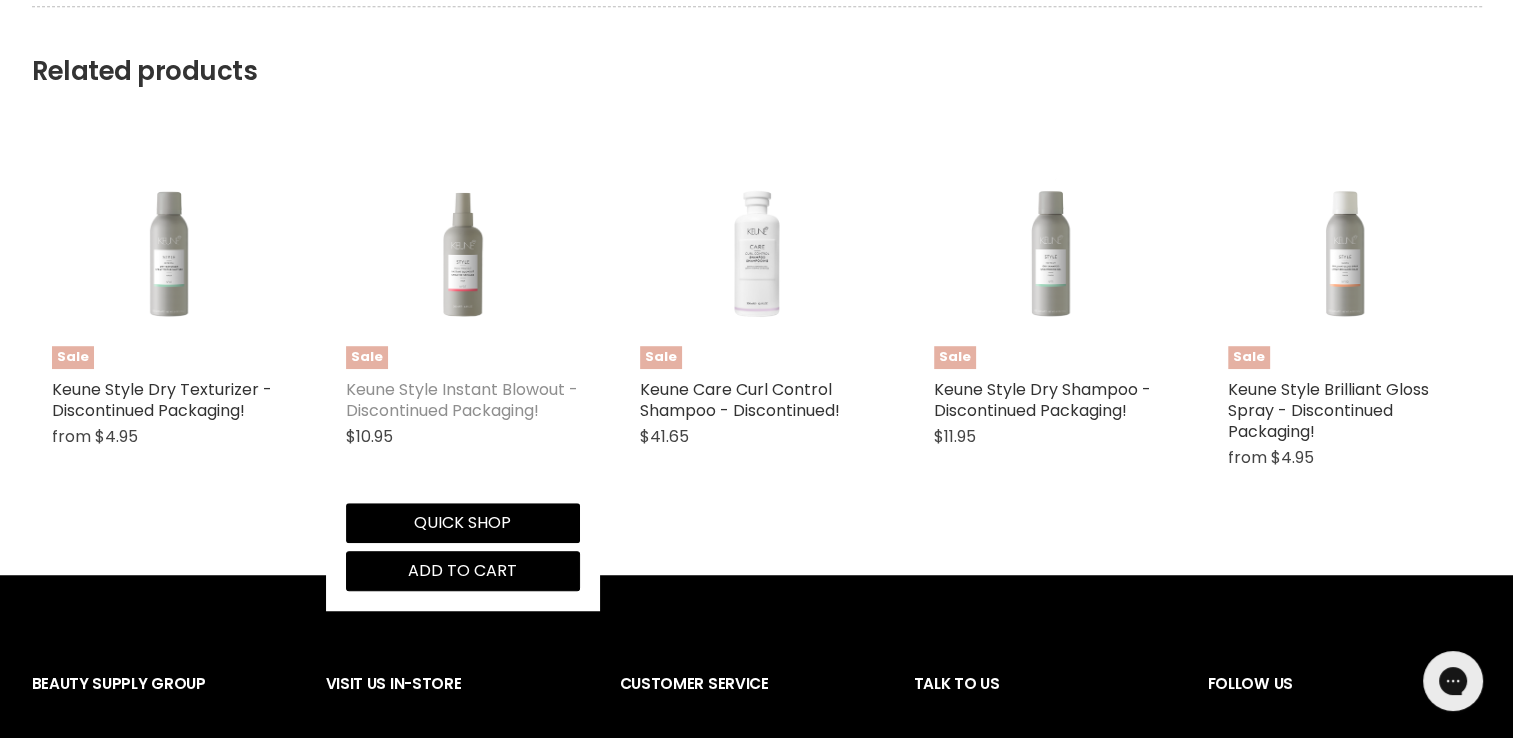 click on "Keune Style Instant Blowout - Discontinued Packaging!" at bounding box center (462, 400) 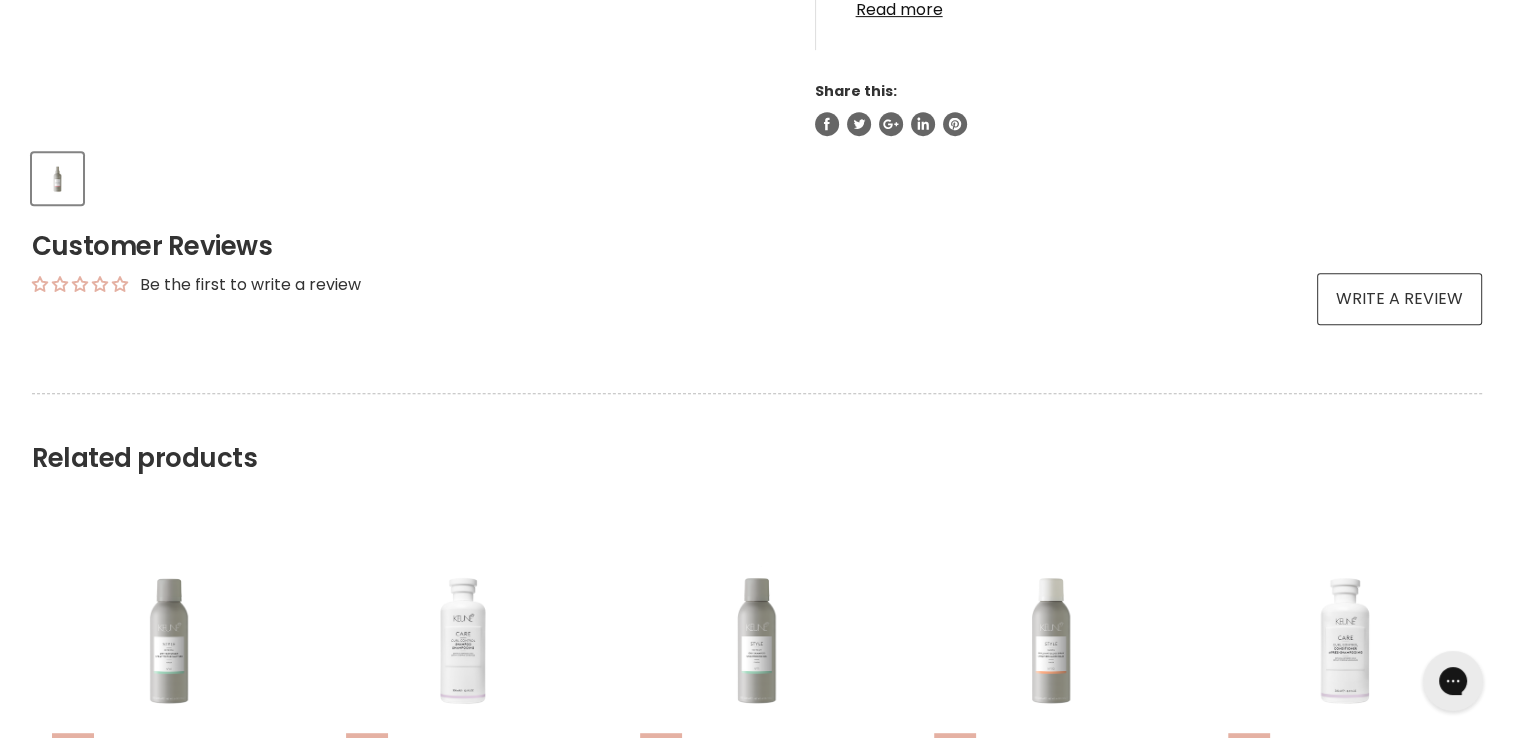 scroll, scrollTop: 900, scrollLeft: 0, axis: vertical 